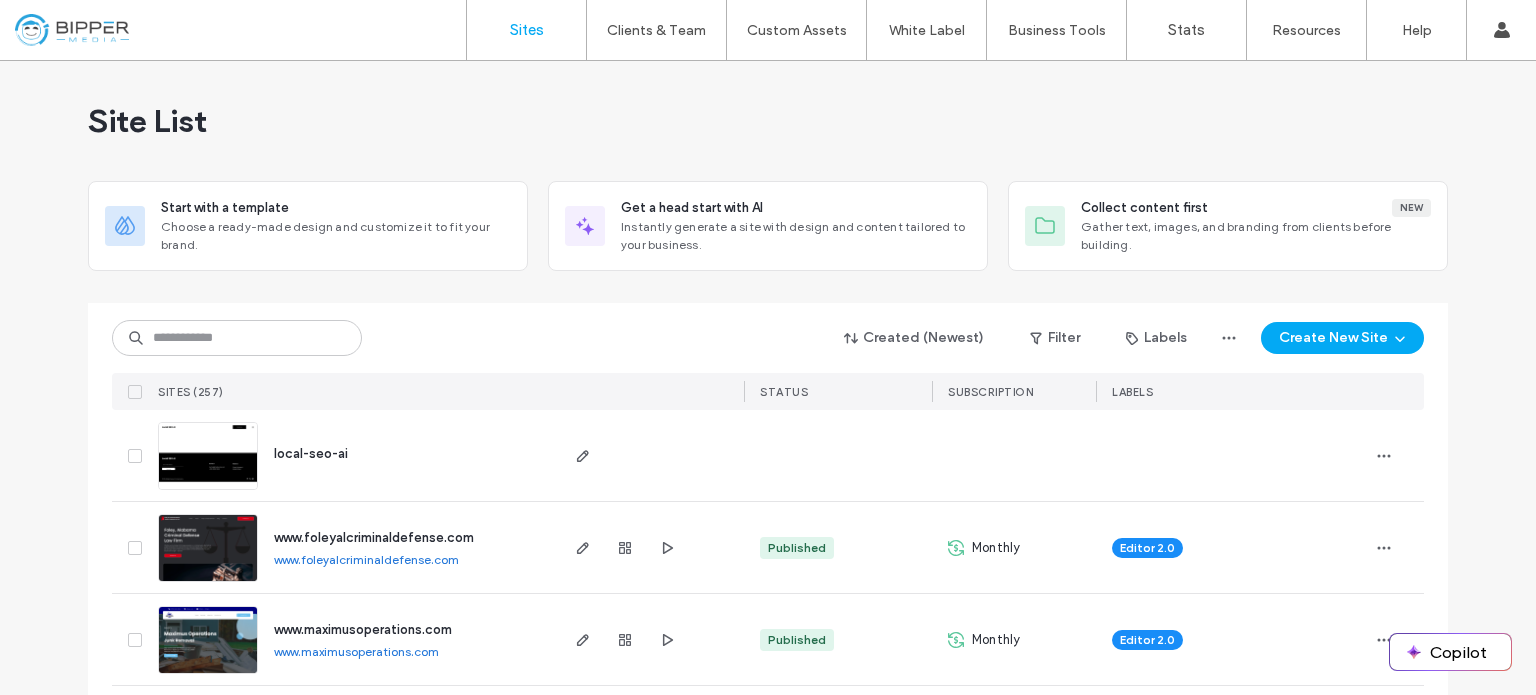 scroll, scrollTop: 0, scrollLeft: 0, axis: both 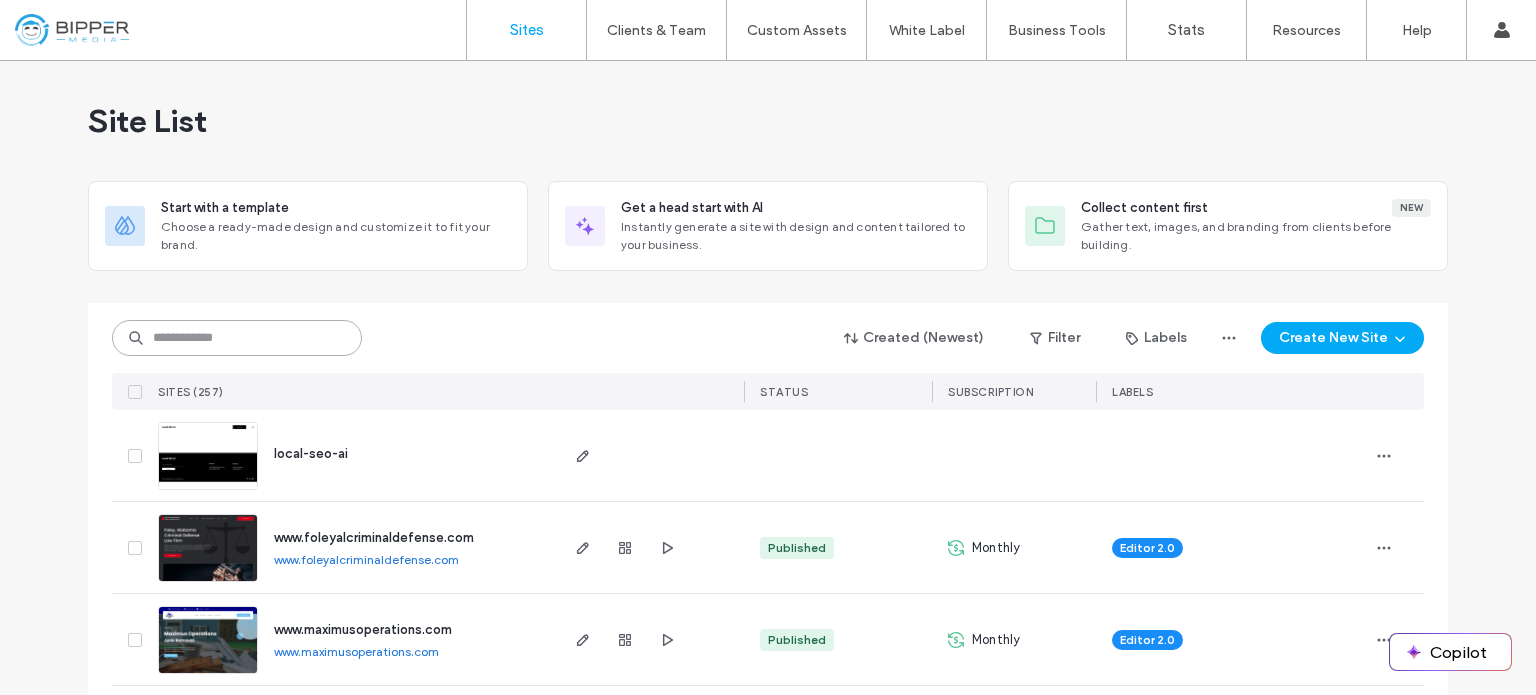 click at bounding box center [237, 338] 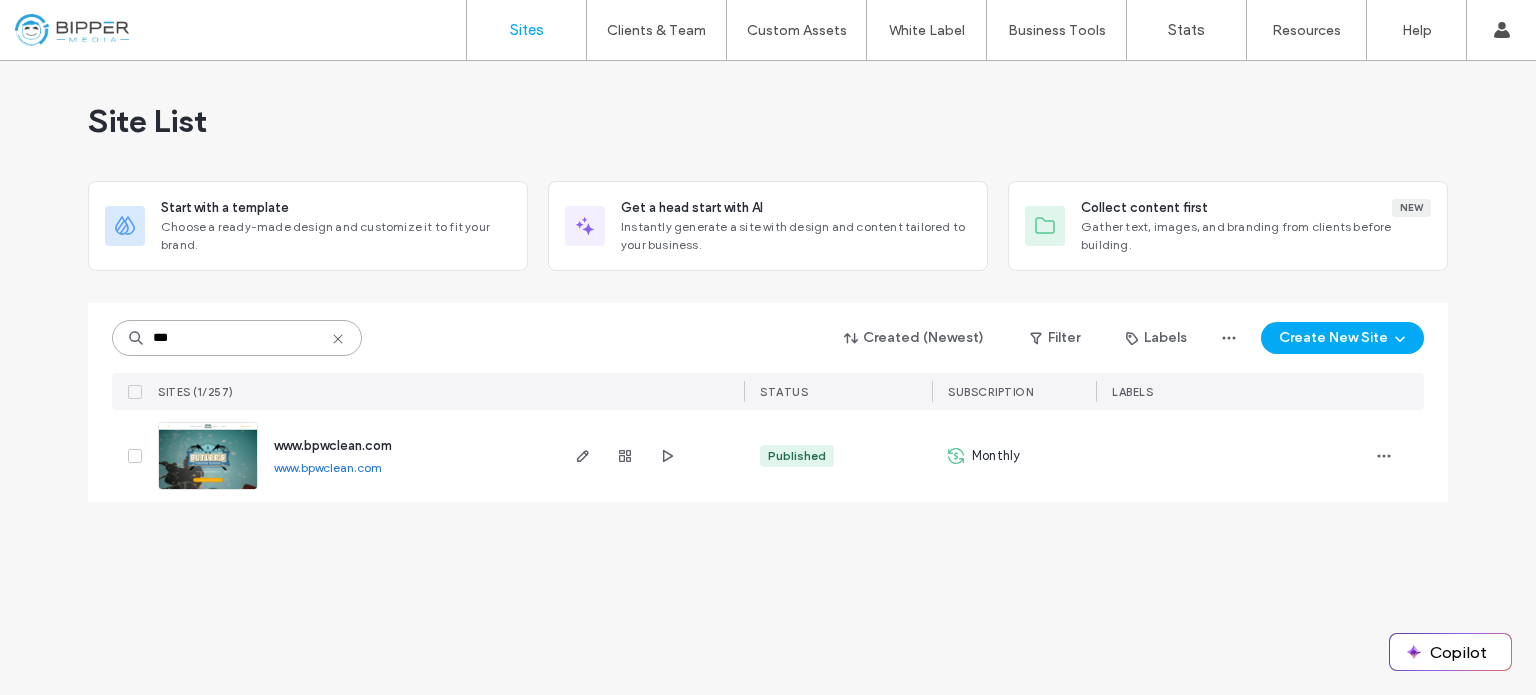 type on "***" 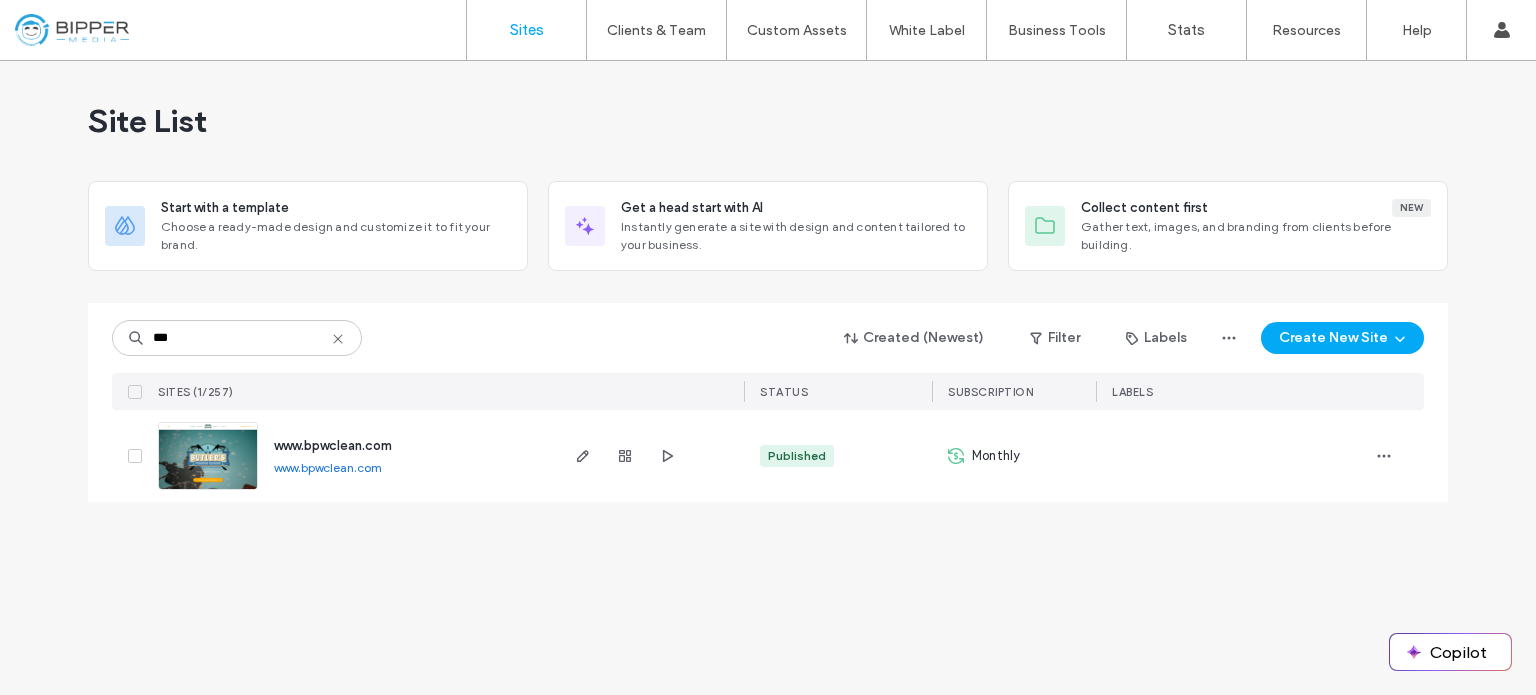 click at bounding box center (208, 491) 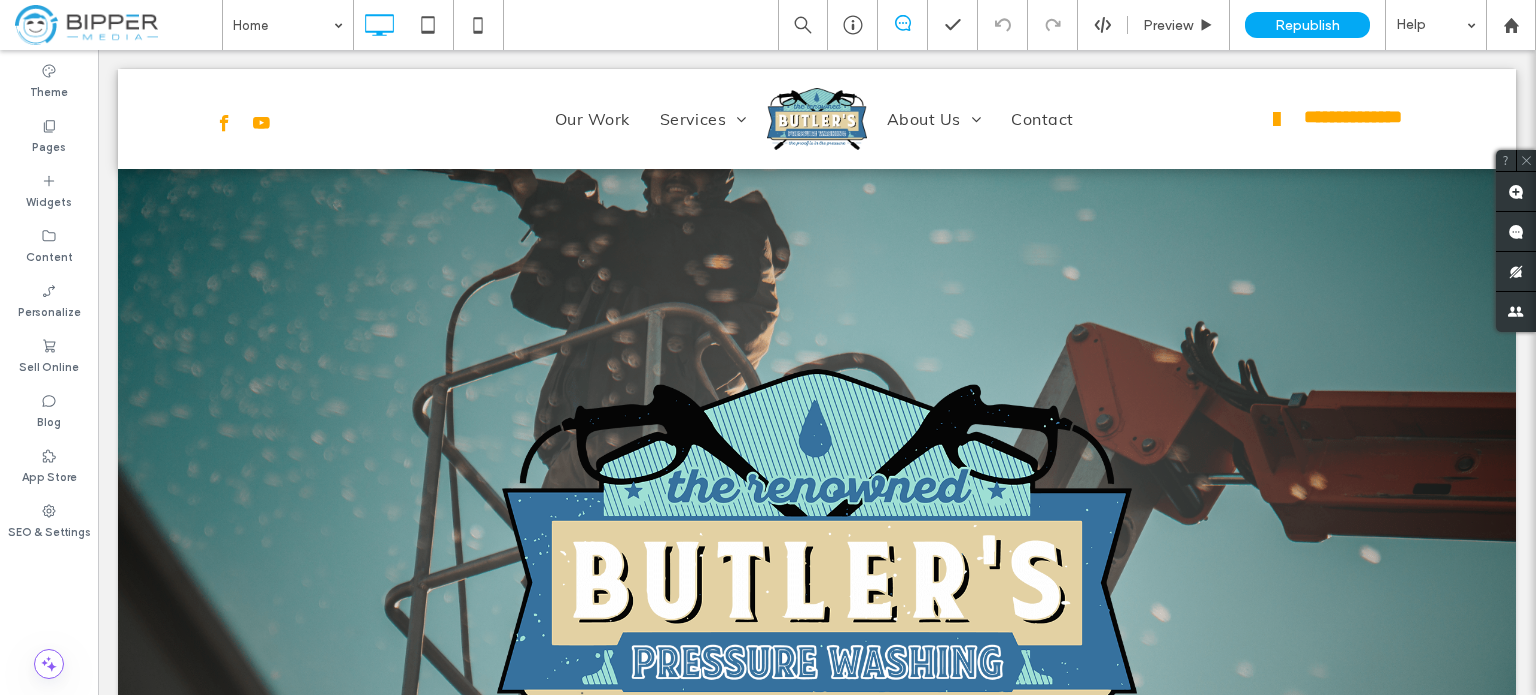 scroll, scrollTop: 0, scrollLeft: 0, axis: both 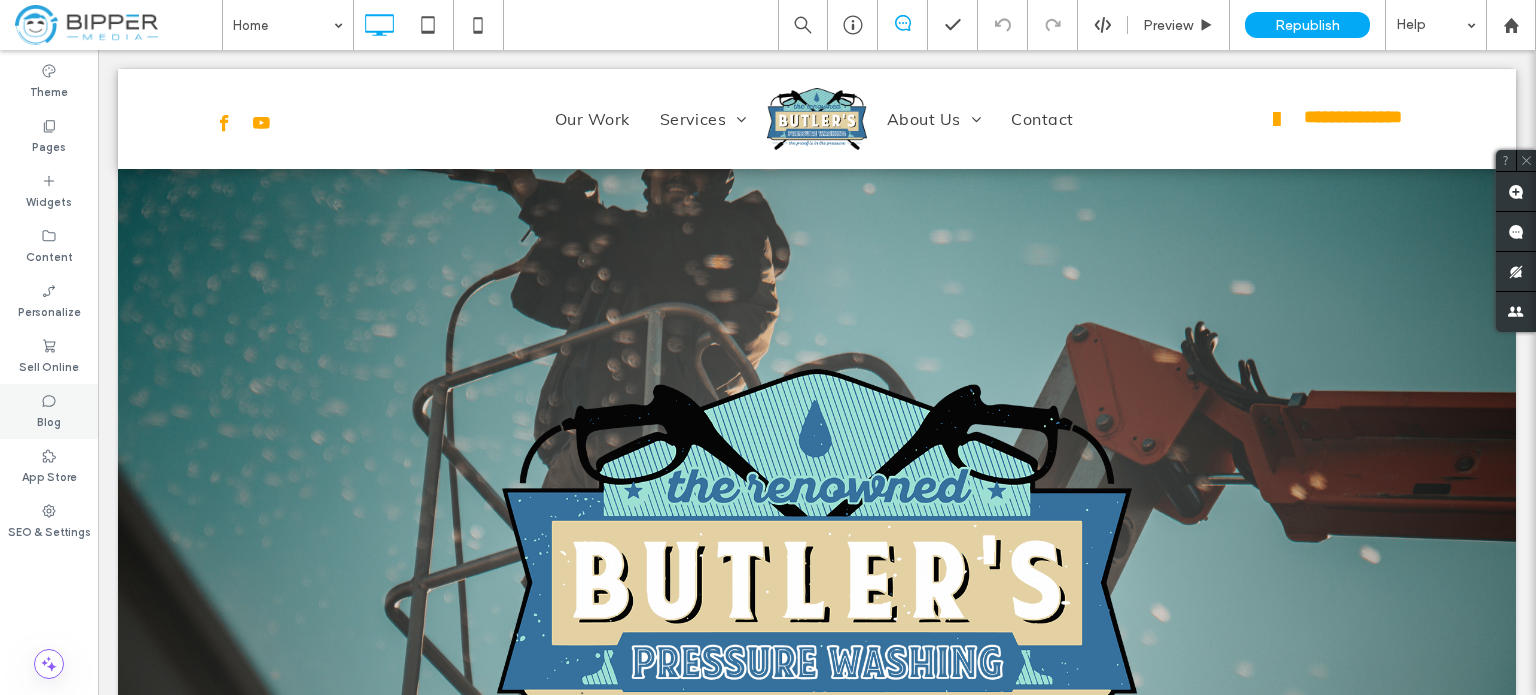 click on "Blog" at bounding box center (49, 420) 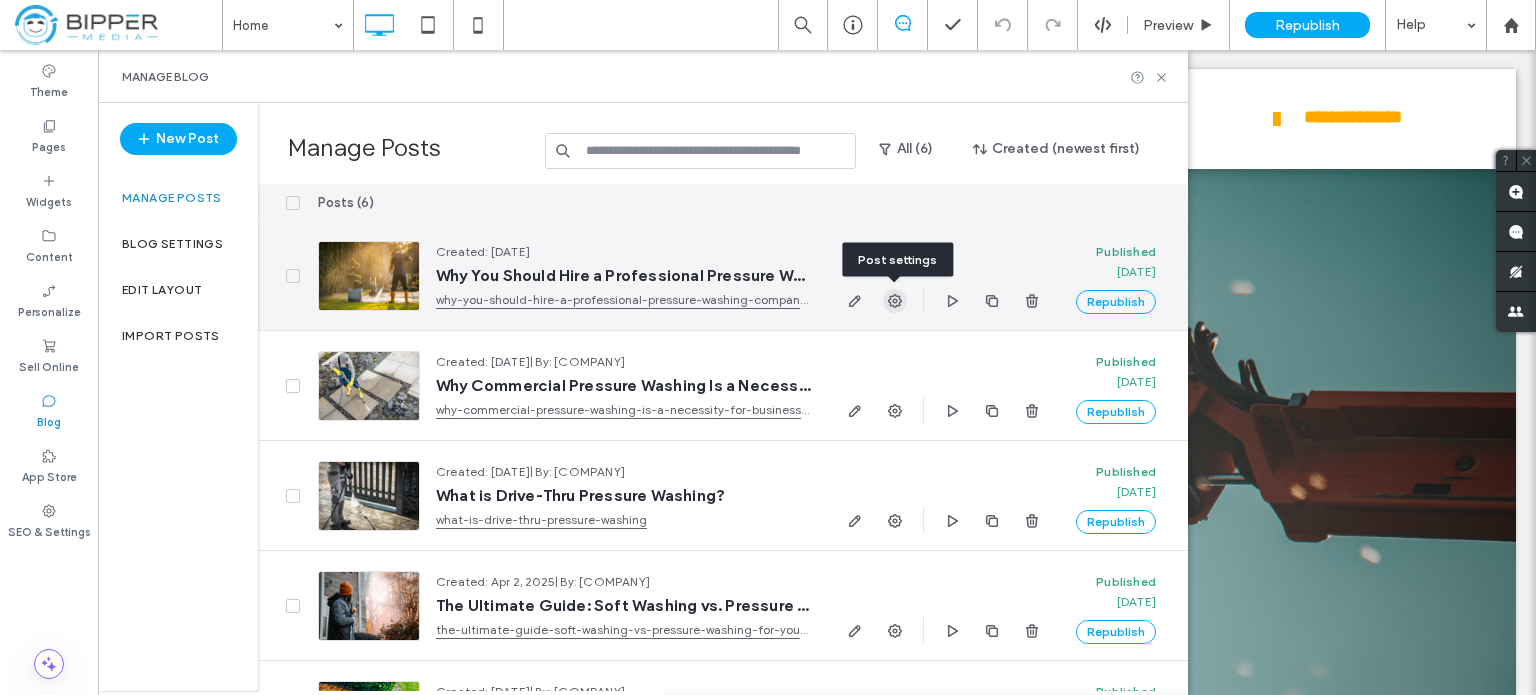 click 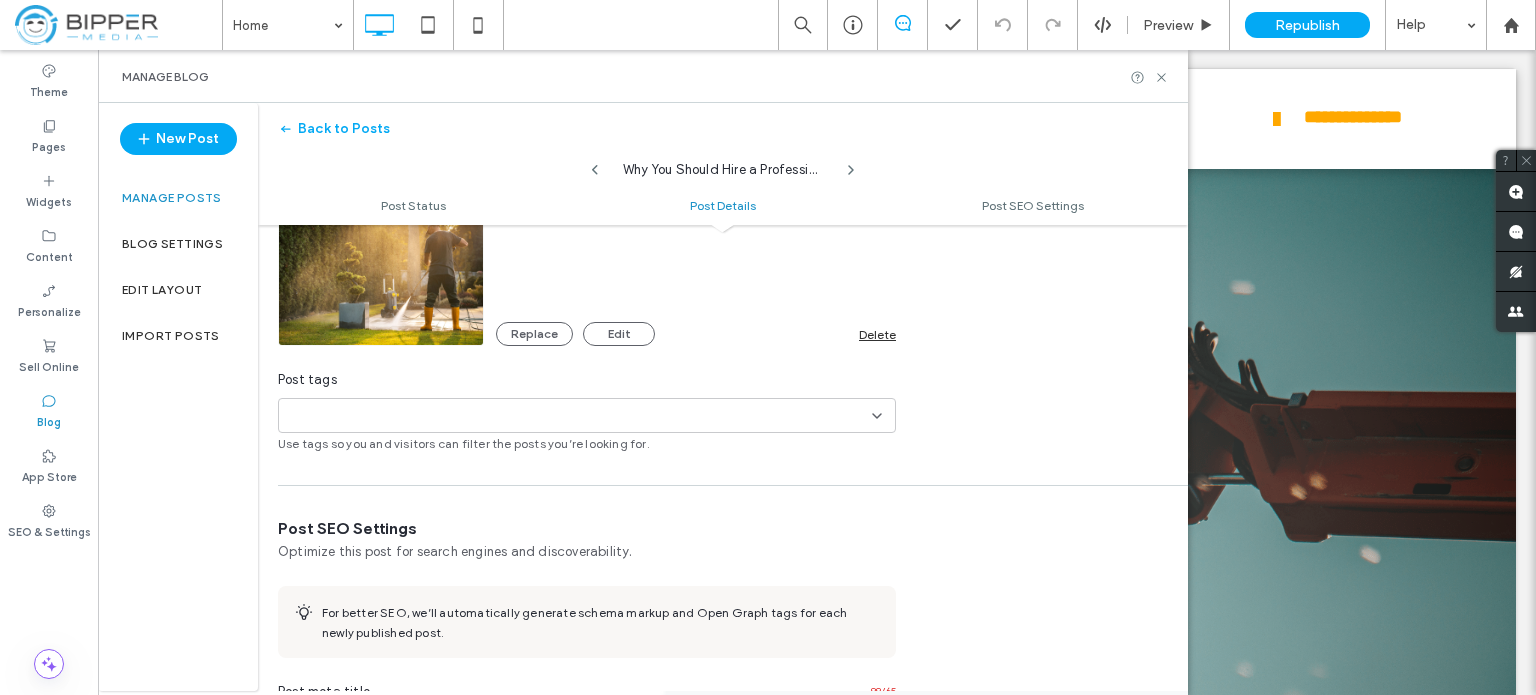 scroll, scrollTop: 700, scrollLeft: 0, axis: vertical 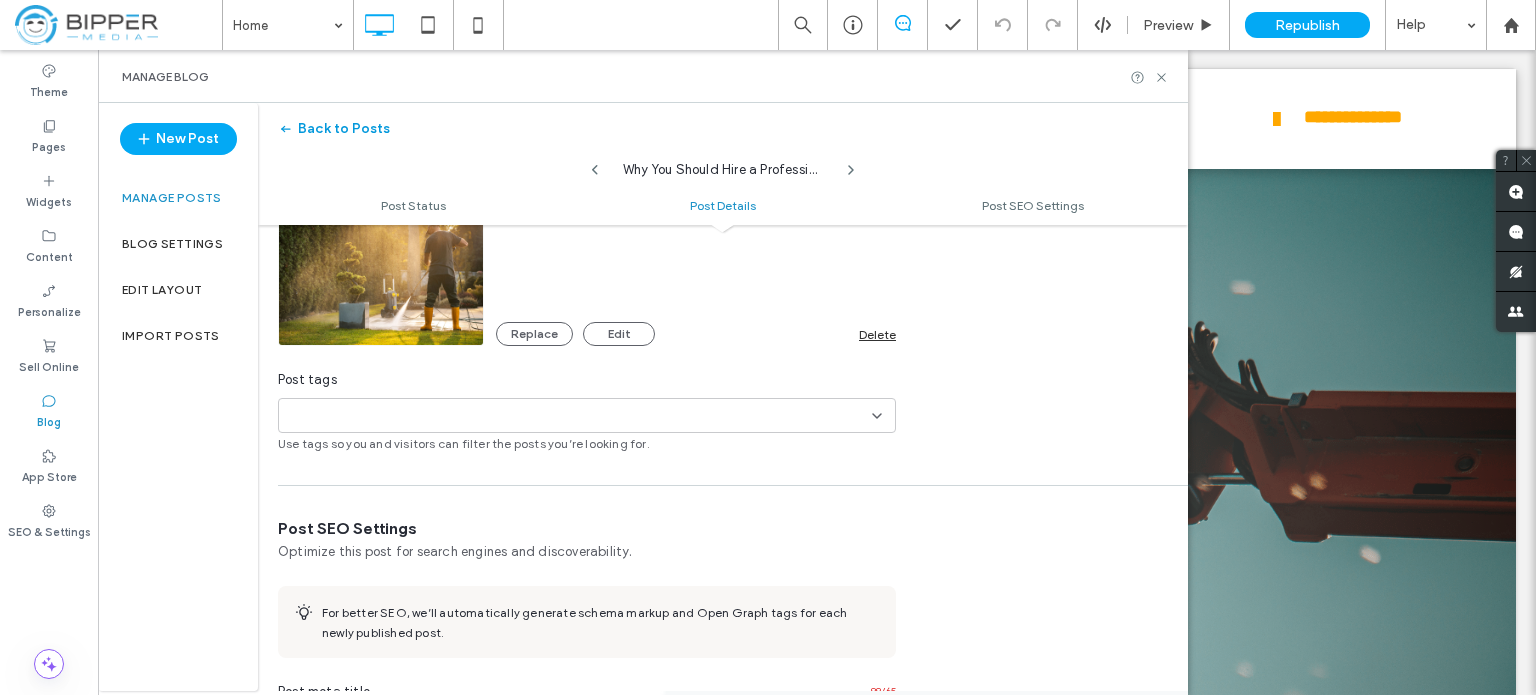 click on "Back to Posts" at bounding box center [334, 129] 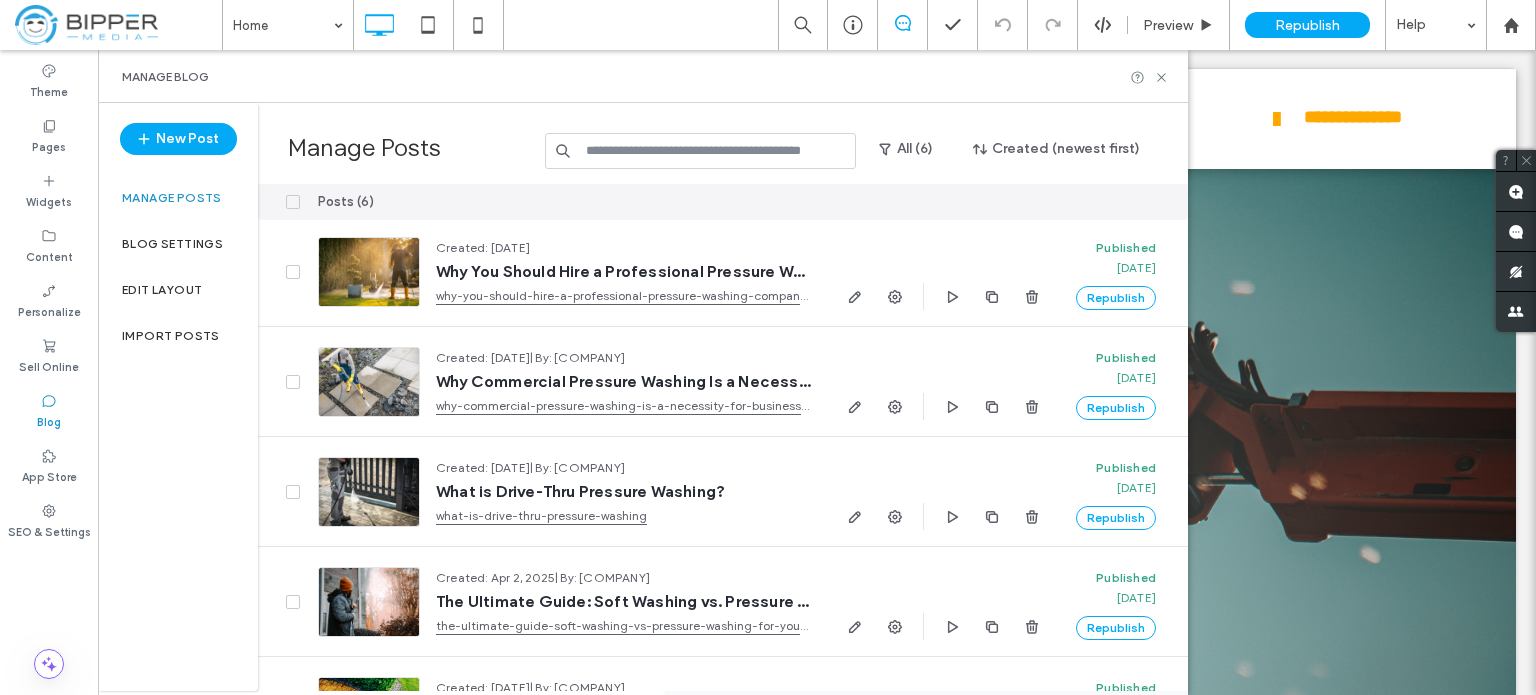 scroll, scrollTop: 0, scrollLeft: 0, axis: both 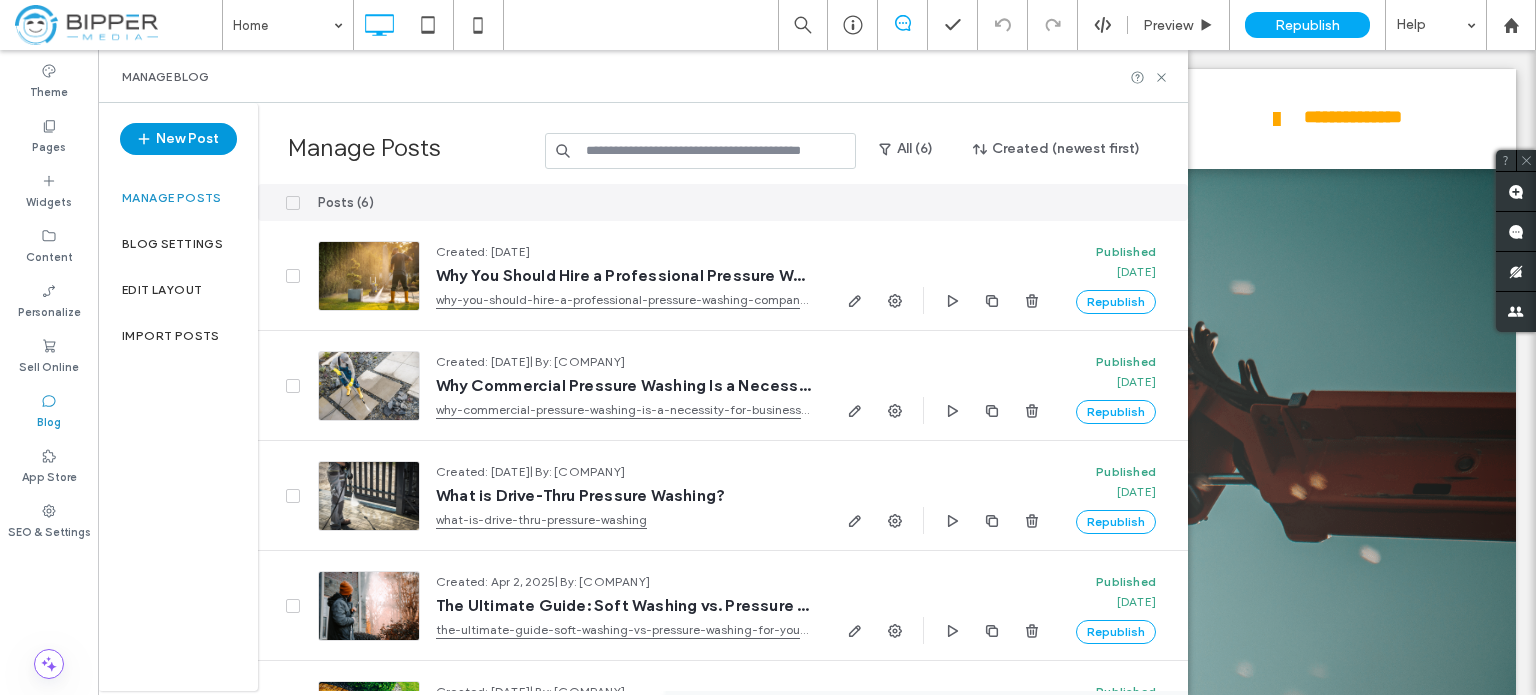 click on "New Post" at bounding box center [178, 139] 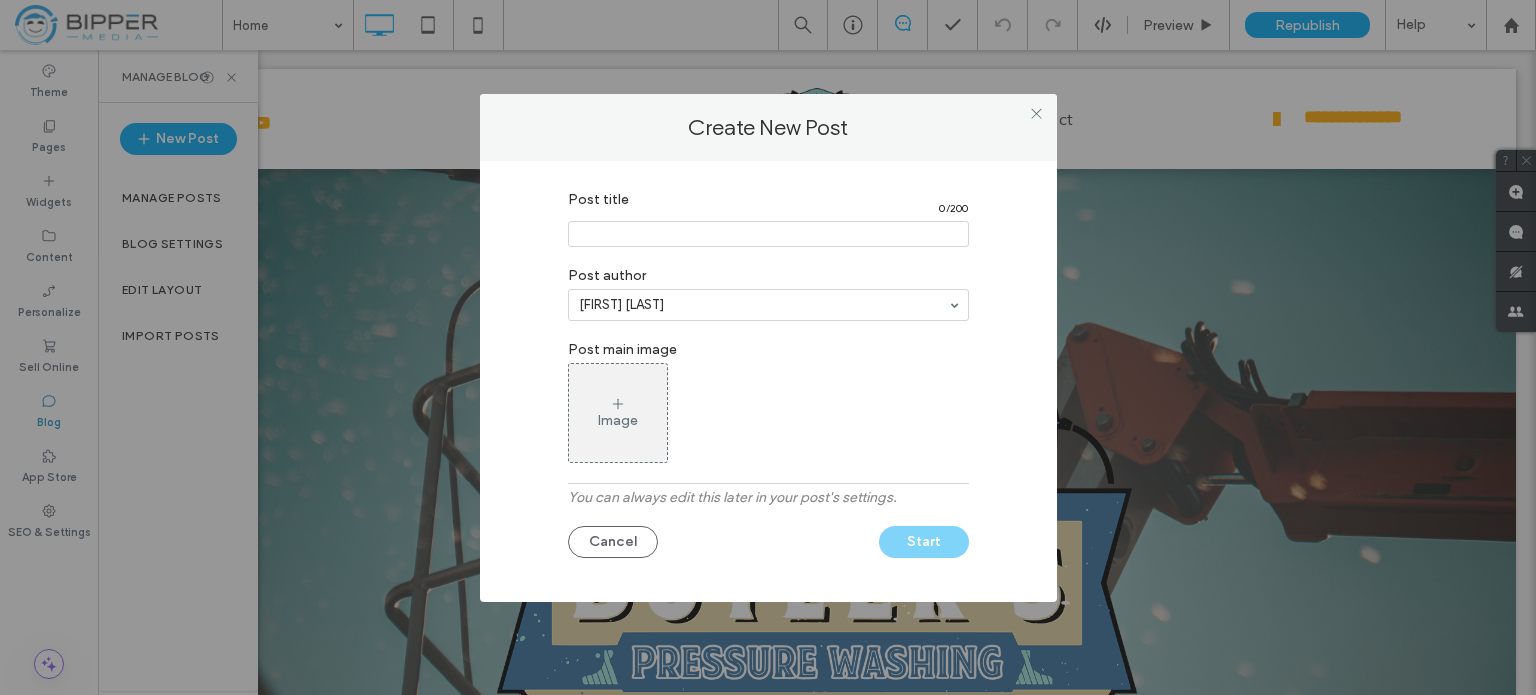 click at bounding box center [768, 234] 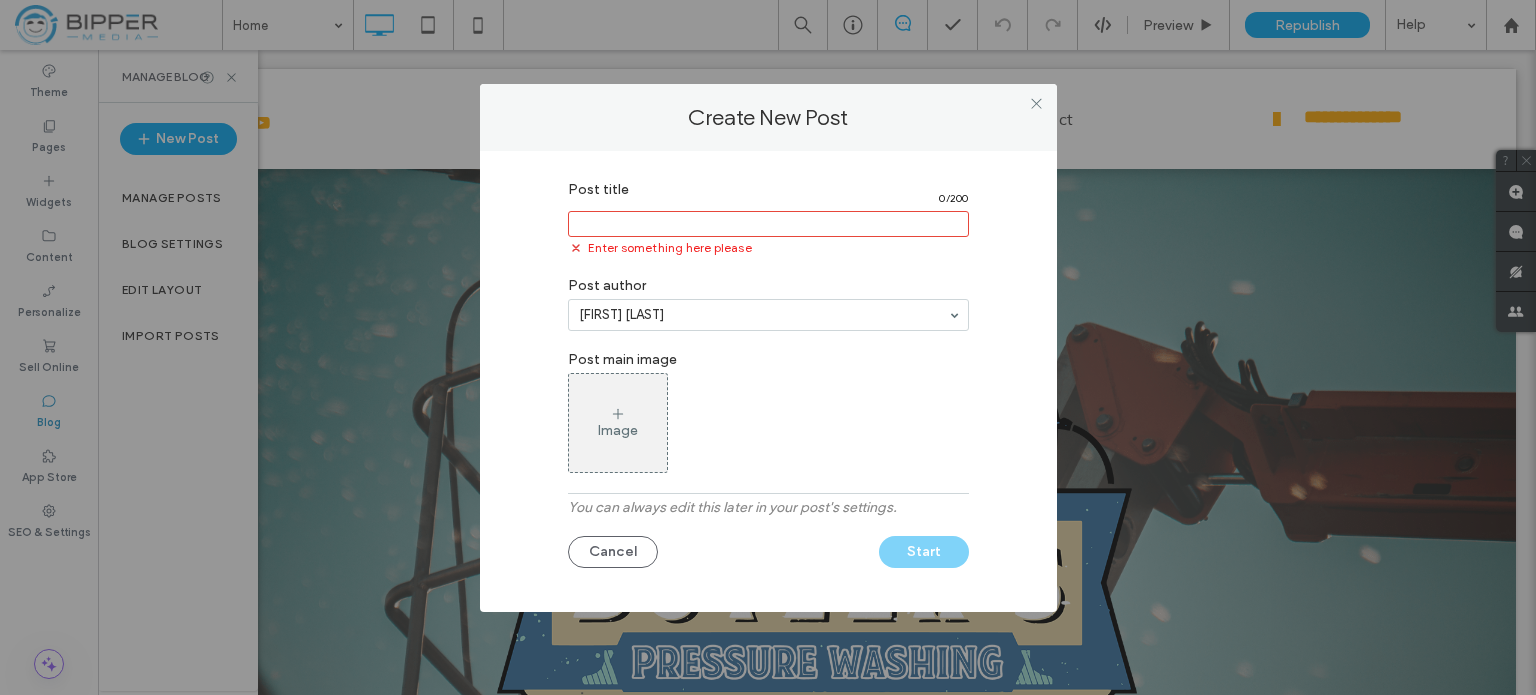 paste on "**********" 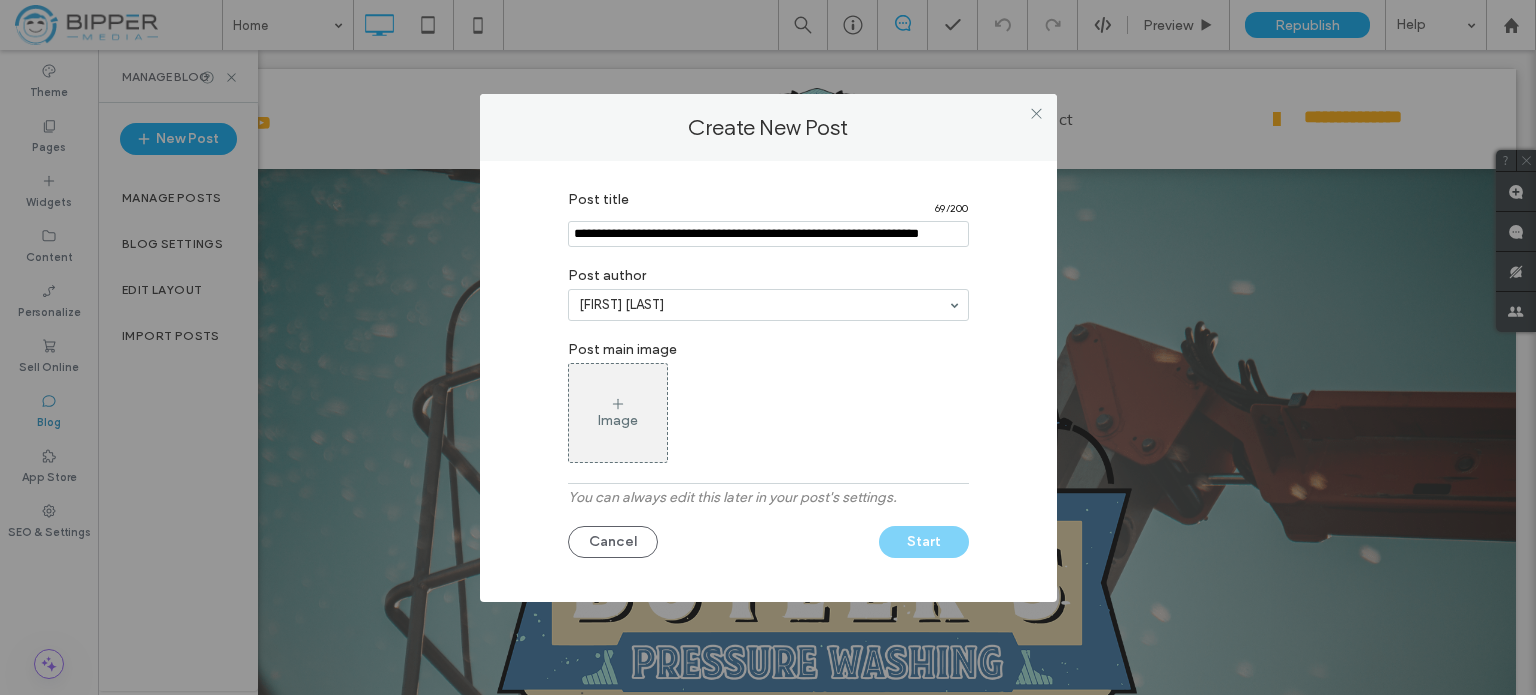 scroll, scrollTop: 0, scrollLeft: 58, axis: horizontal 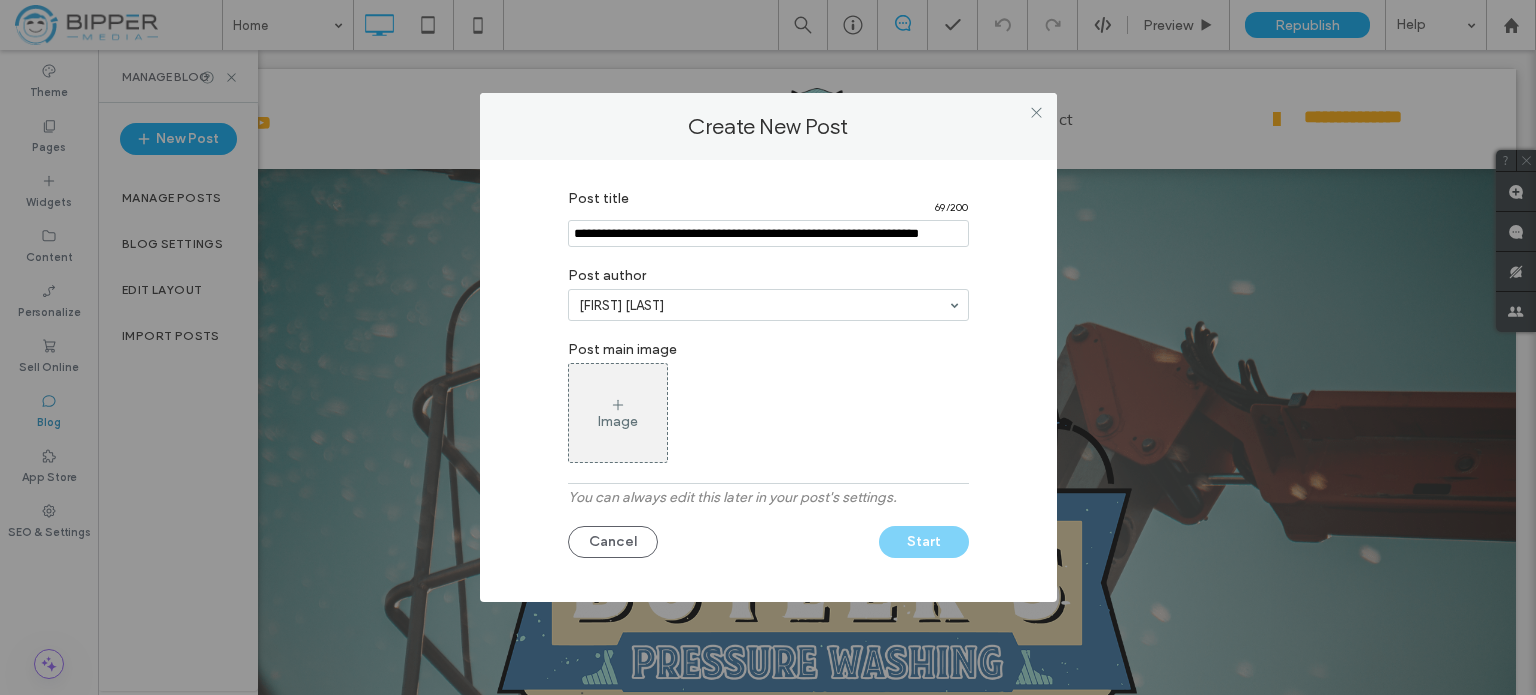 type on "**********" 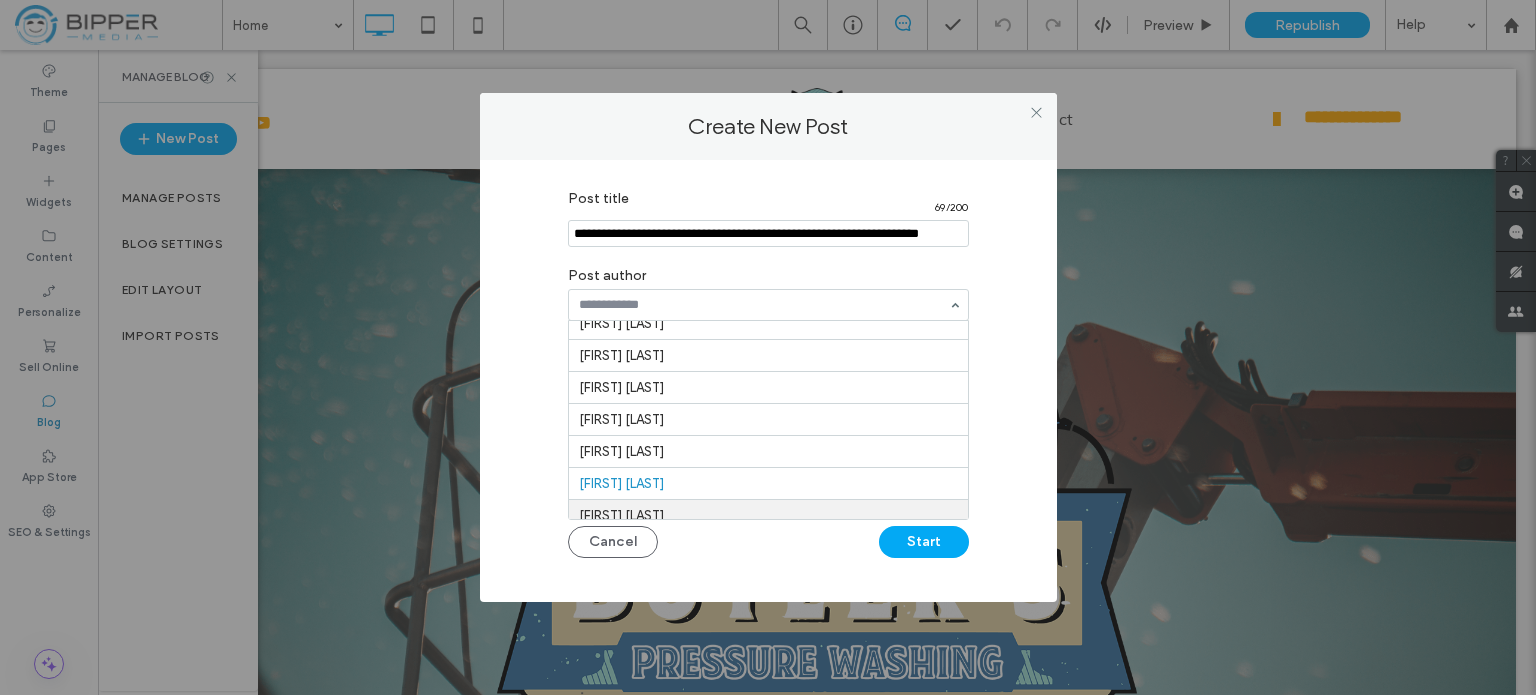 scroll, scrollTop: 0, scrollLeft: 0, axis: both 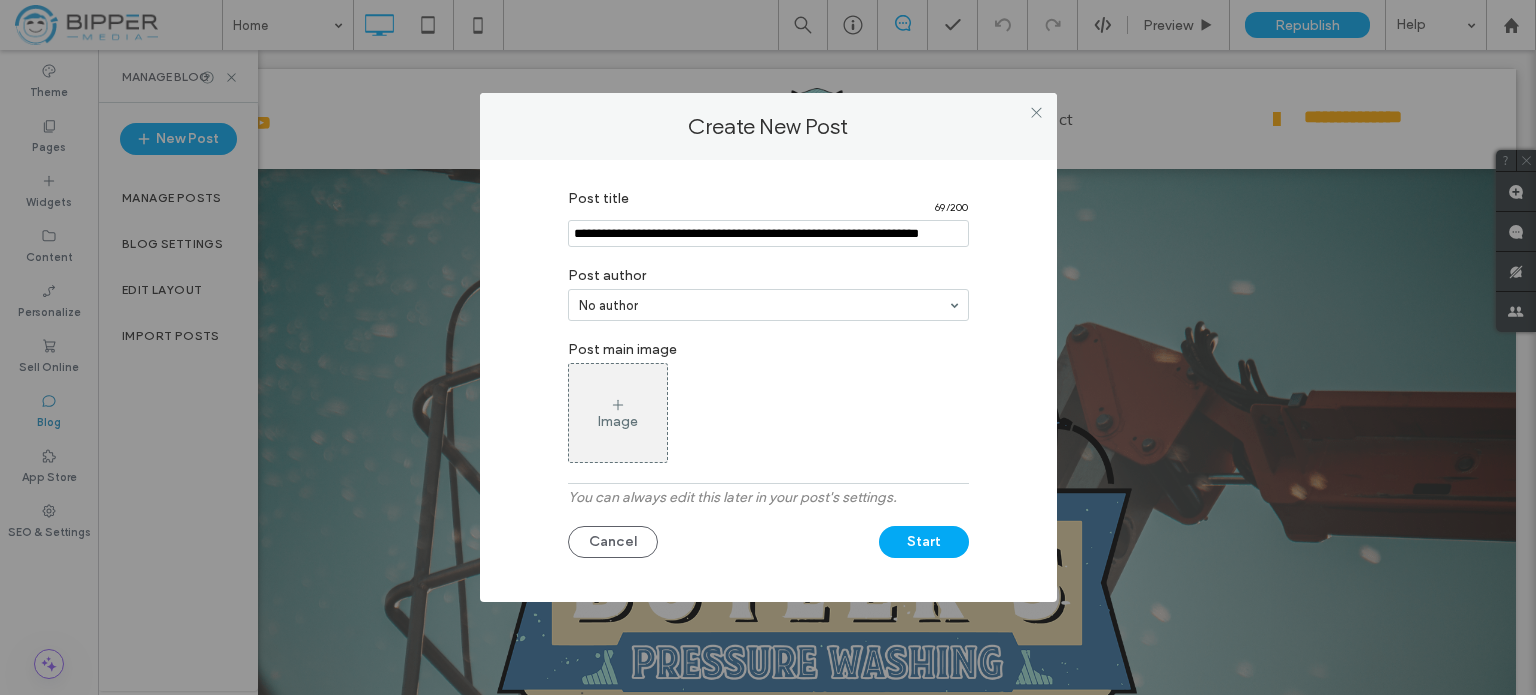 click 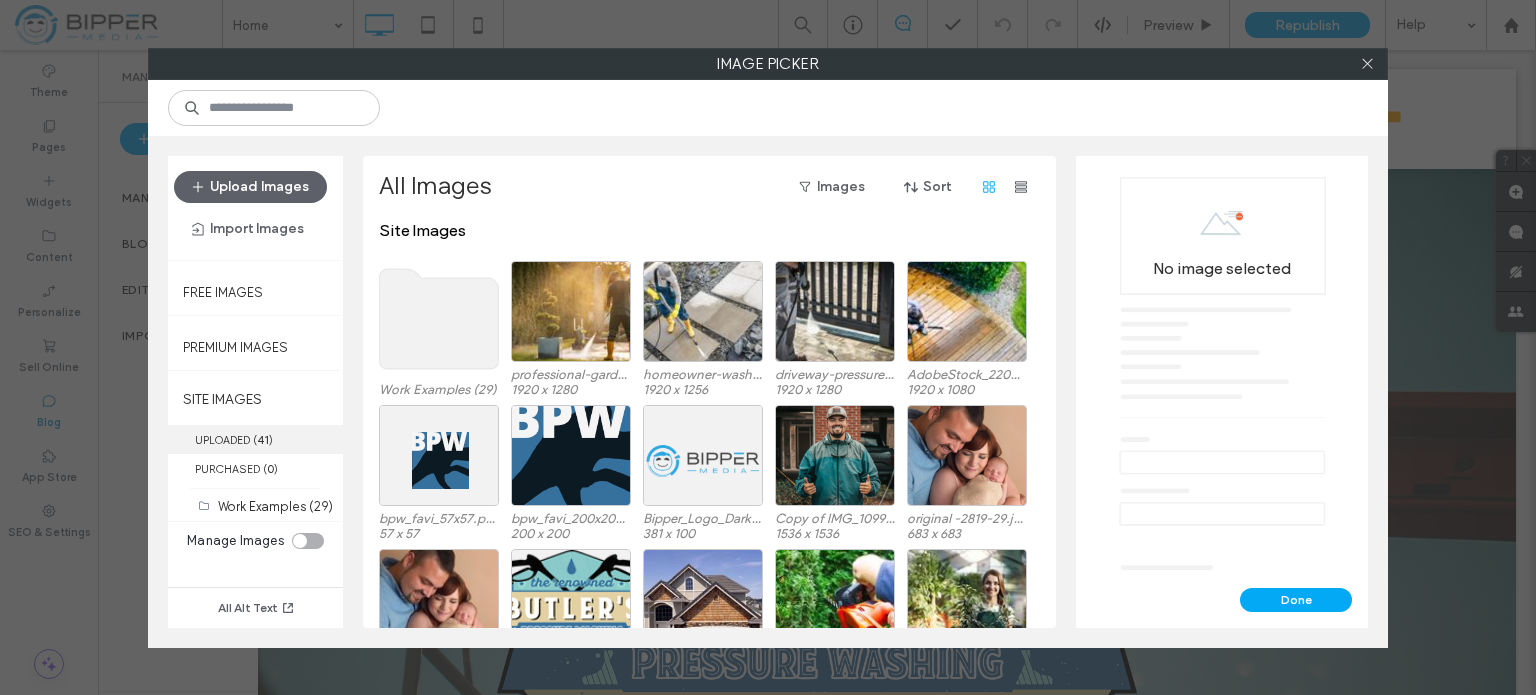 click on "41" at bounding box center (263, 440) 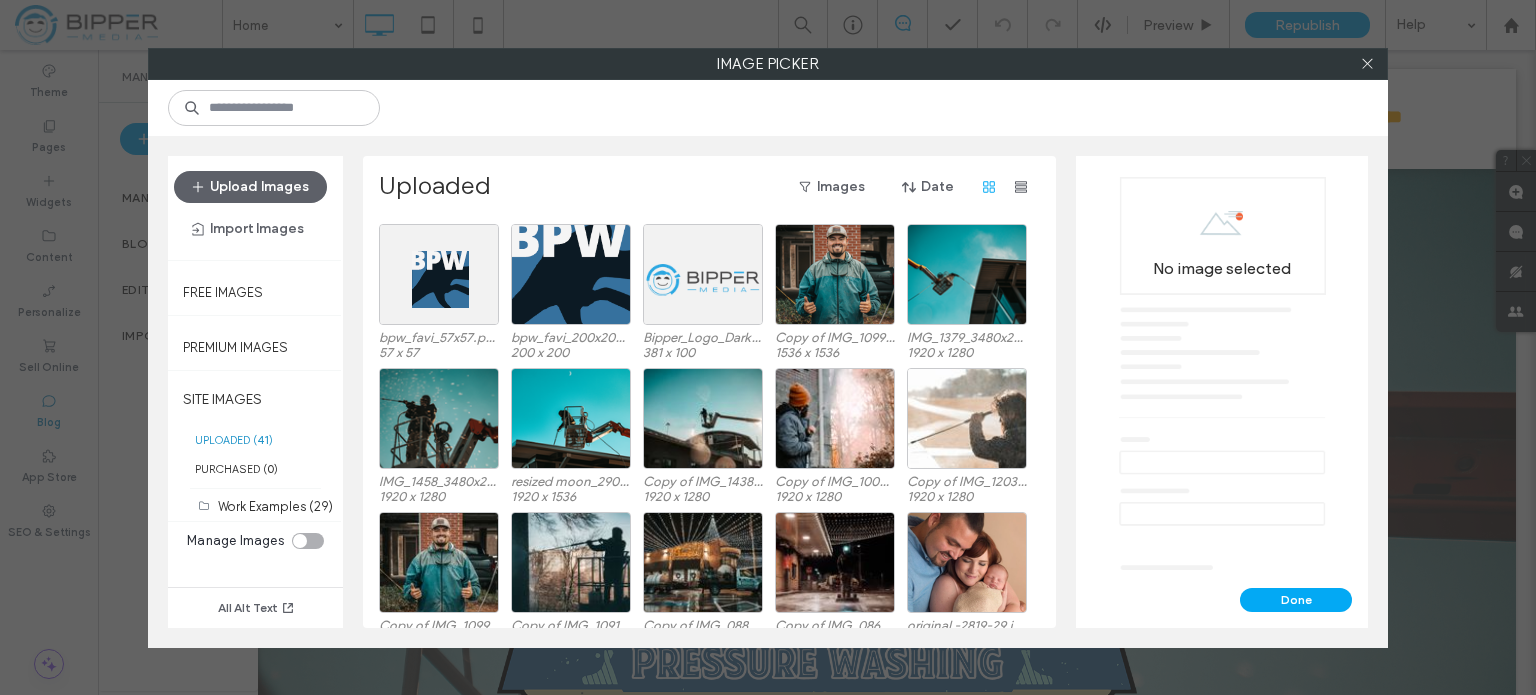 scroll, scrollTop: 0, scrollLeft: 0, axis: both 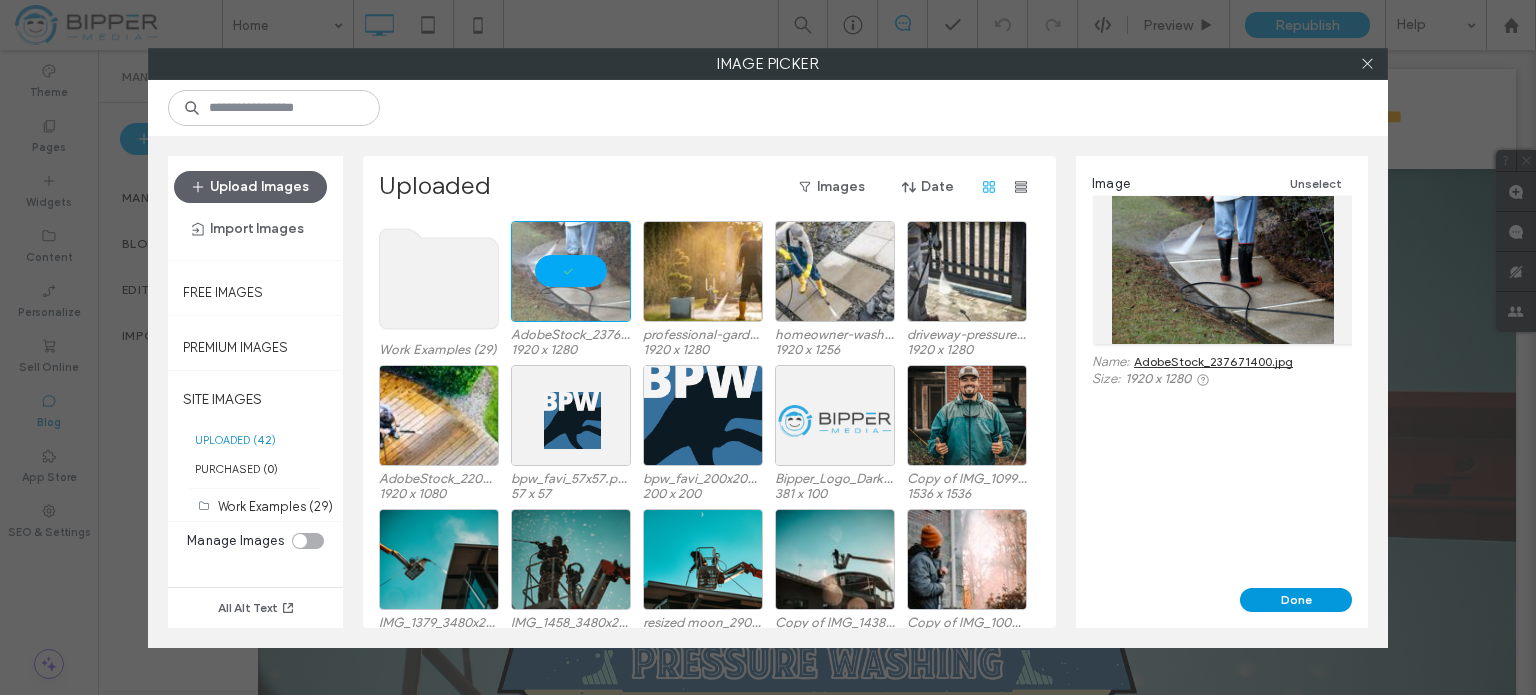 click on "Done" at bounding box center (1296, 600) 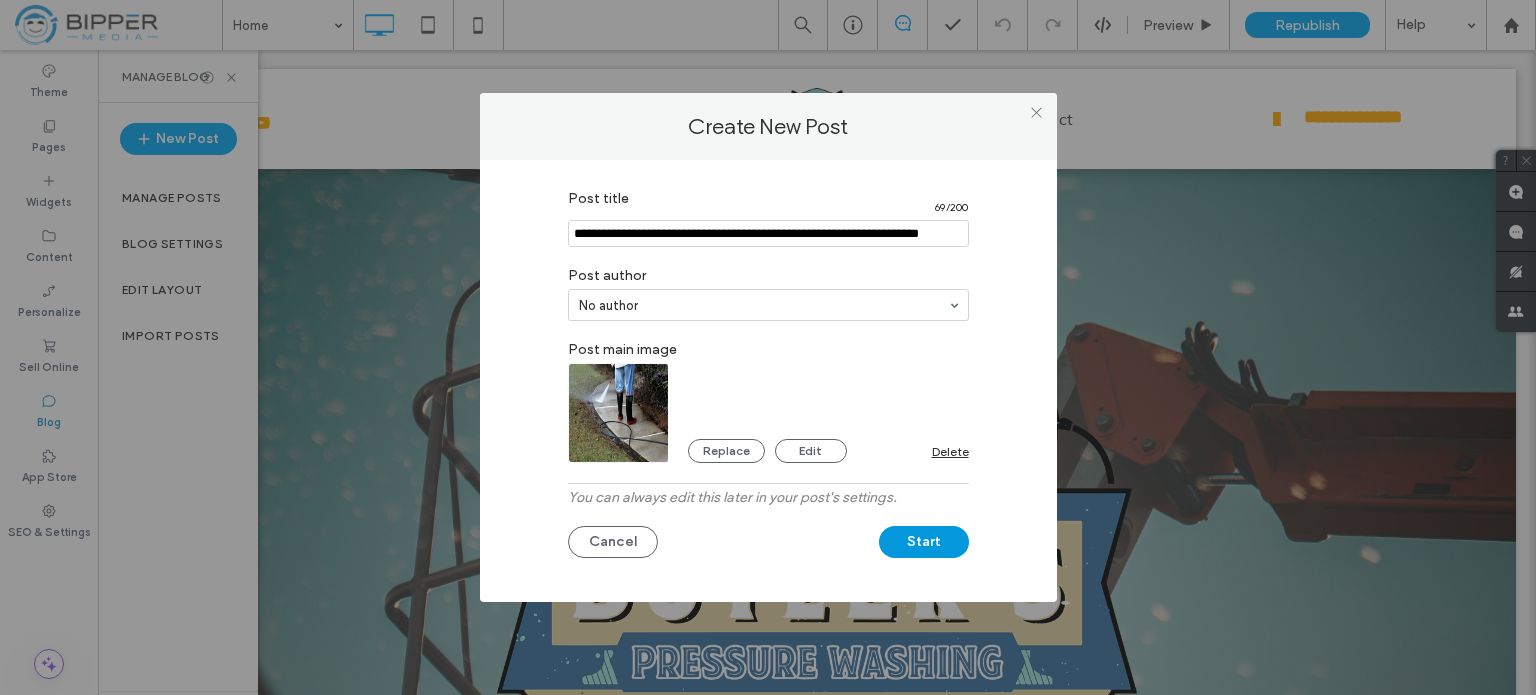 click on "Start" at bounding box center [924, 542] 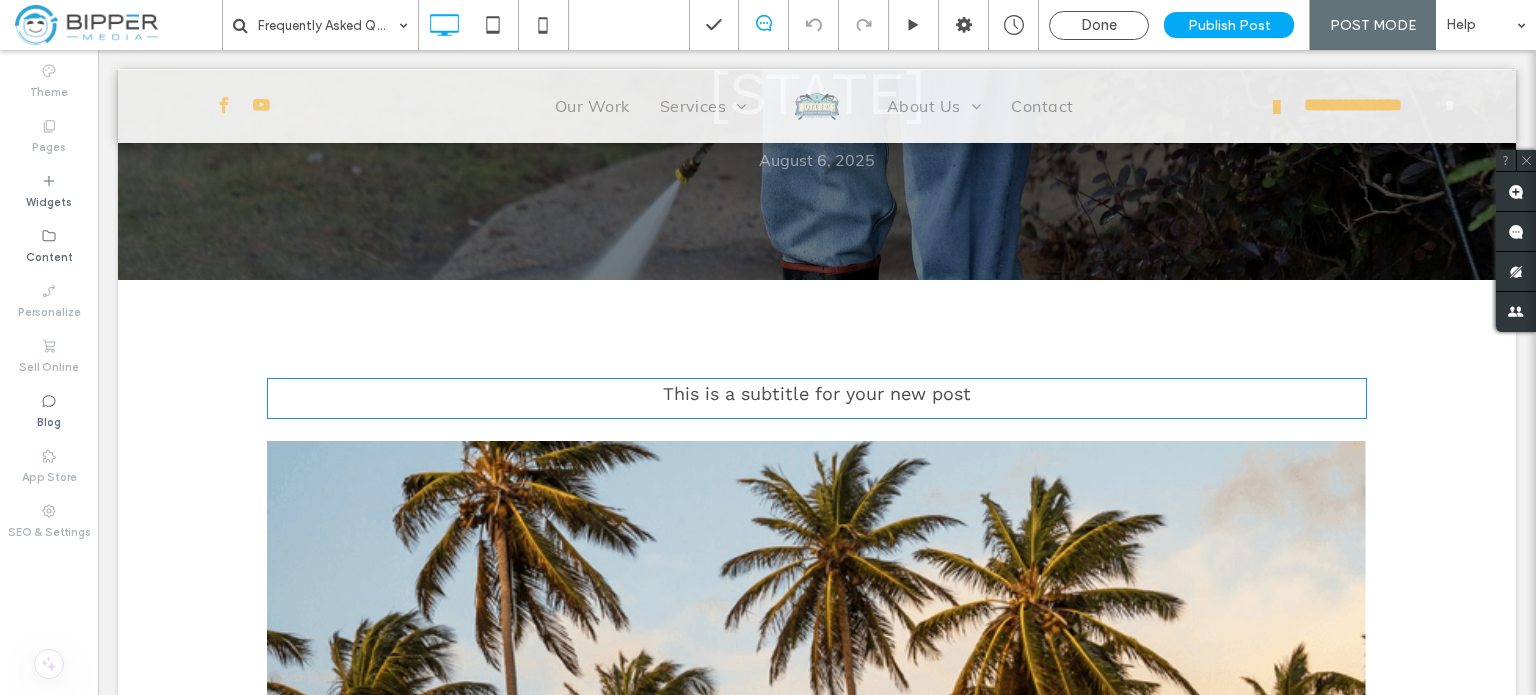 scroll, scrollTop: 500, scrollLeft: 0, axis: vertical 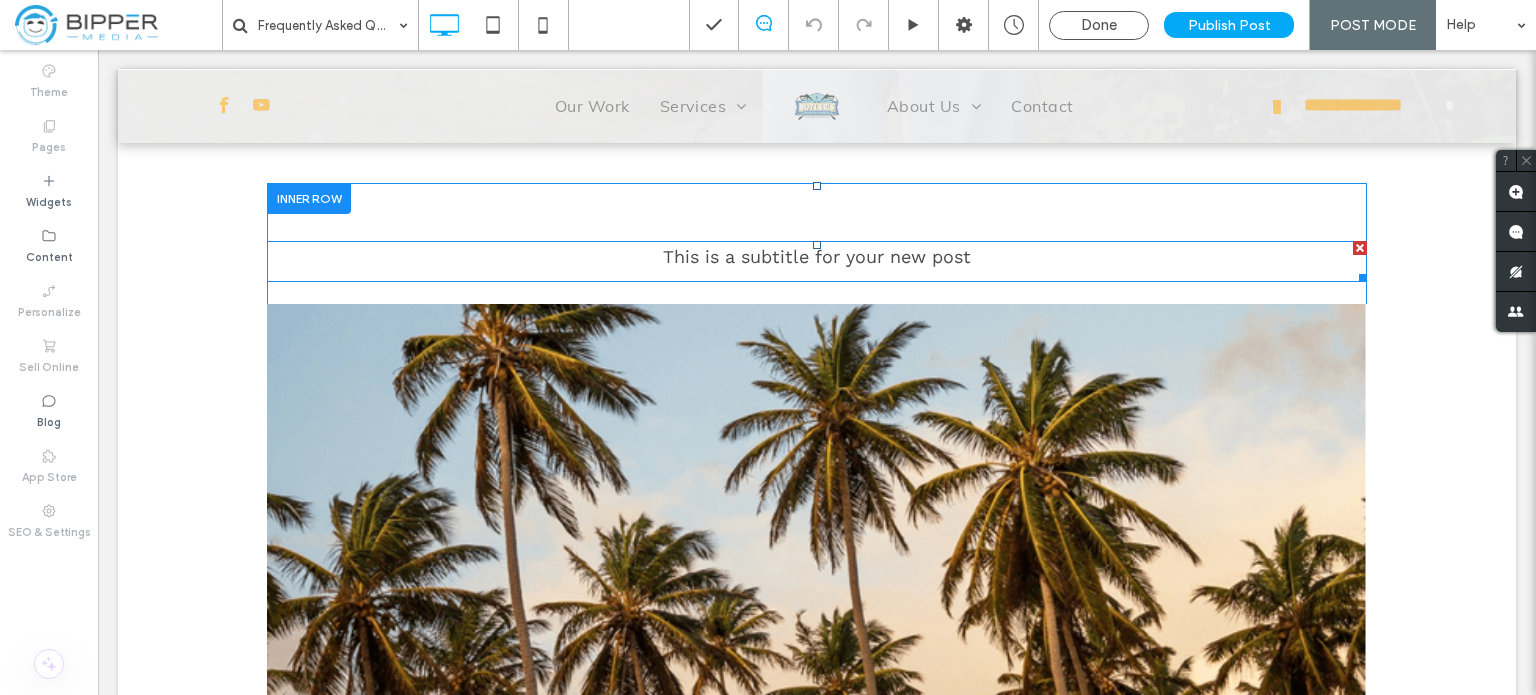 click at bounding box center (1360, 248) 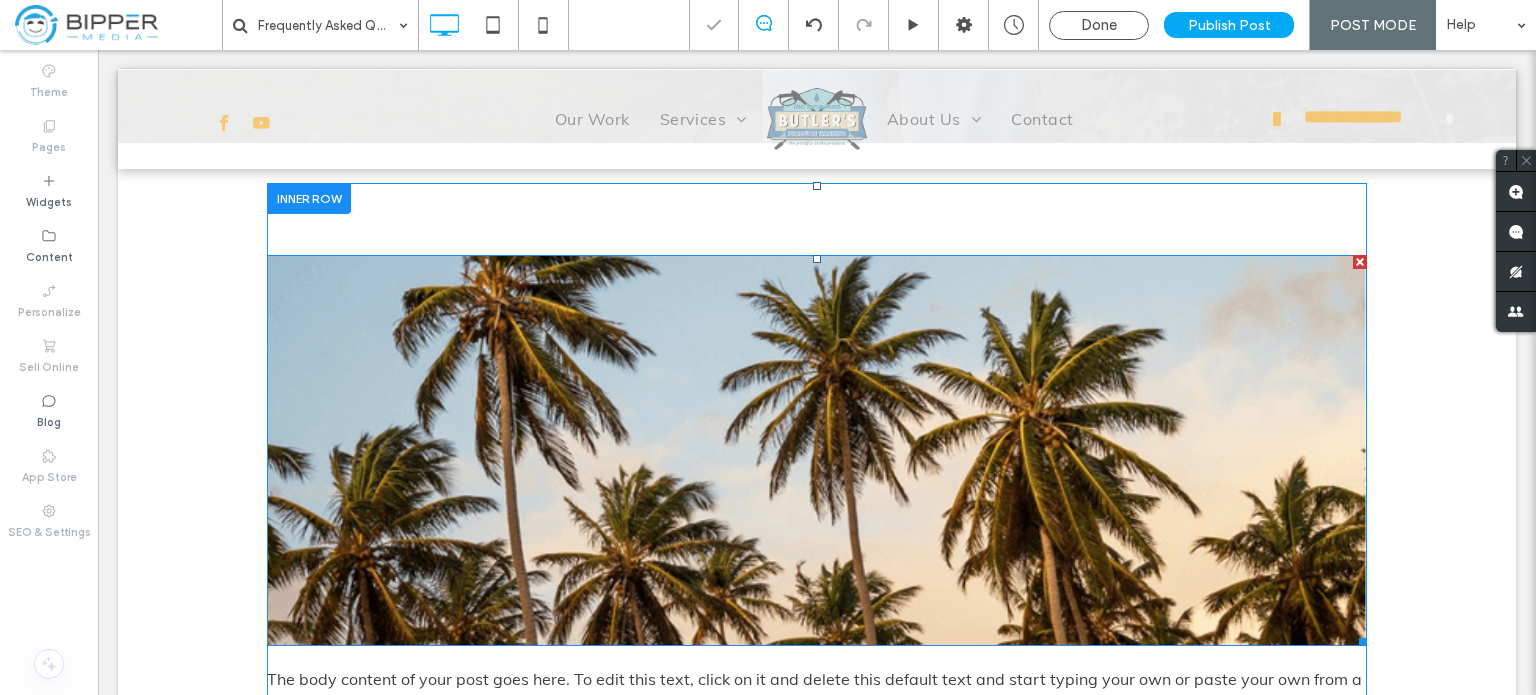 click at bounding box center [1360, 262] 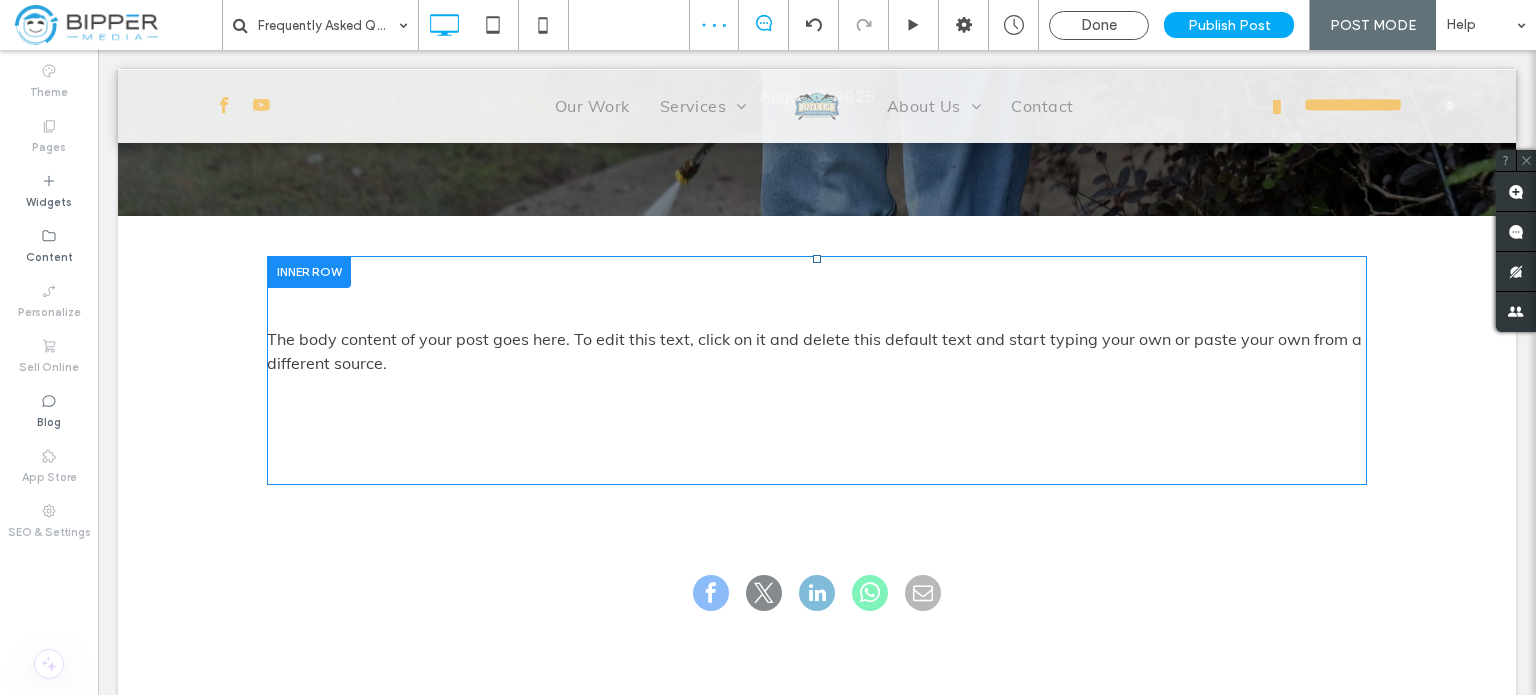 scroll, scrollTop: 373, scrollLeft: 0, axis: vertical 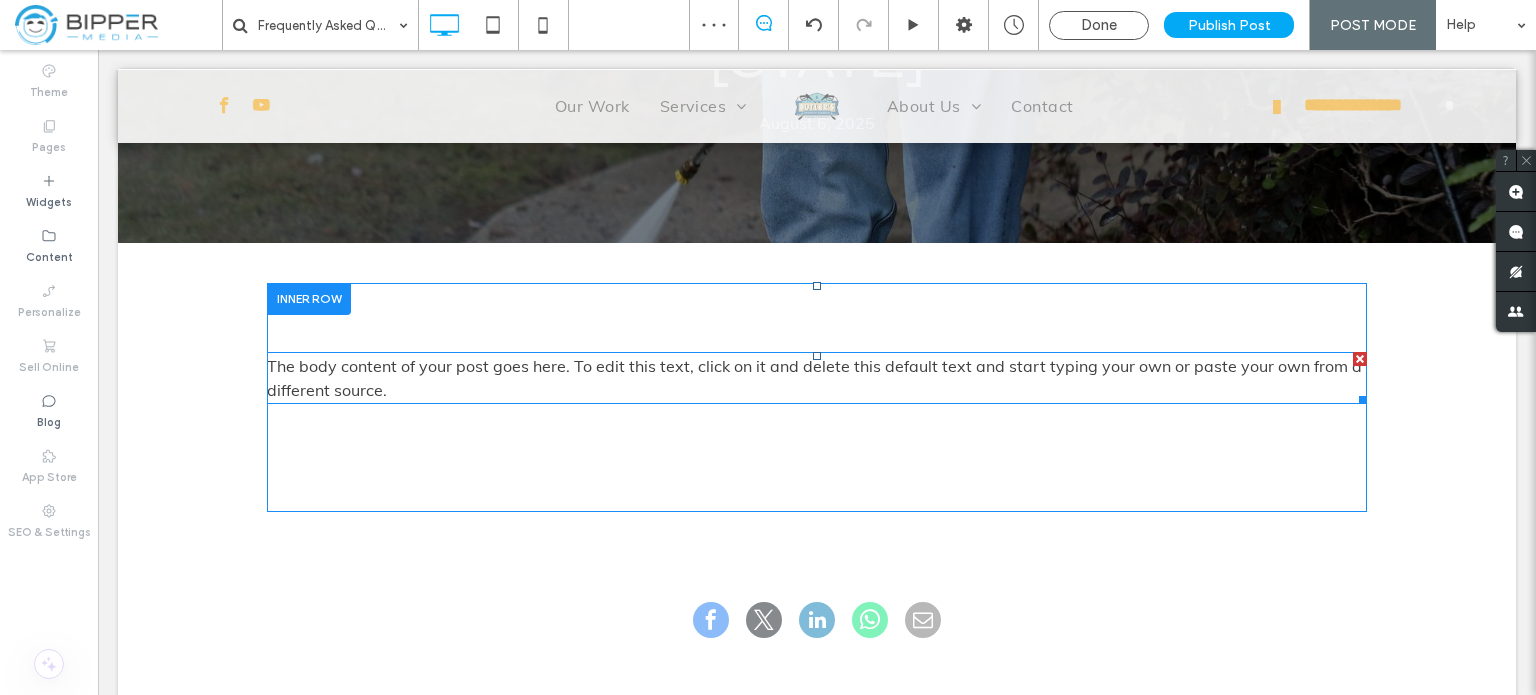 click on "The body content of your post goes here. To edit this text, click on it and delete this default text and start typing your own or paste your own from a different source." at bounding box center [814, 378] 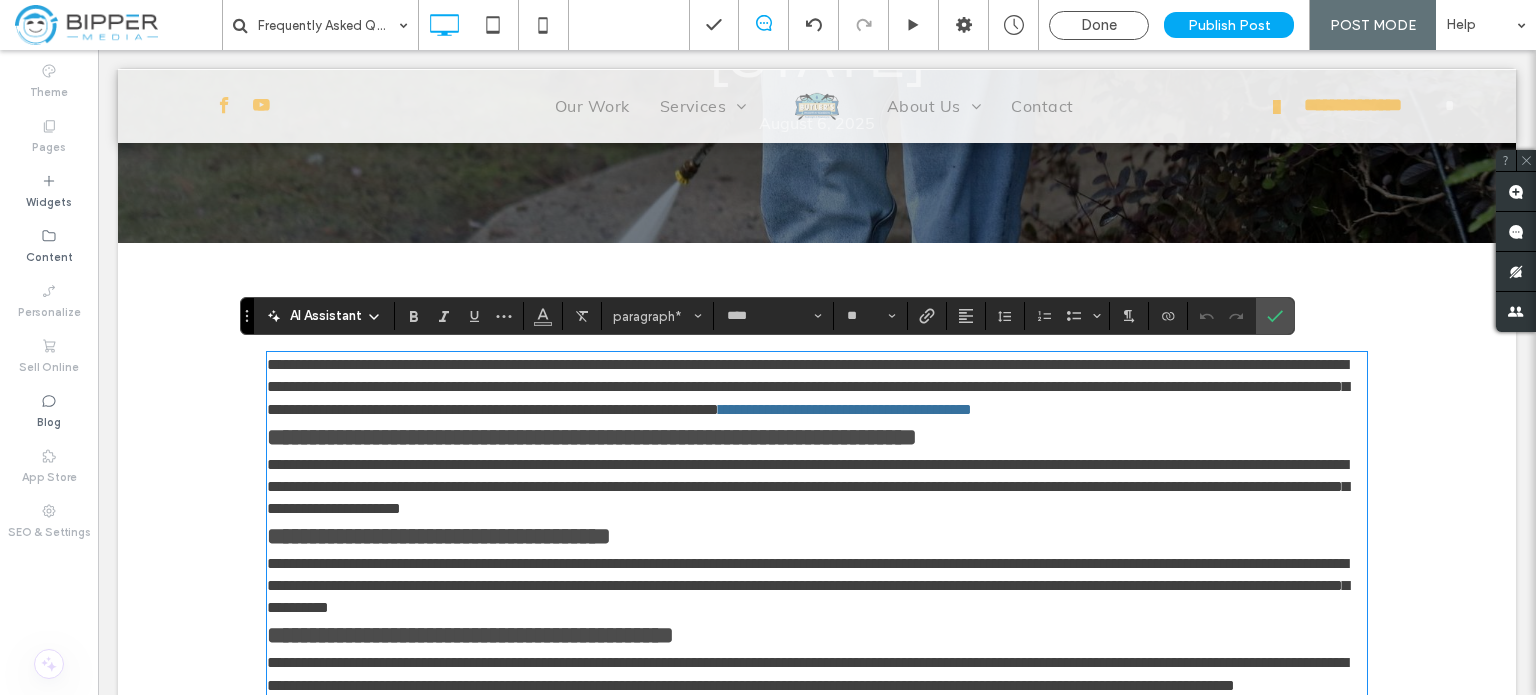 scroll, scrollTop: 0, scrollLeft: 0, axis: both 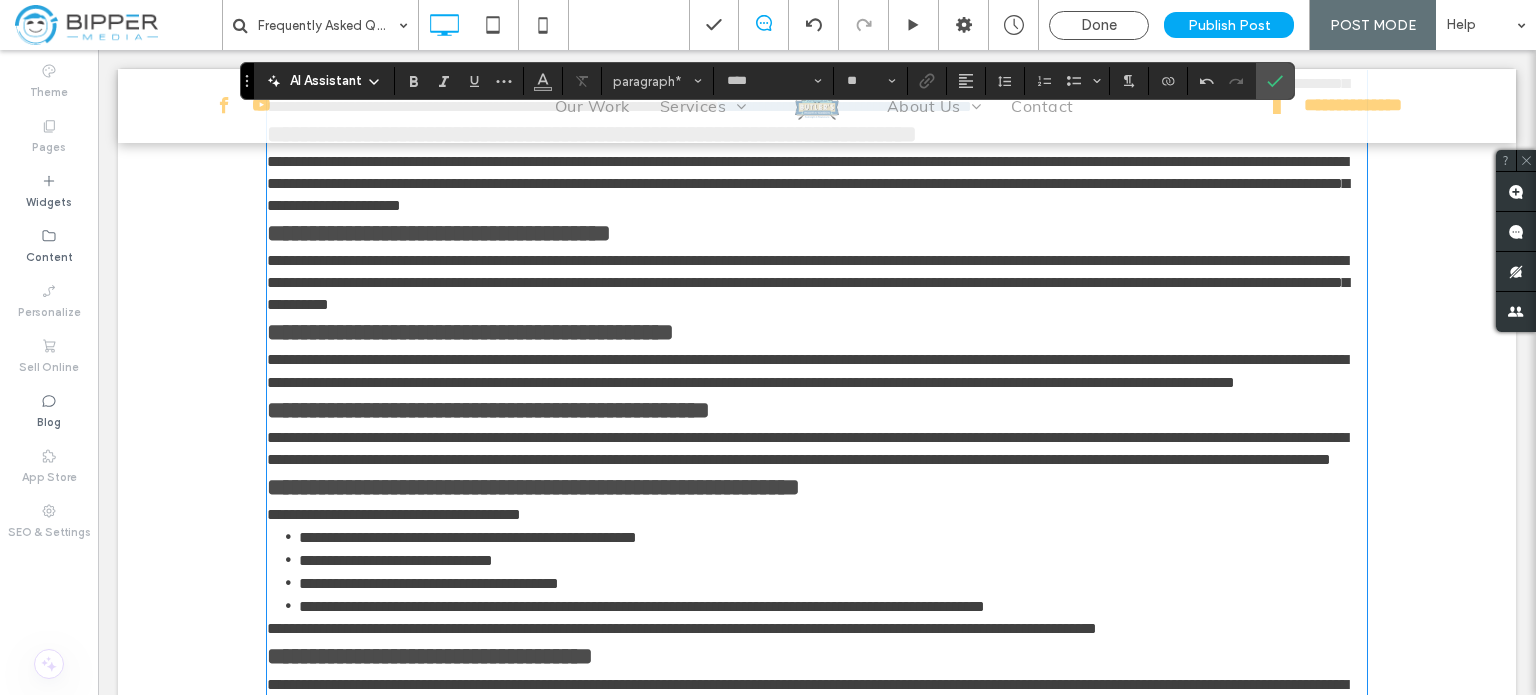 type on "*********" 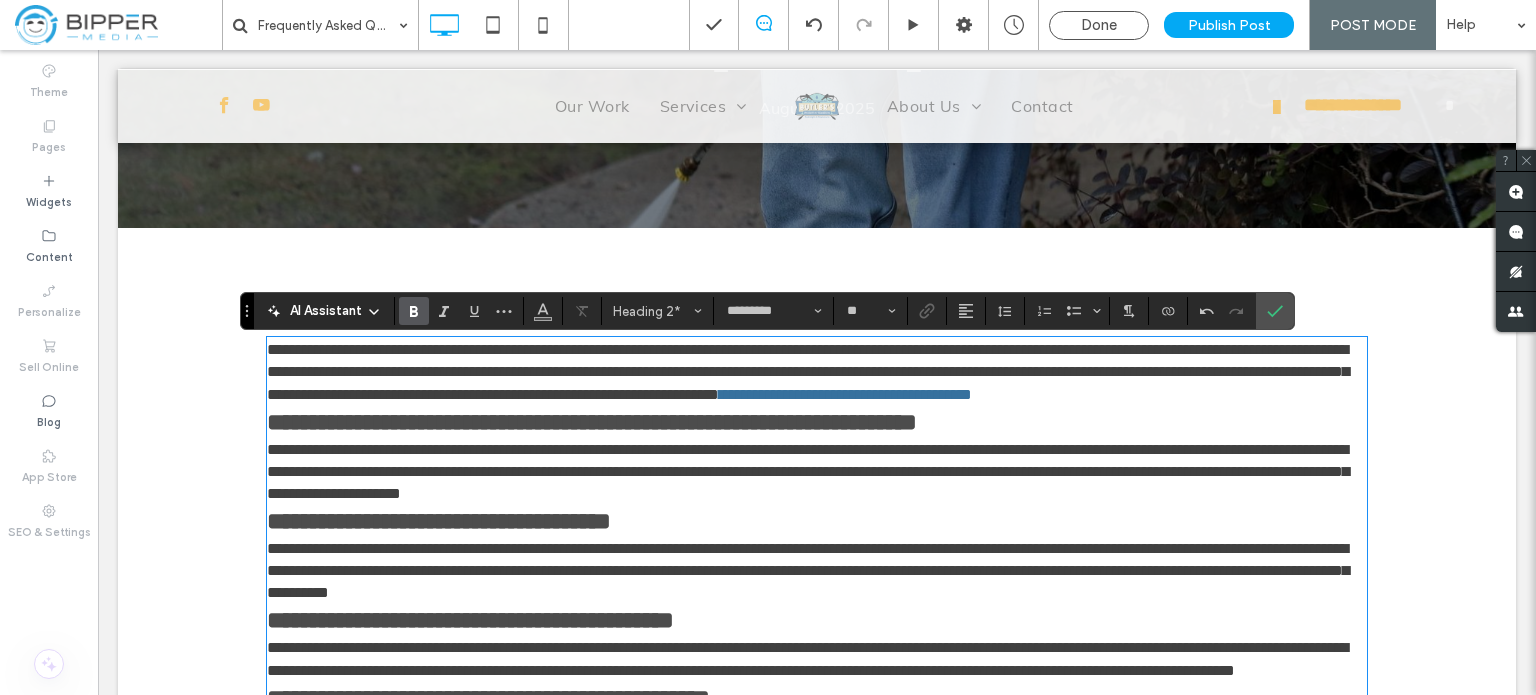 scroll, scrollTop: 376, scrollLeft: 0, axis: vertical 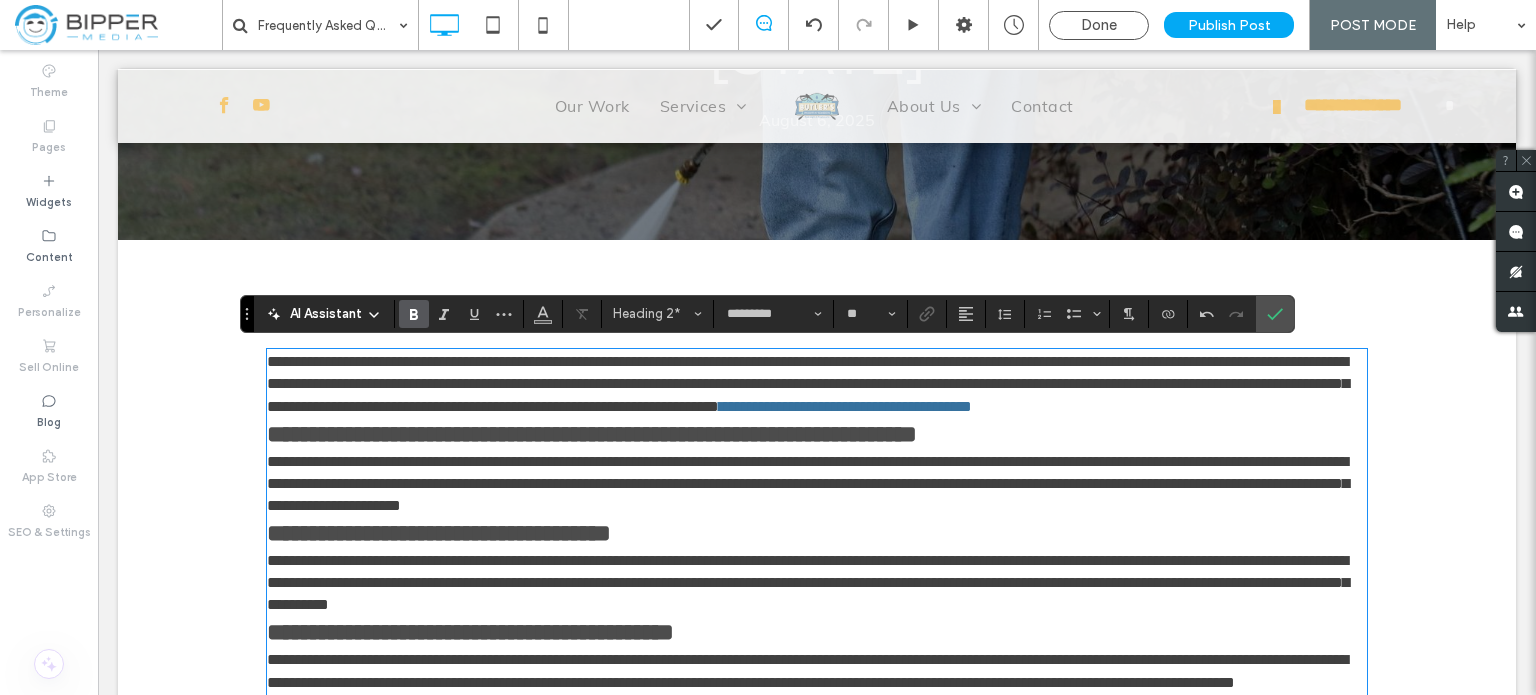 type on "****" 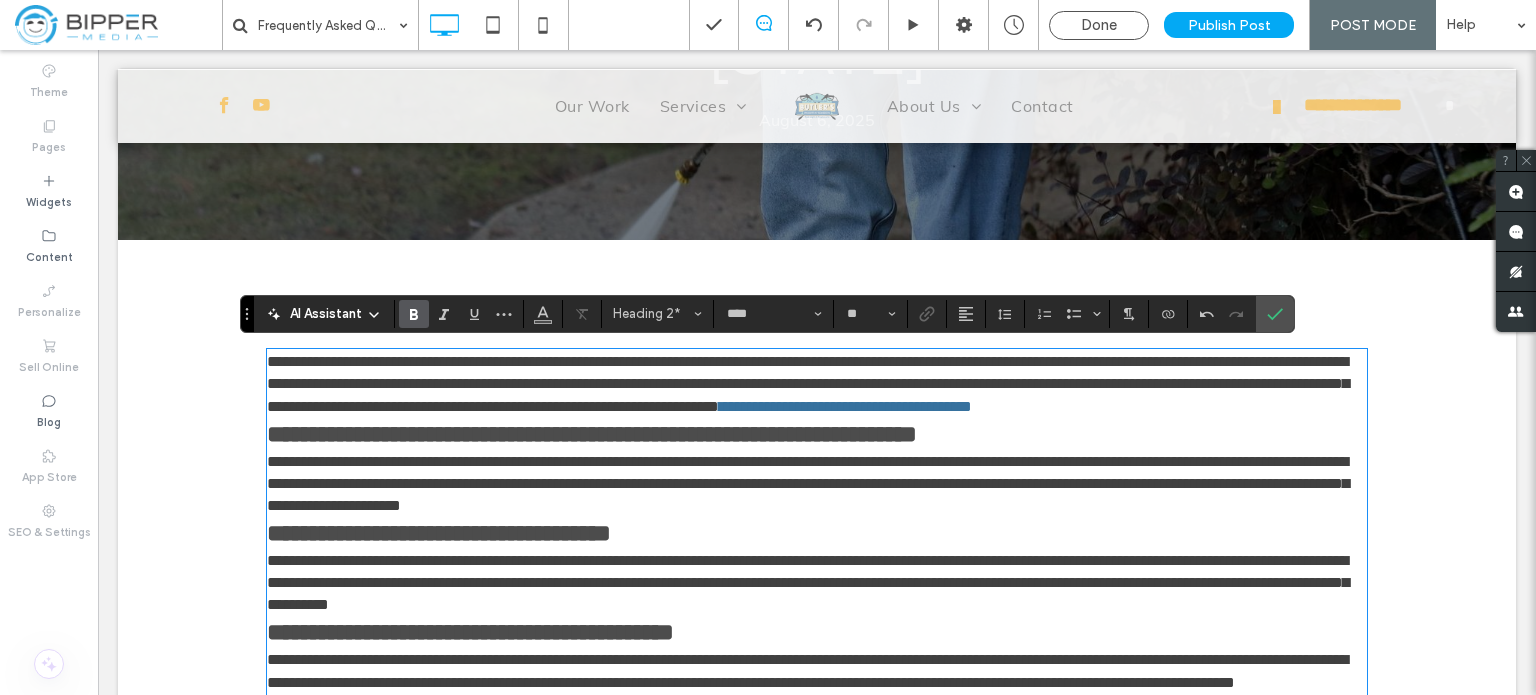 click on "**********" at bounding box center (817, 384) 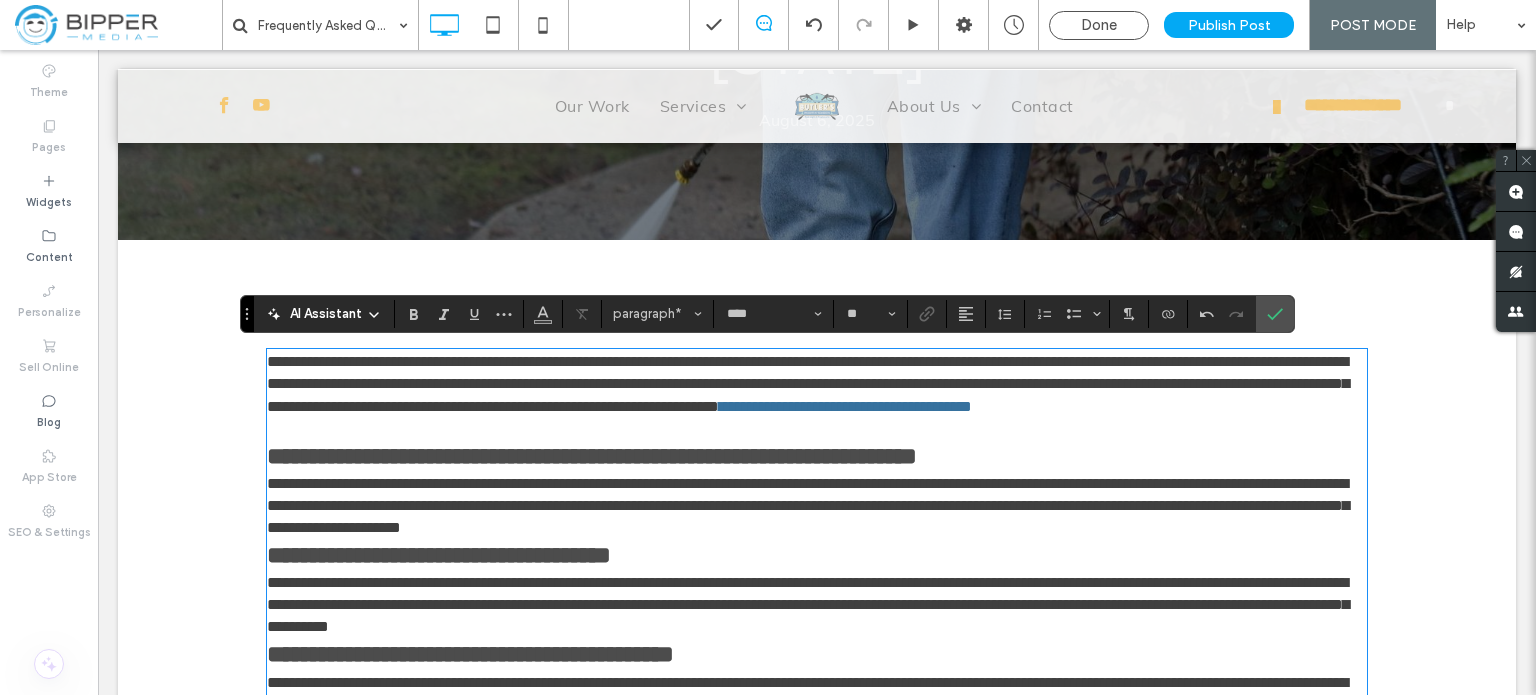 type on "*********" 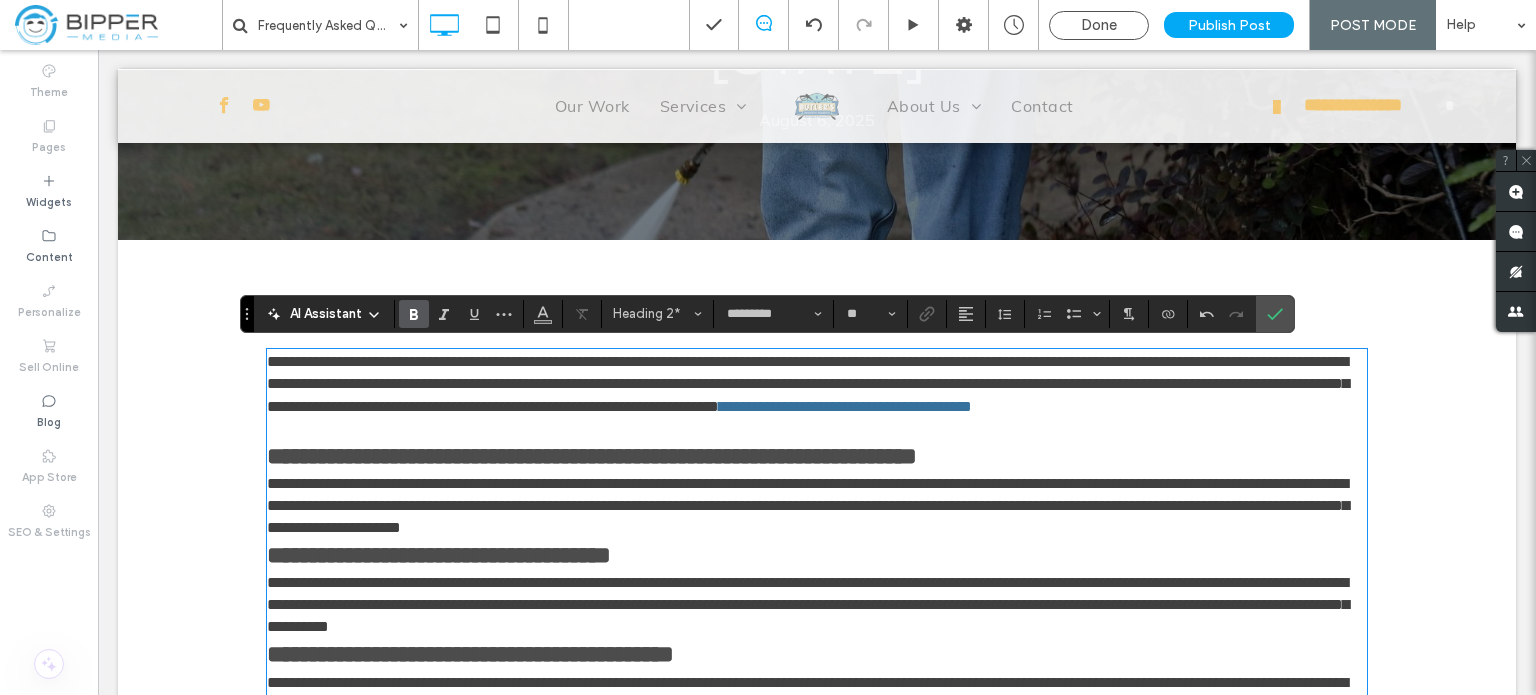 type on "****" 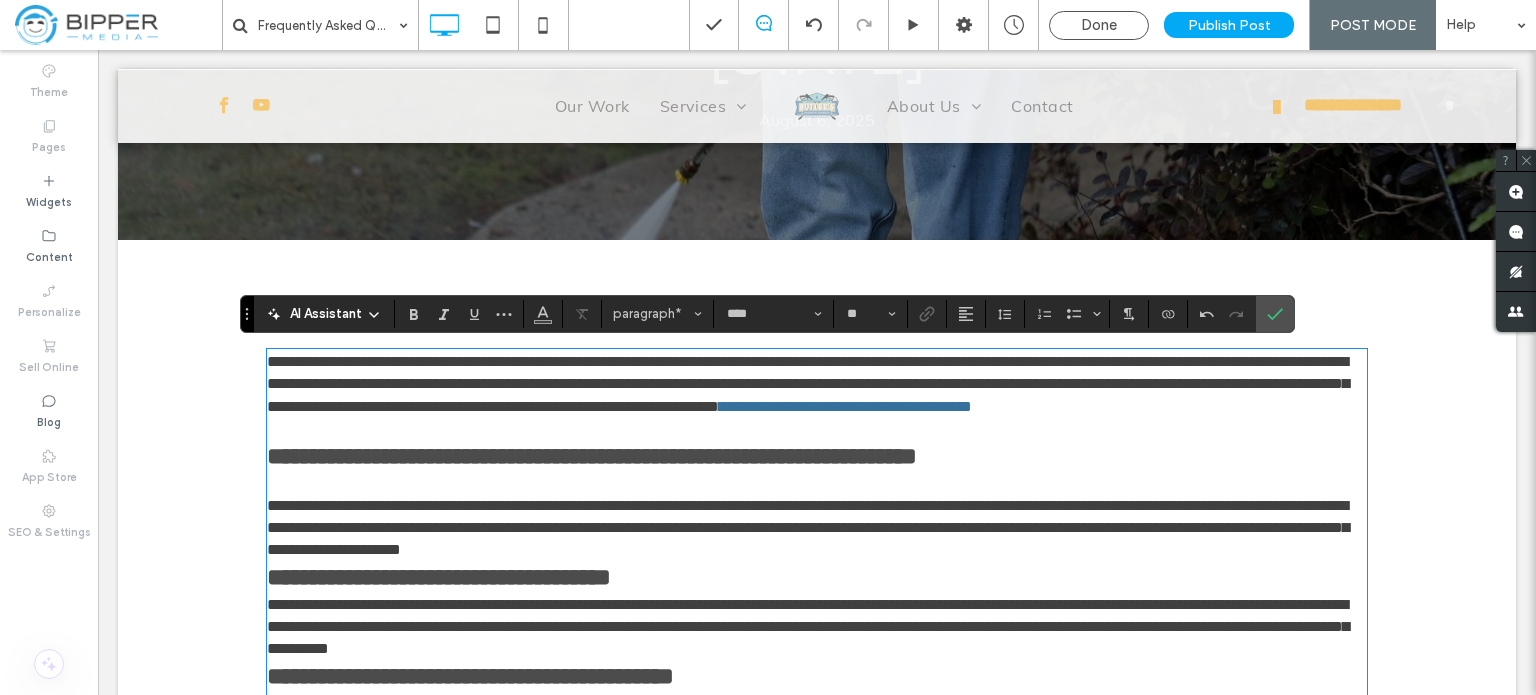 type on "*********" 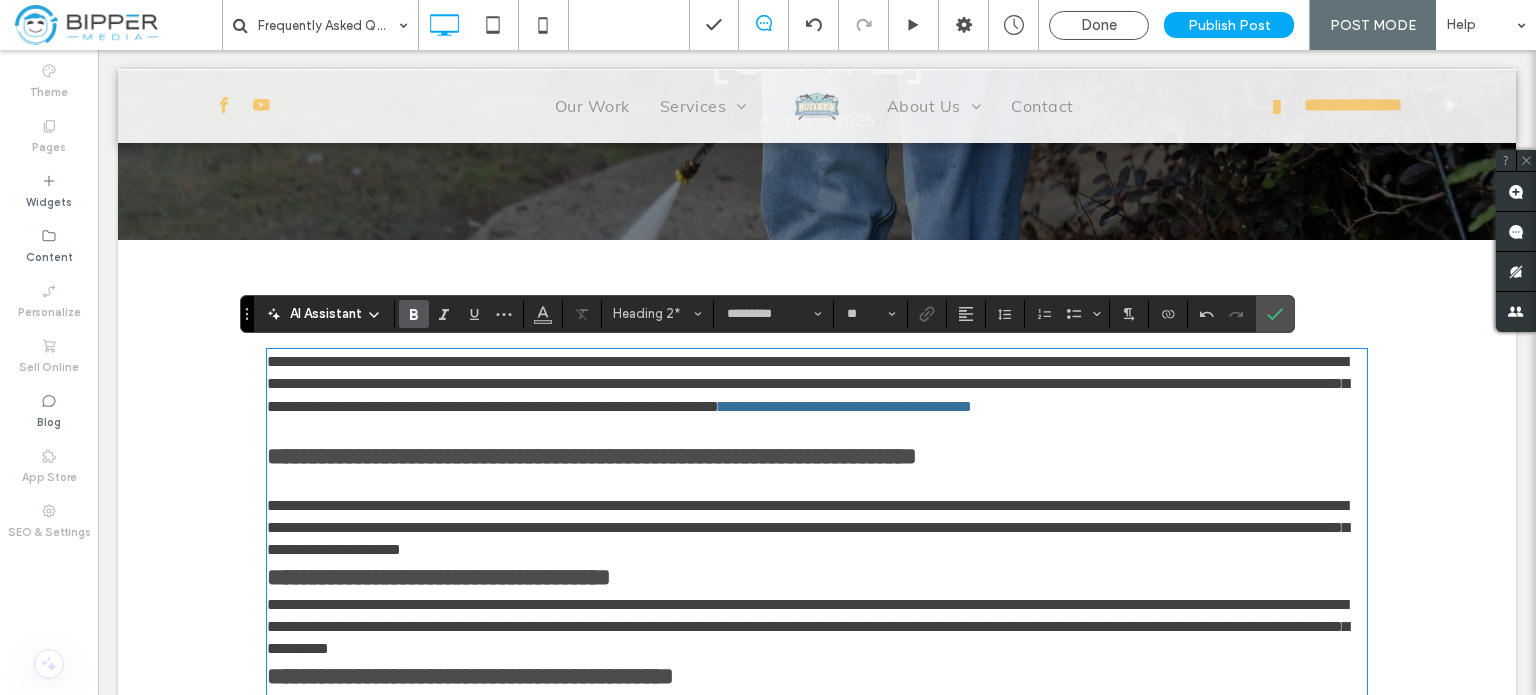type on "****" 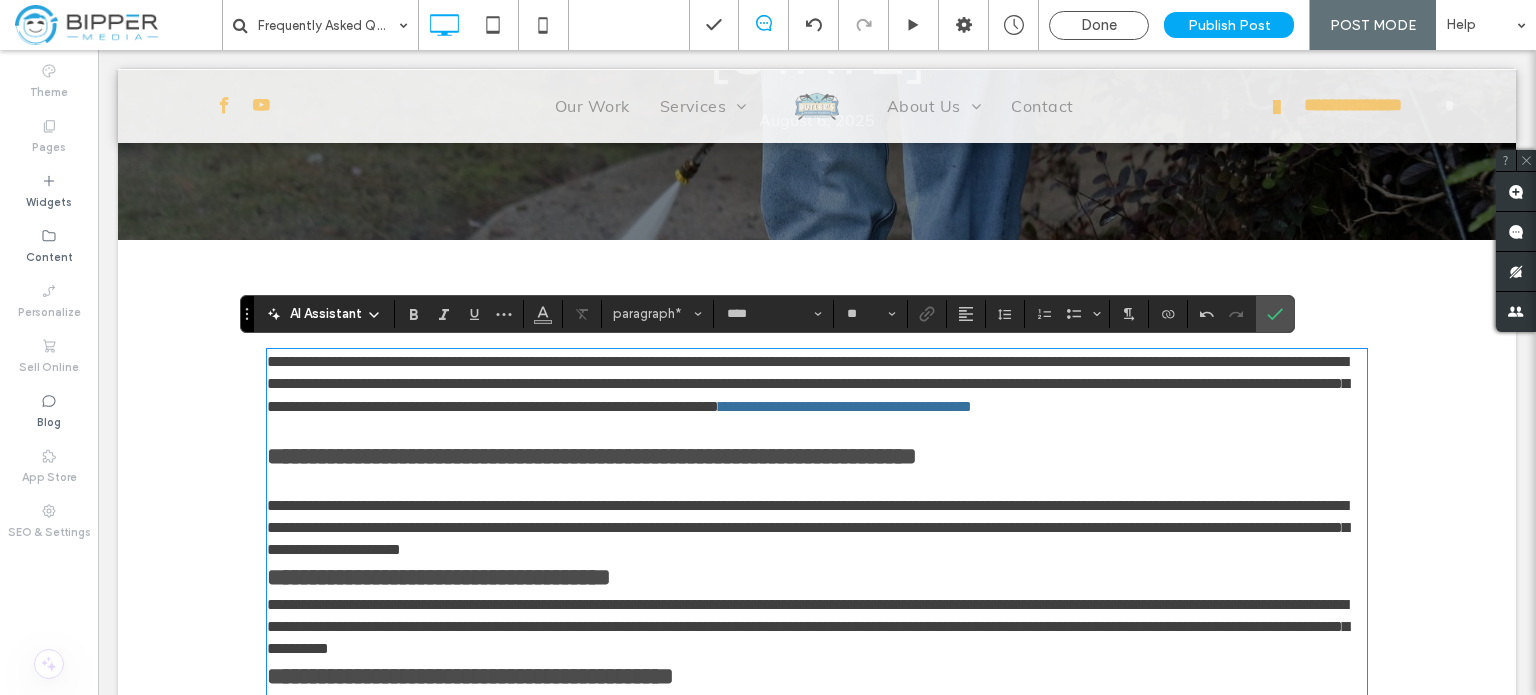 type on "*********" 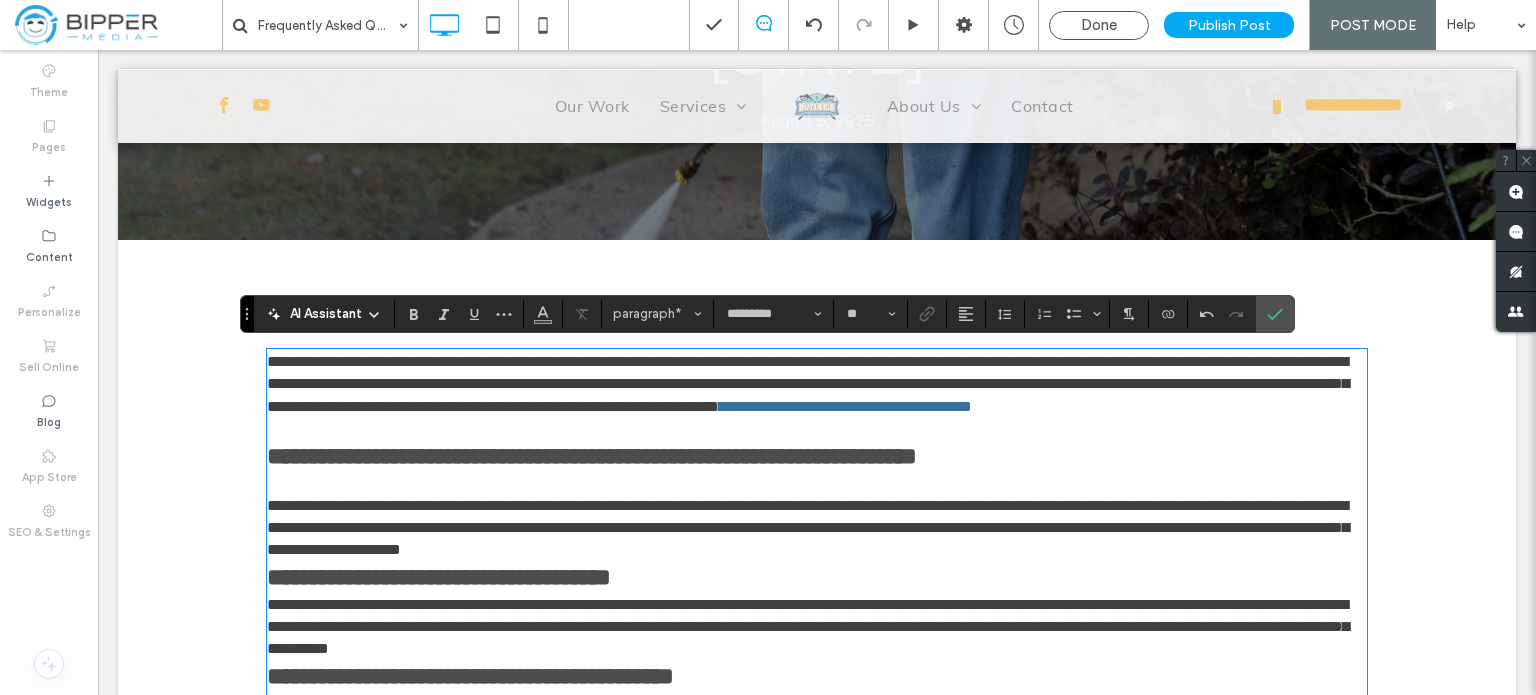 type on "****" 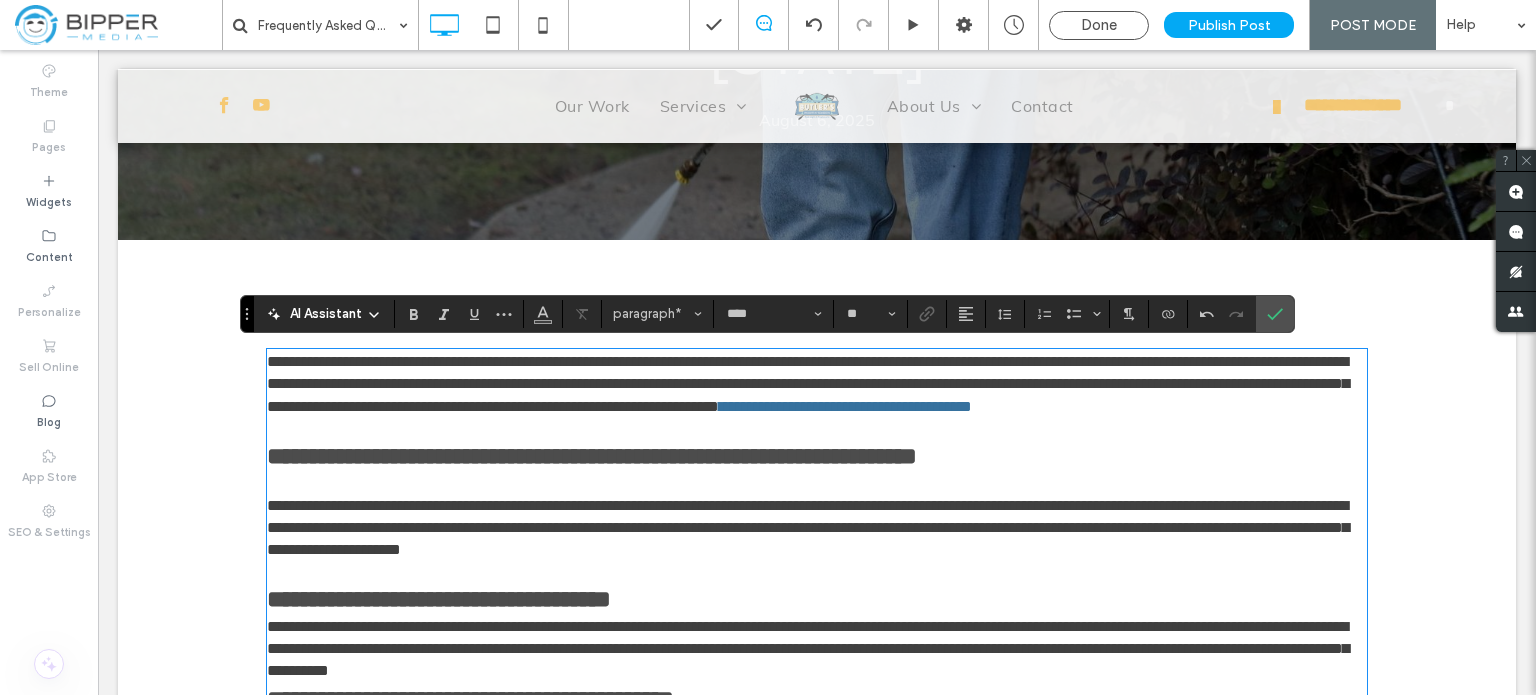 type on "*********" 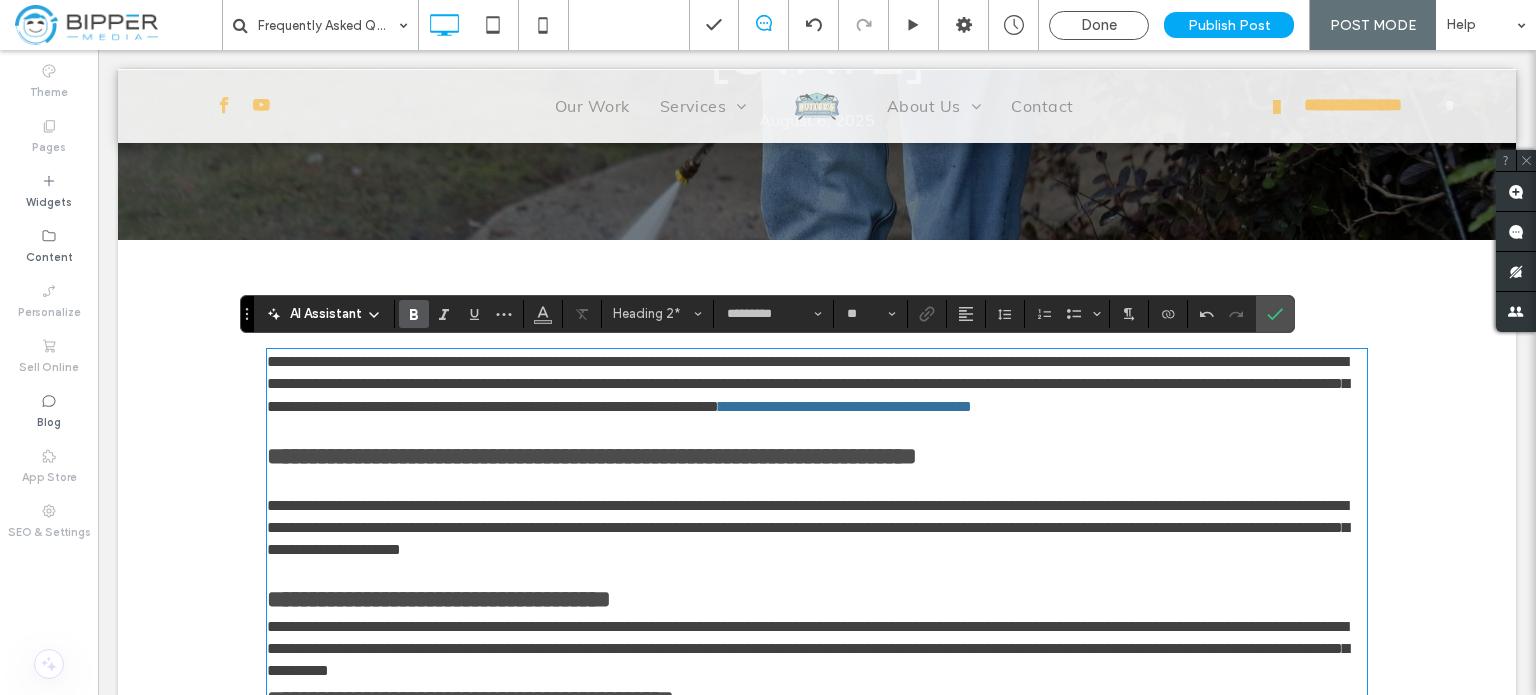 type on "****" 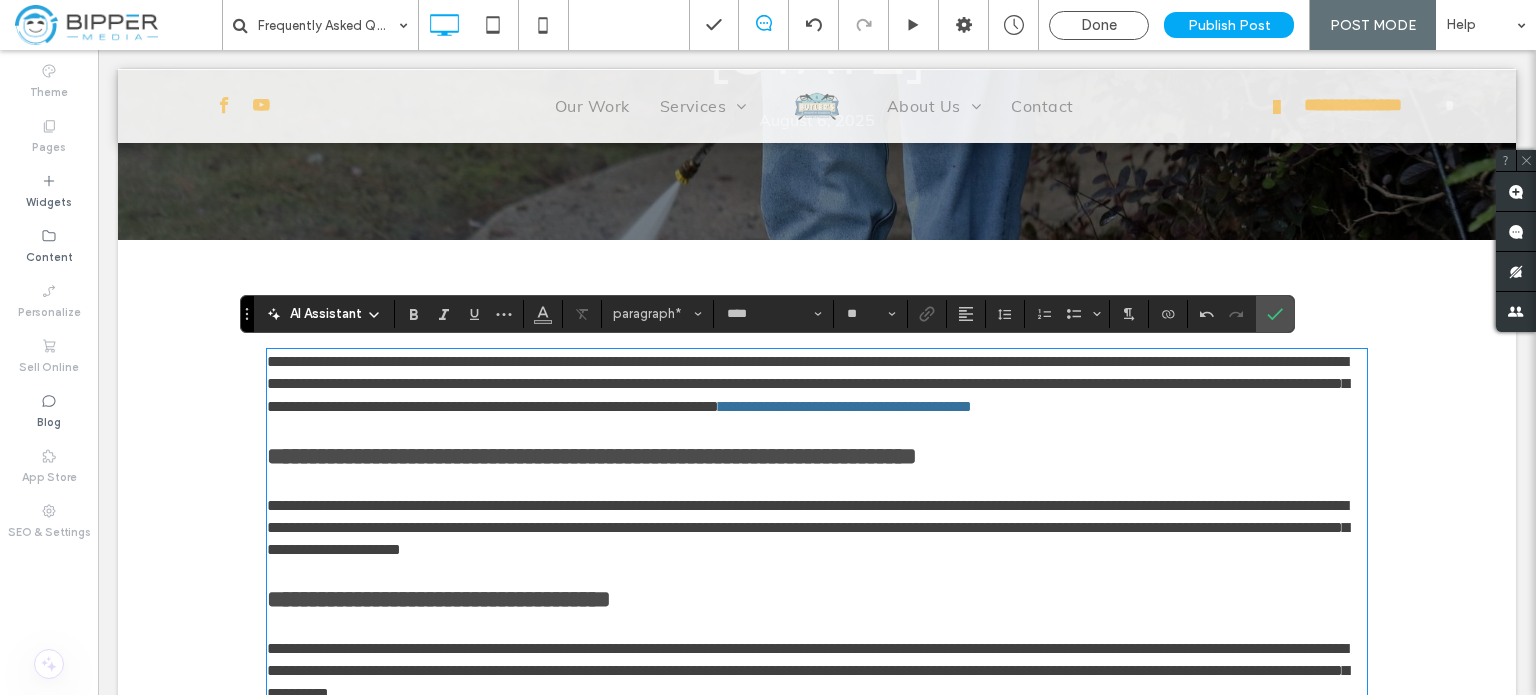 type on "*********" 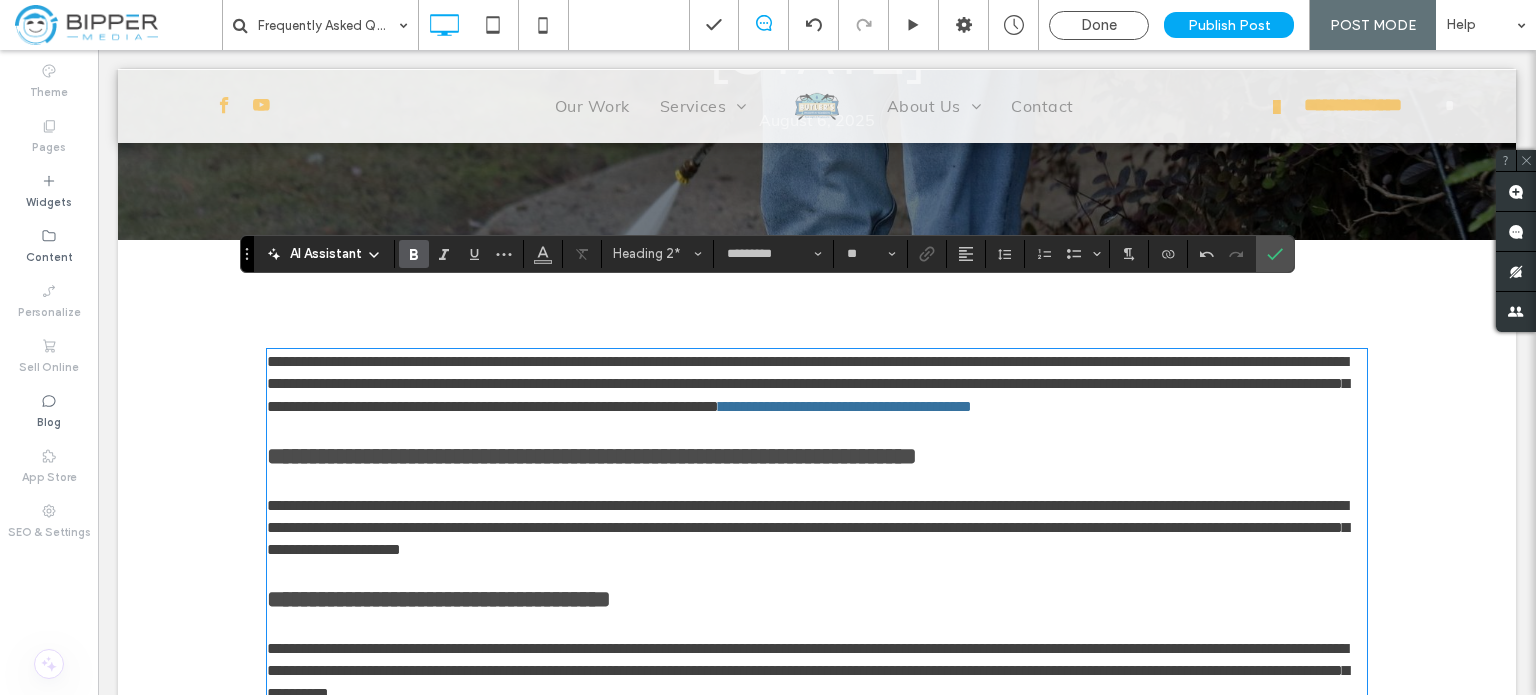 scroll, scrollTop: 436, scrollLeft: 0, axis: vertical 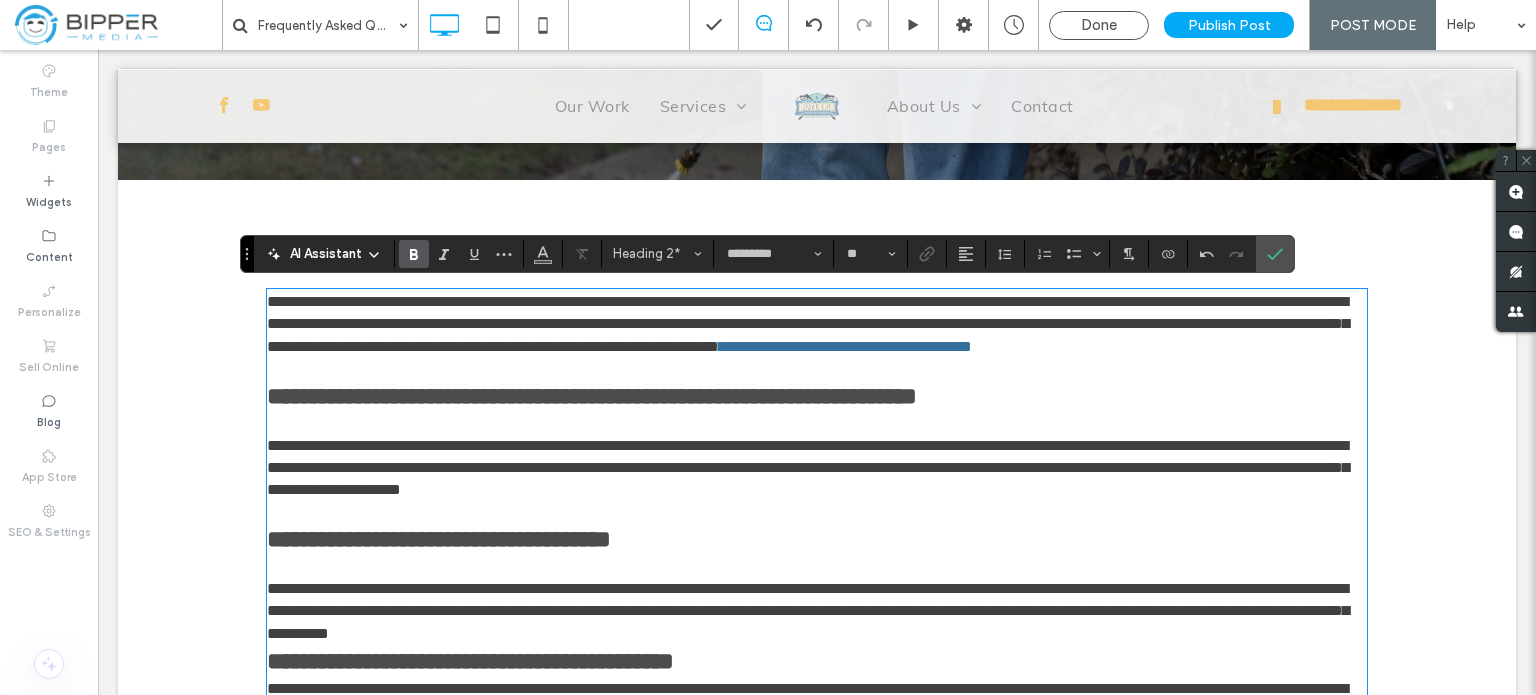 type on "****" 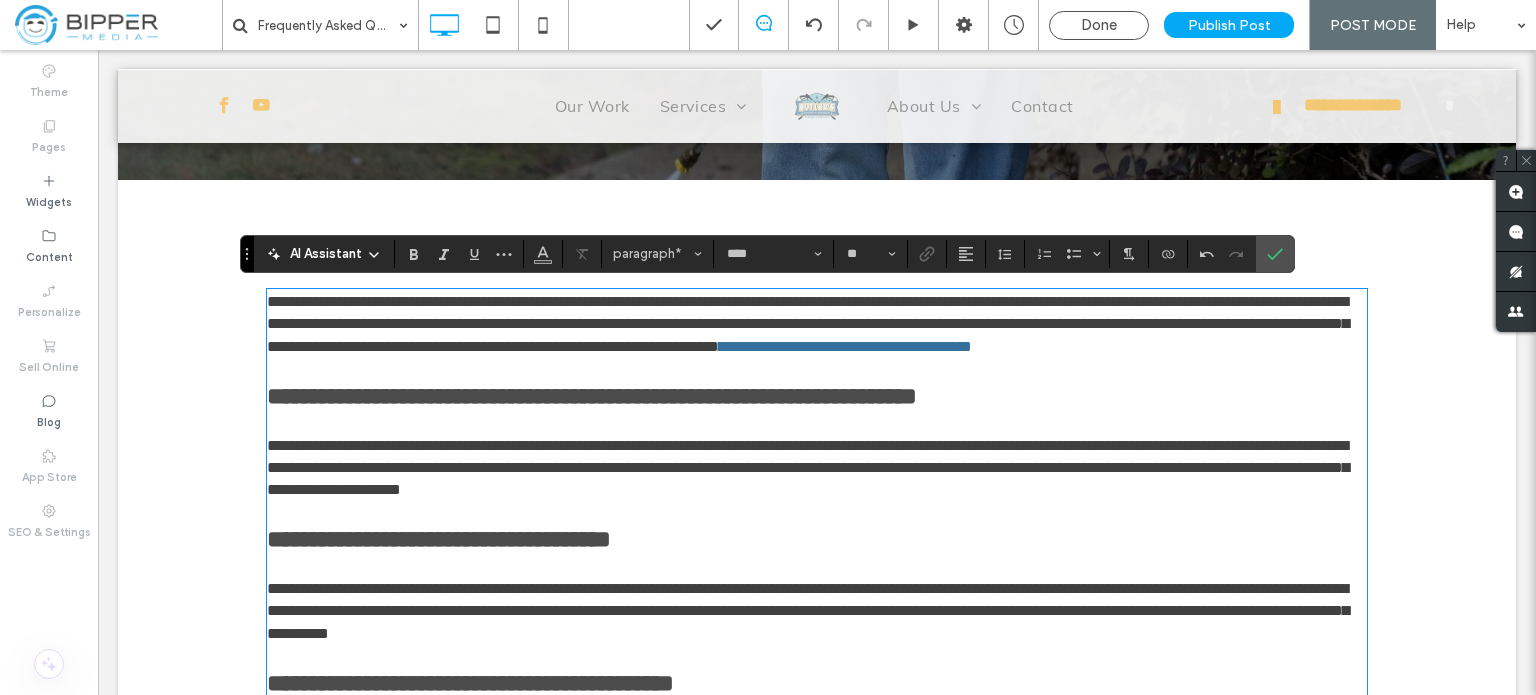 type on "*********" 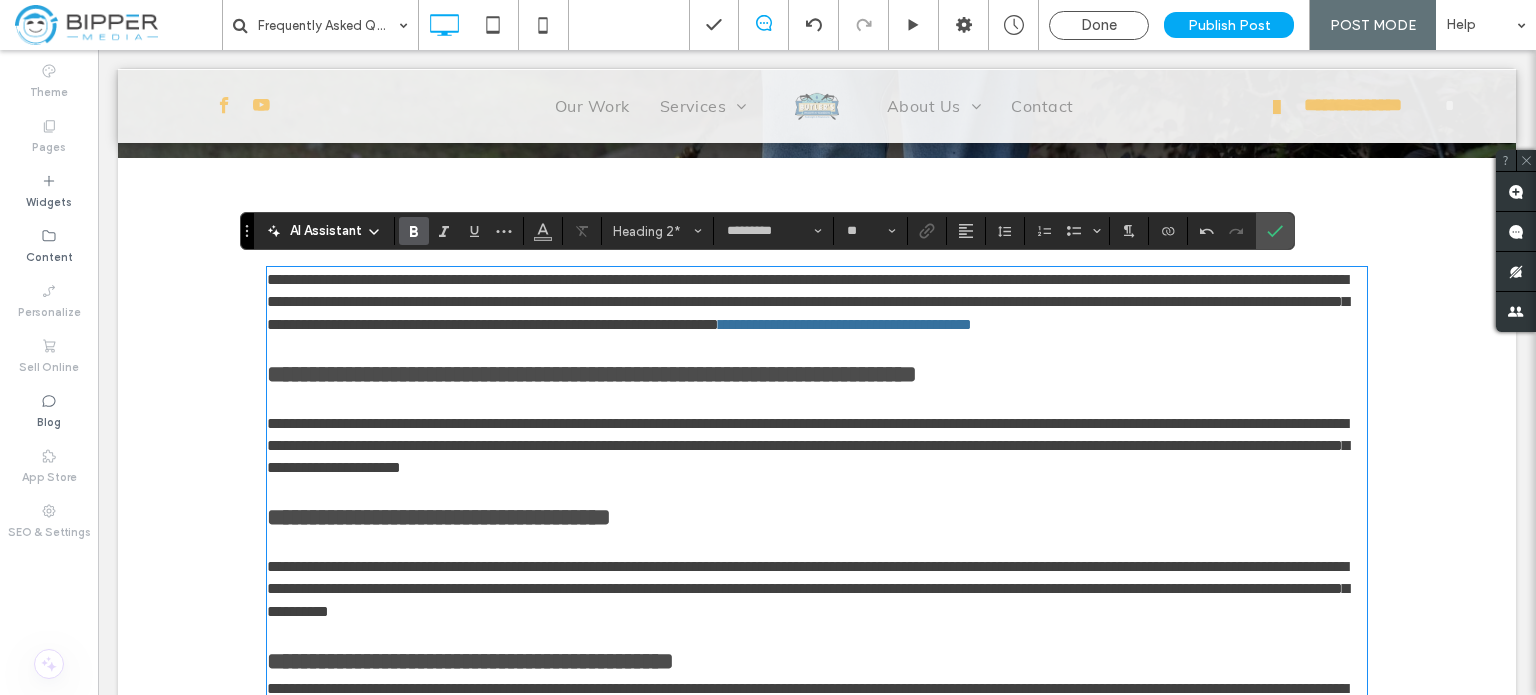 type on "****" 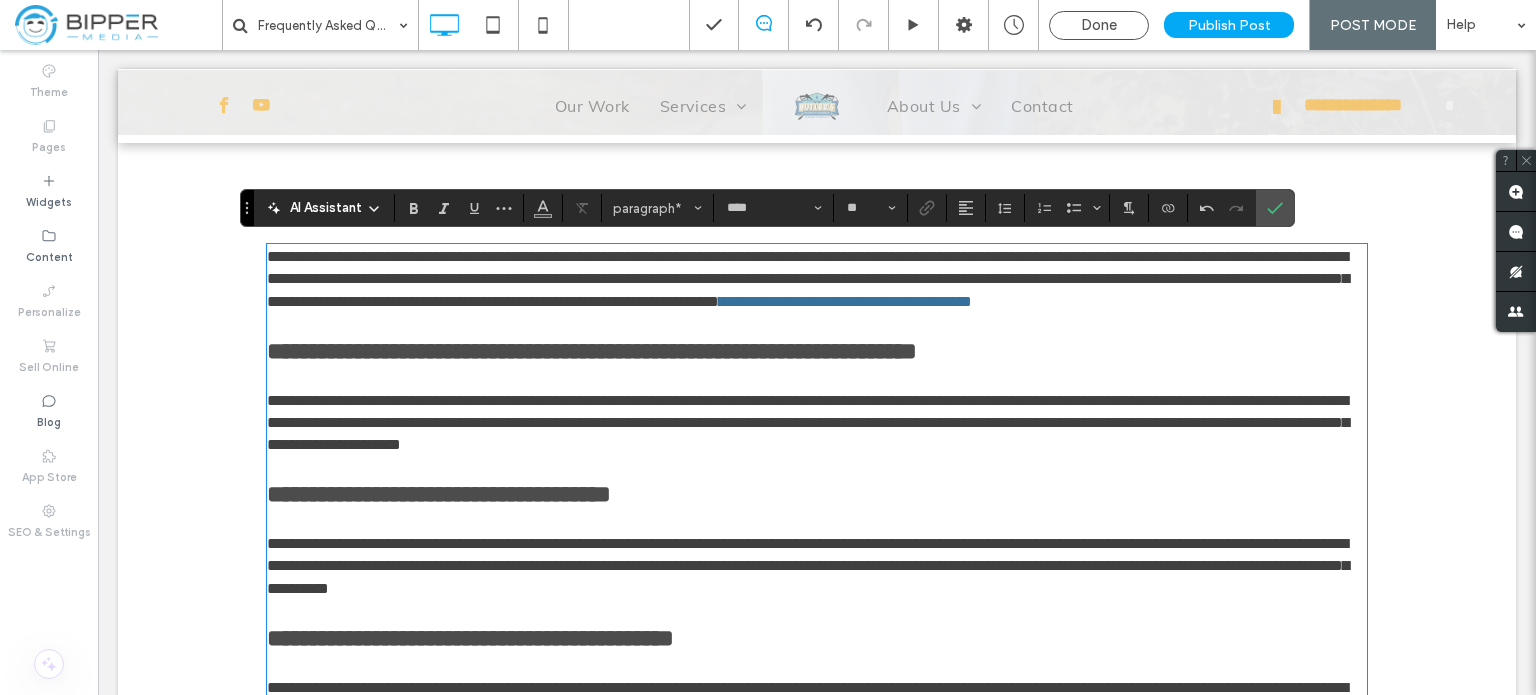 type on "*********" 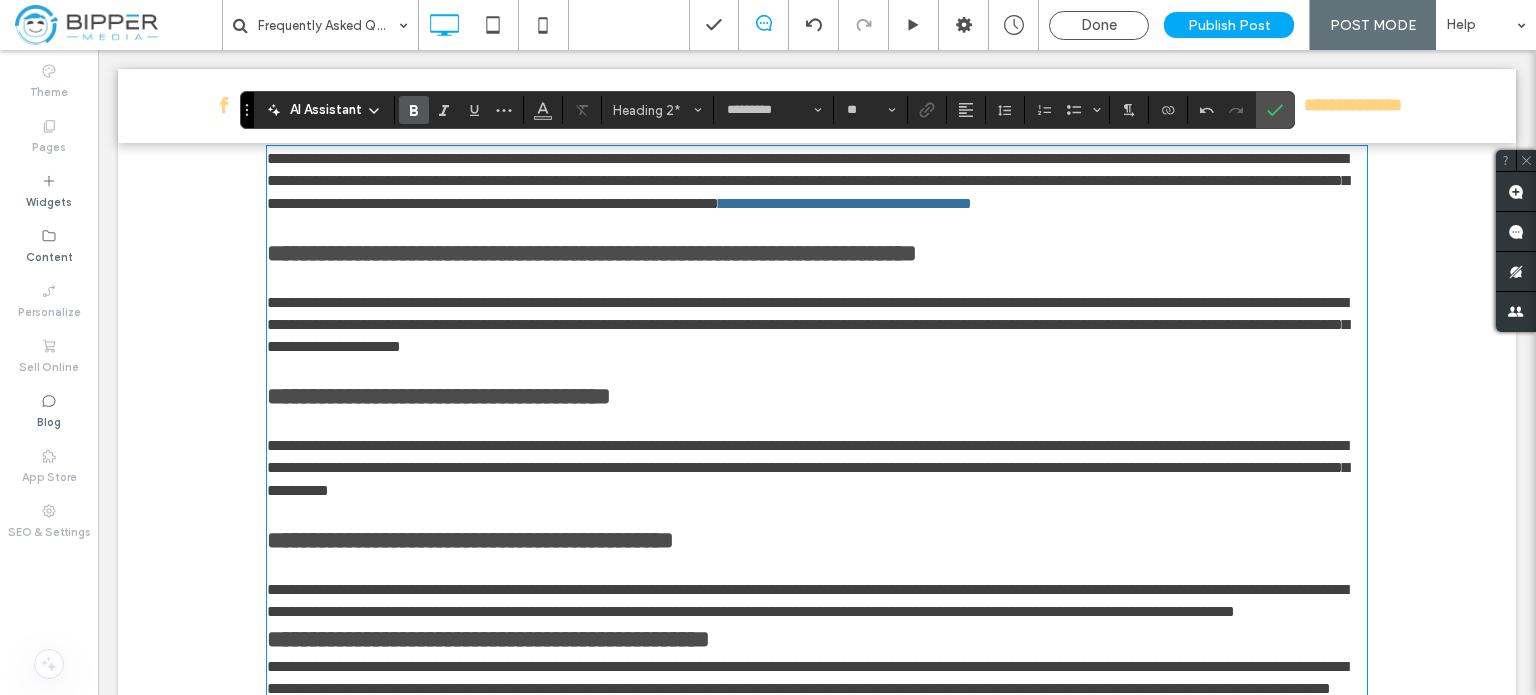 type on "****" 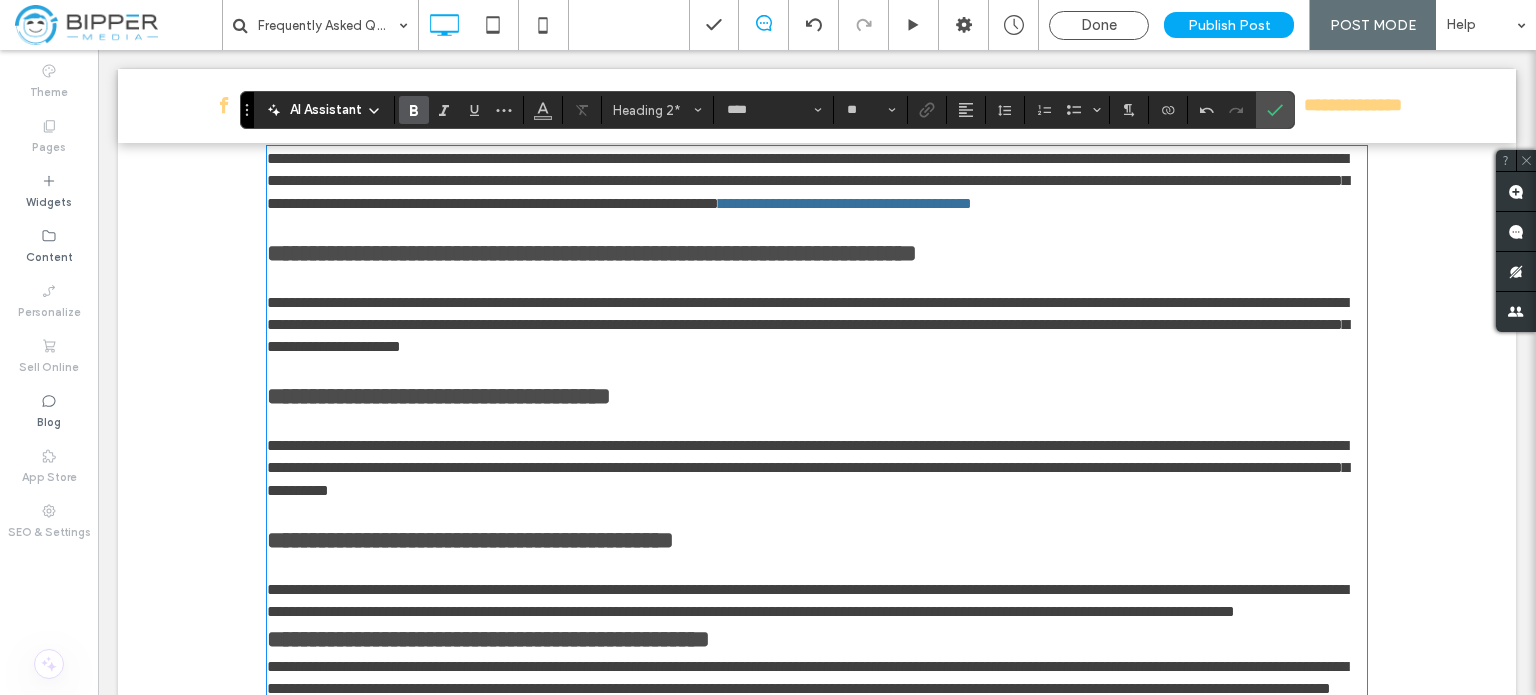scroll, scrollTop: 603, scrollLeft: 0, axis: vertical 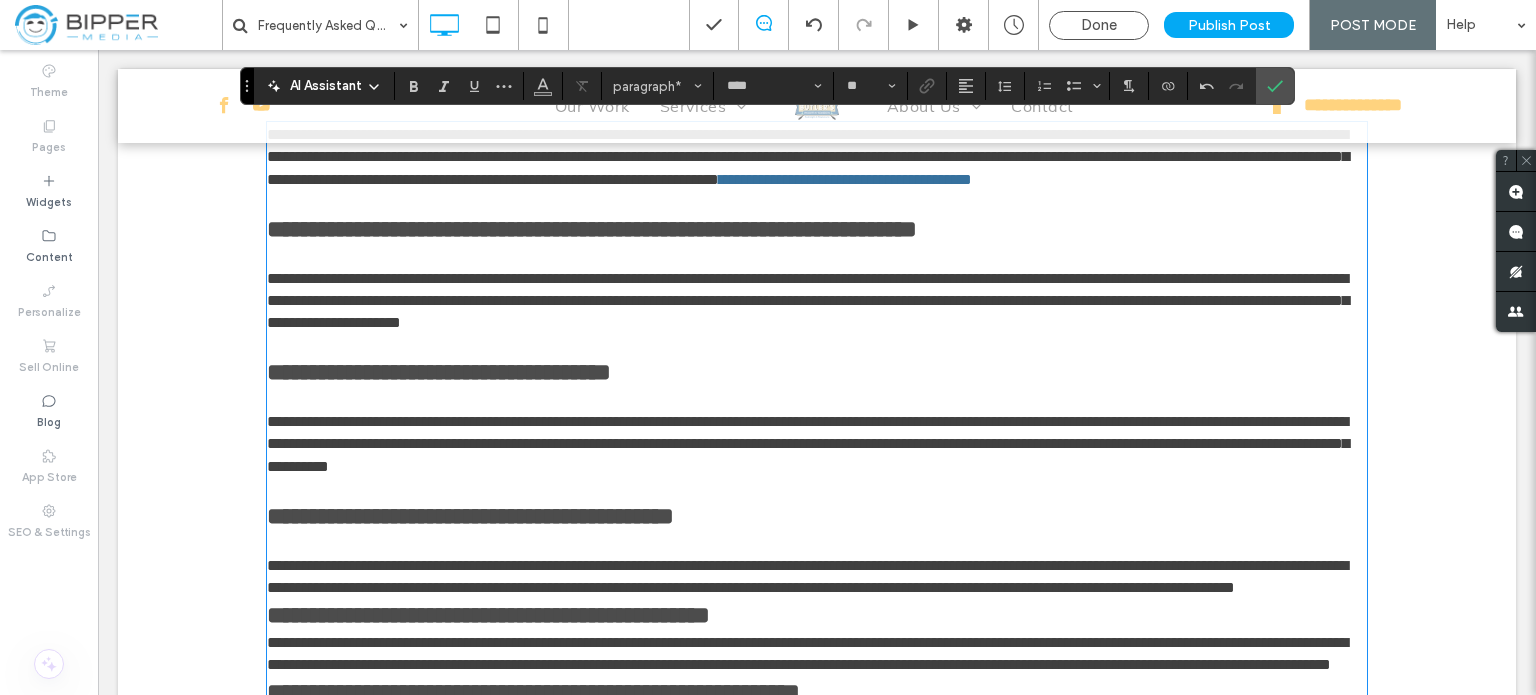 type on "*********" 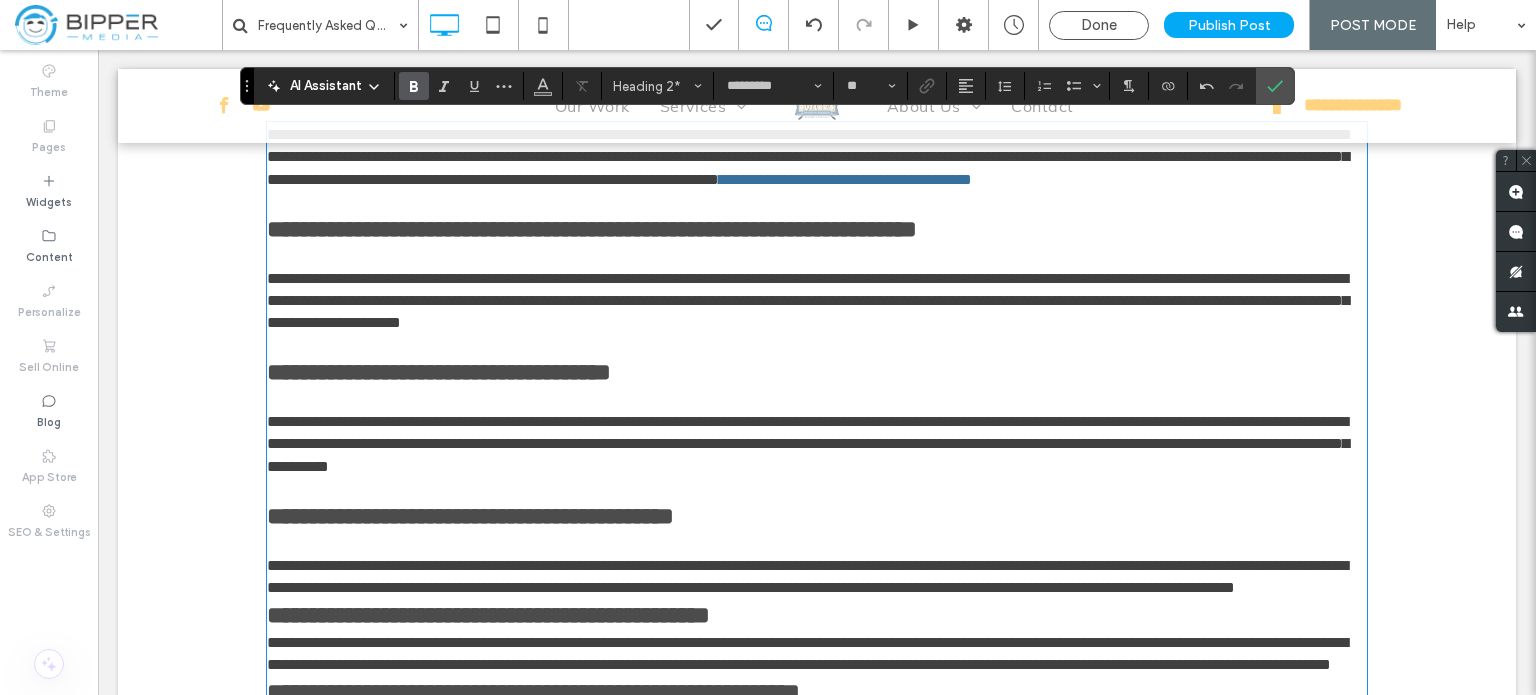 type on "****" 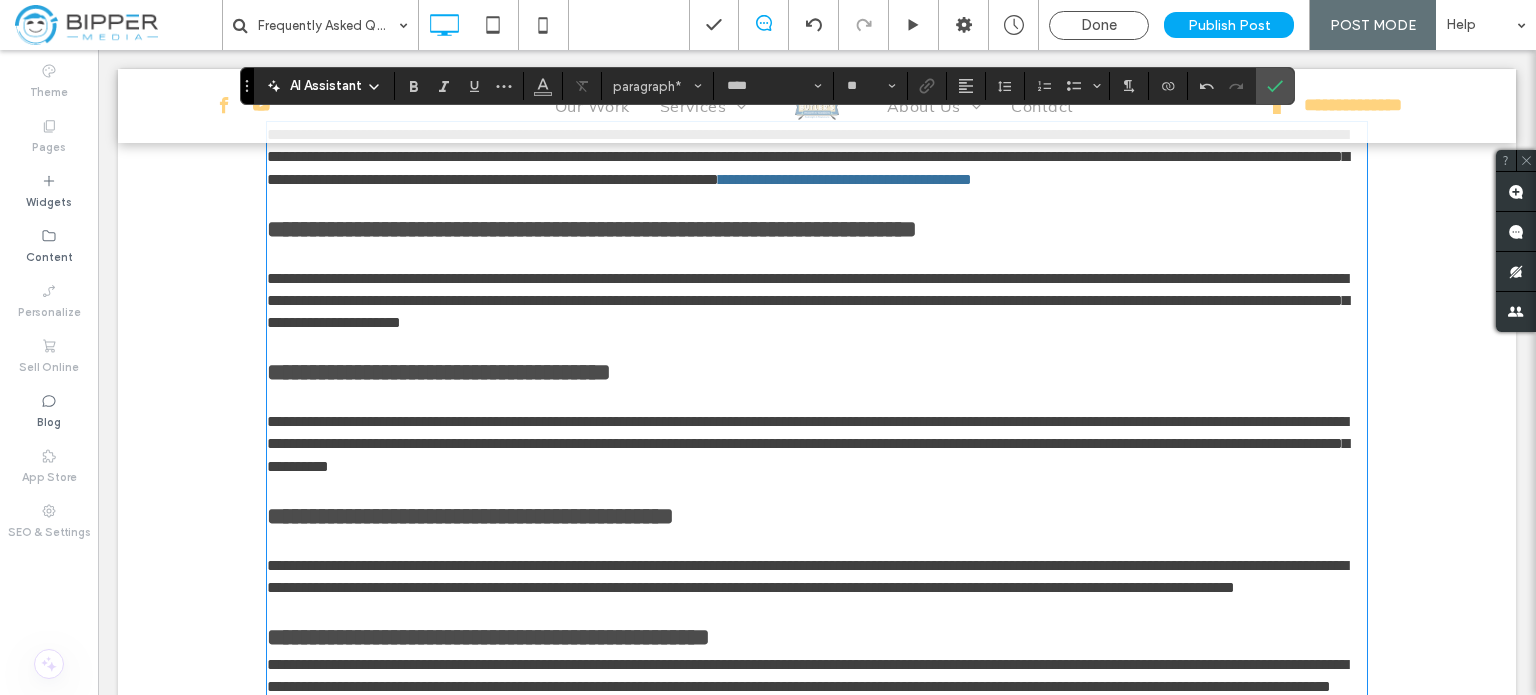 type on "*********" 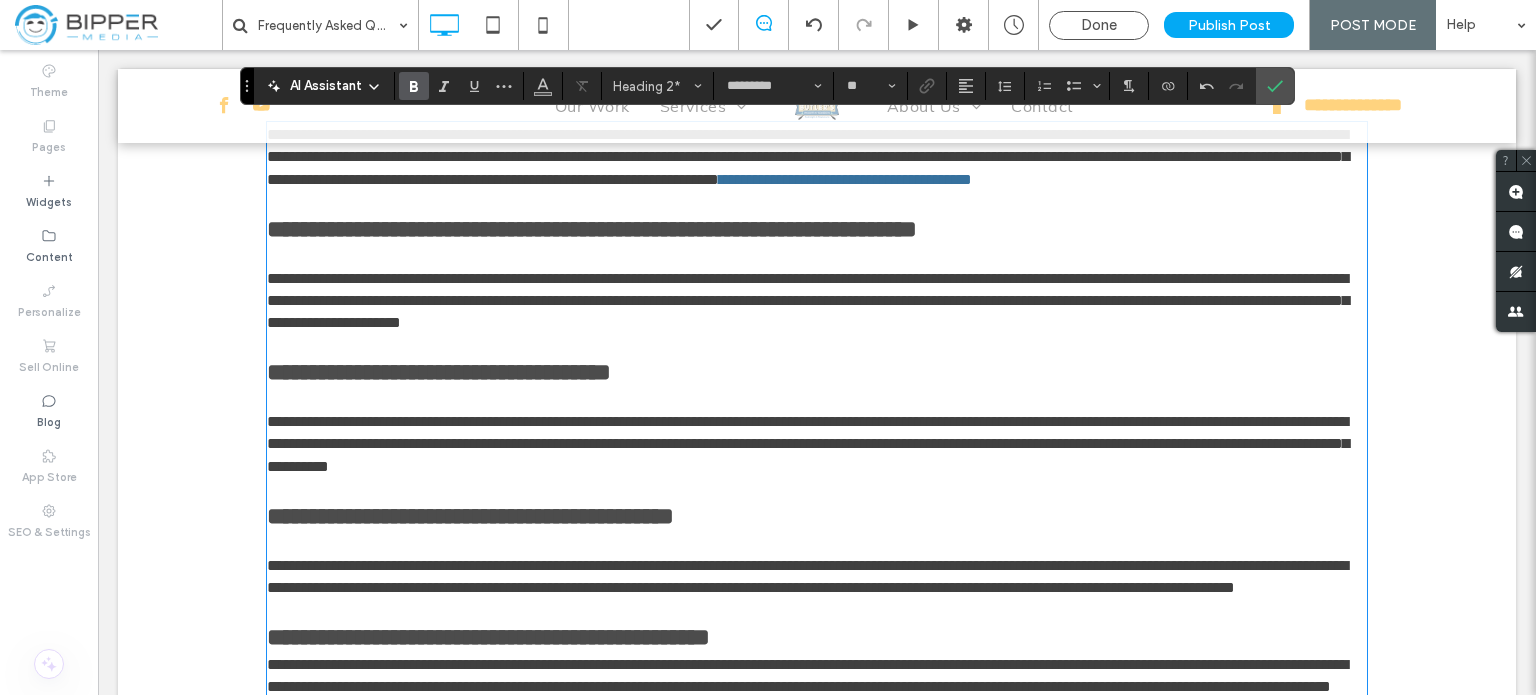 type on "****" 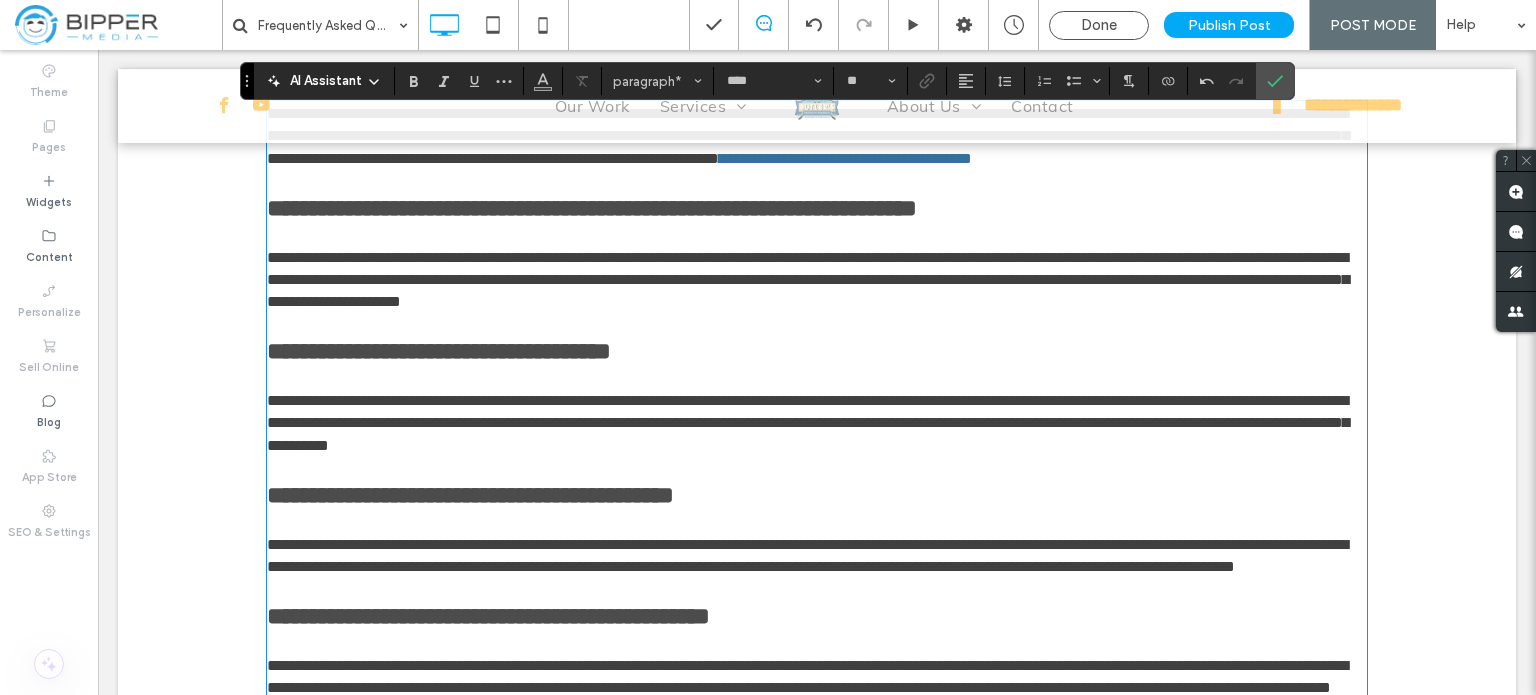 scroll, scrollTop: 723, scrollLeft: 0, axis: vertical 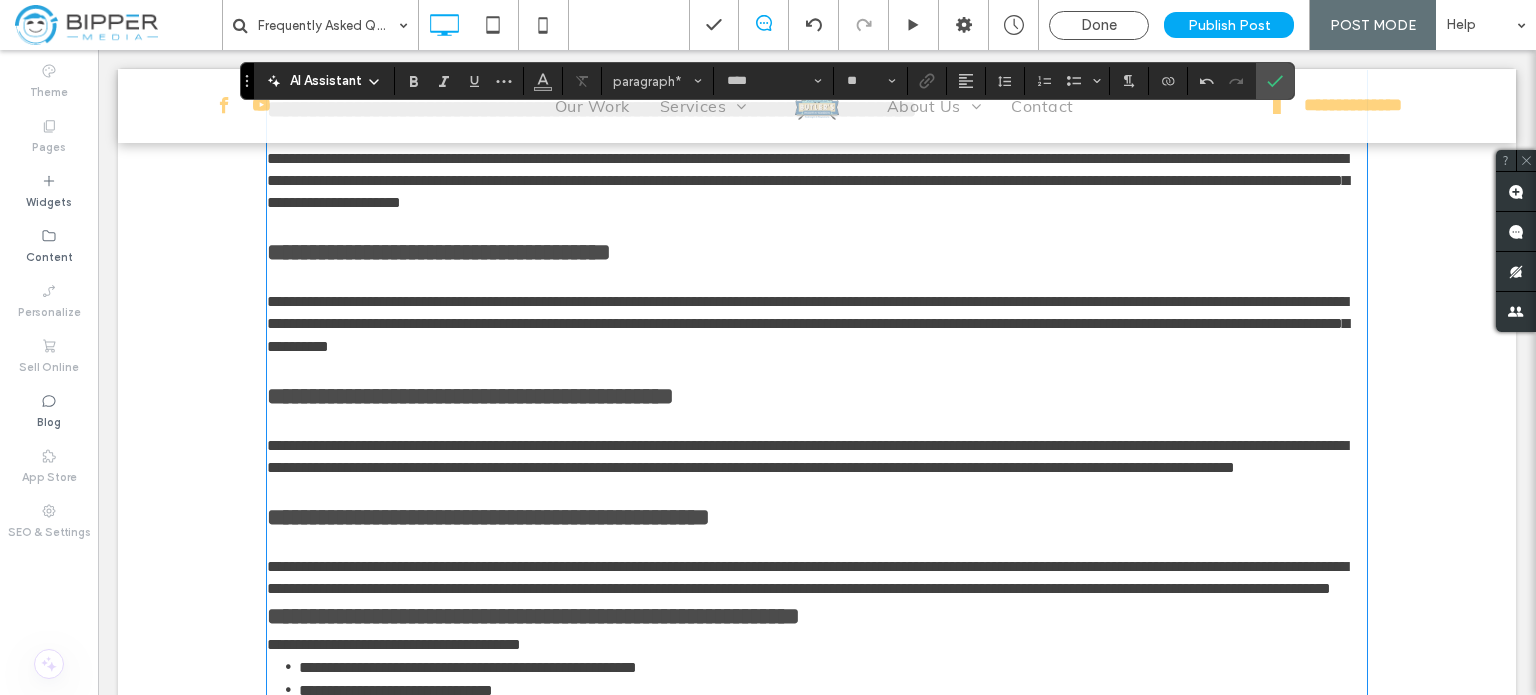 type on "*********" 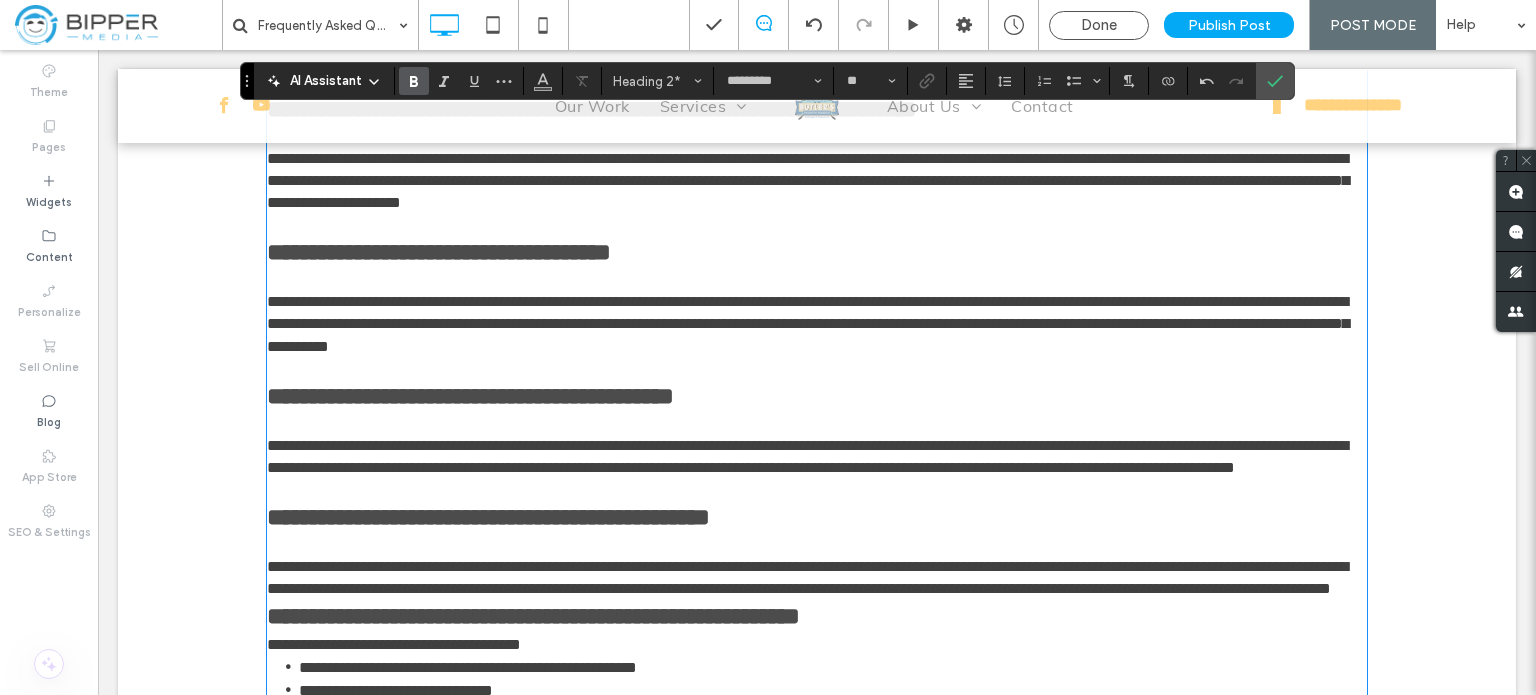 type on "****" 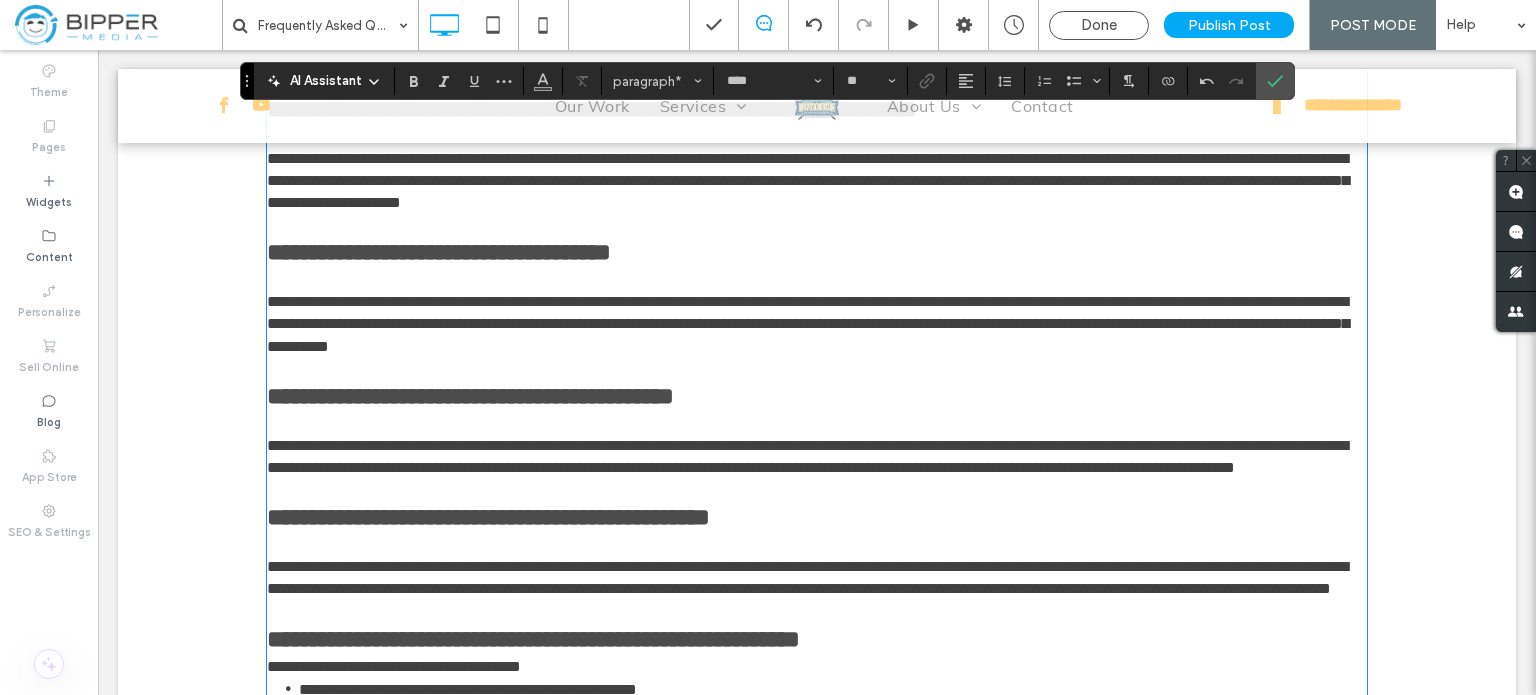 type on "*********" 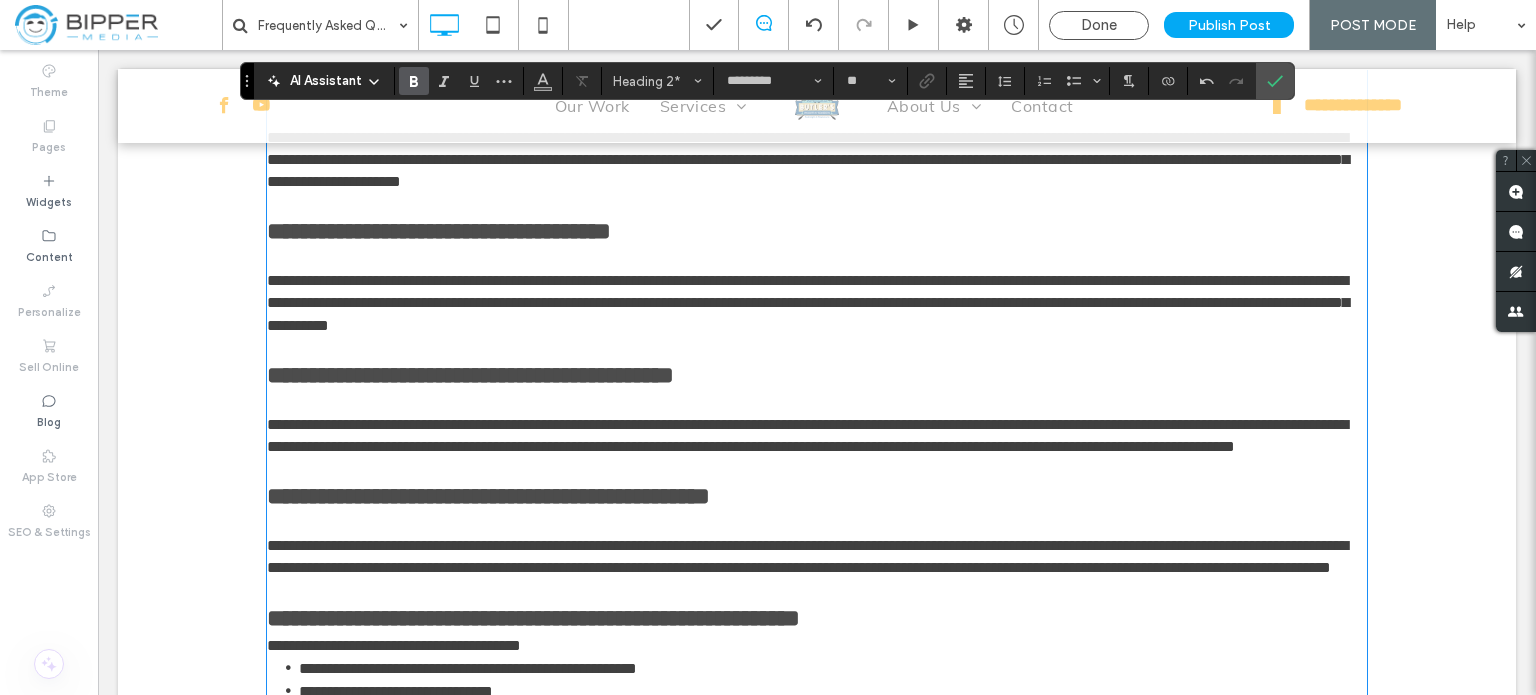 type on "****" 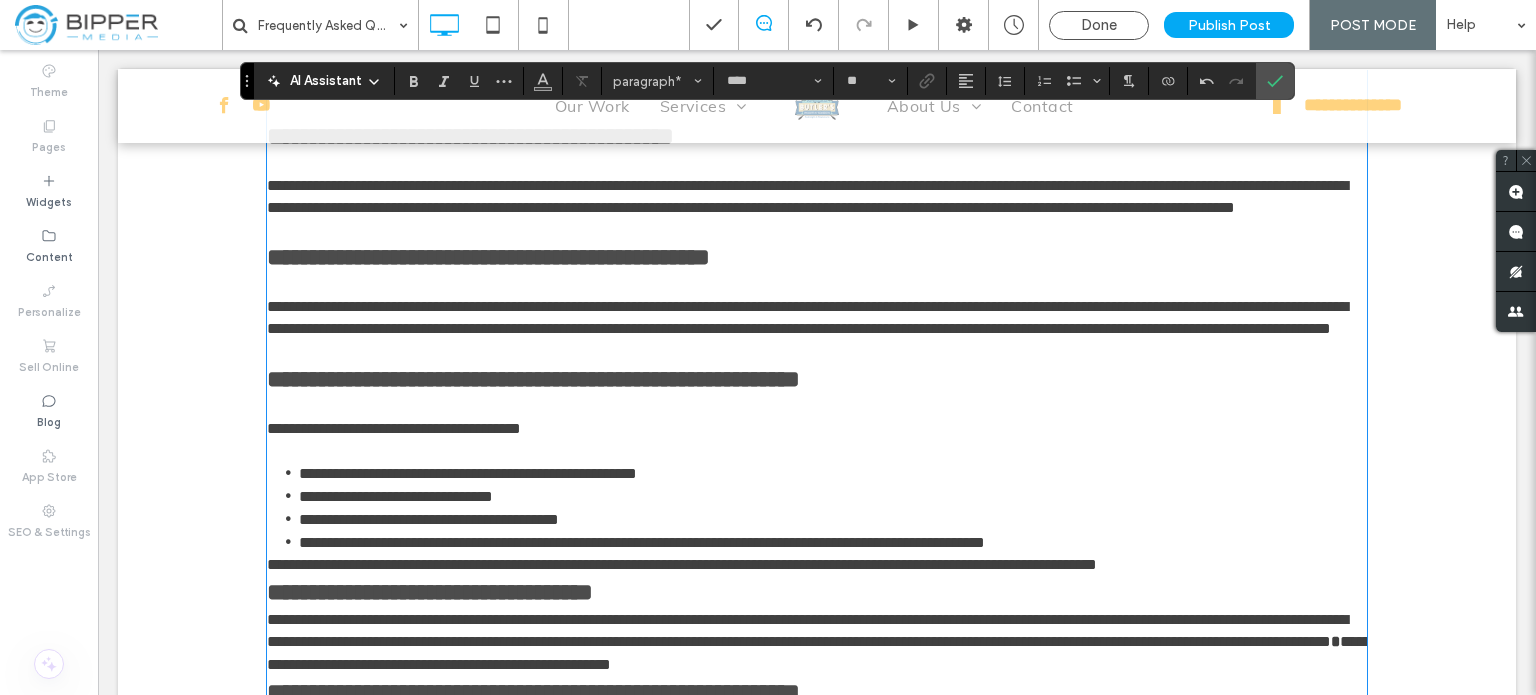 scroll, scrollTop: 1012, scrollLeft: 0, axis: vertical 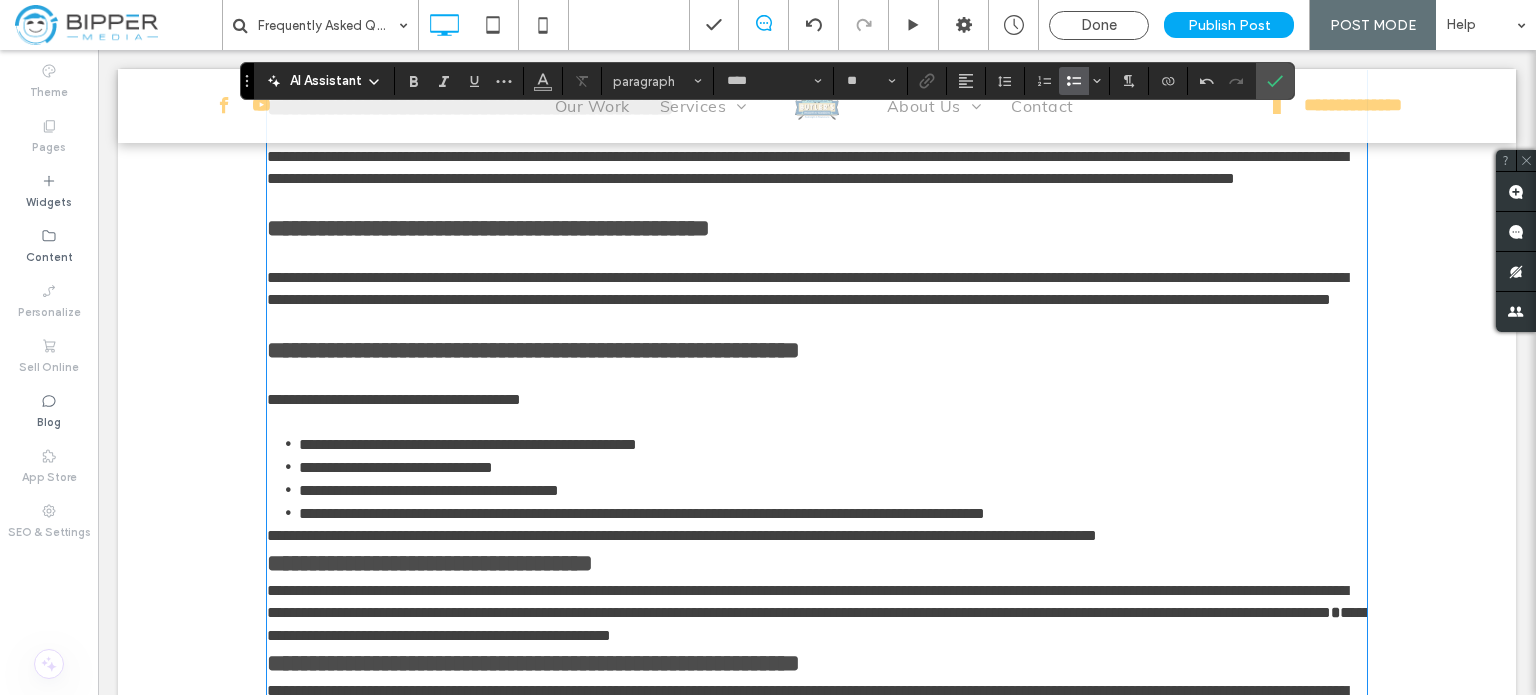 click on "**********" at bounding box center [833, 513] 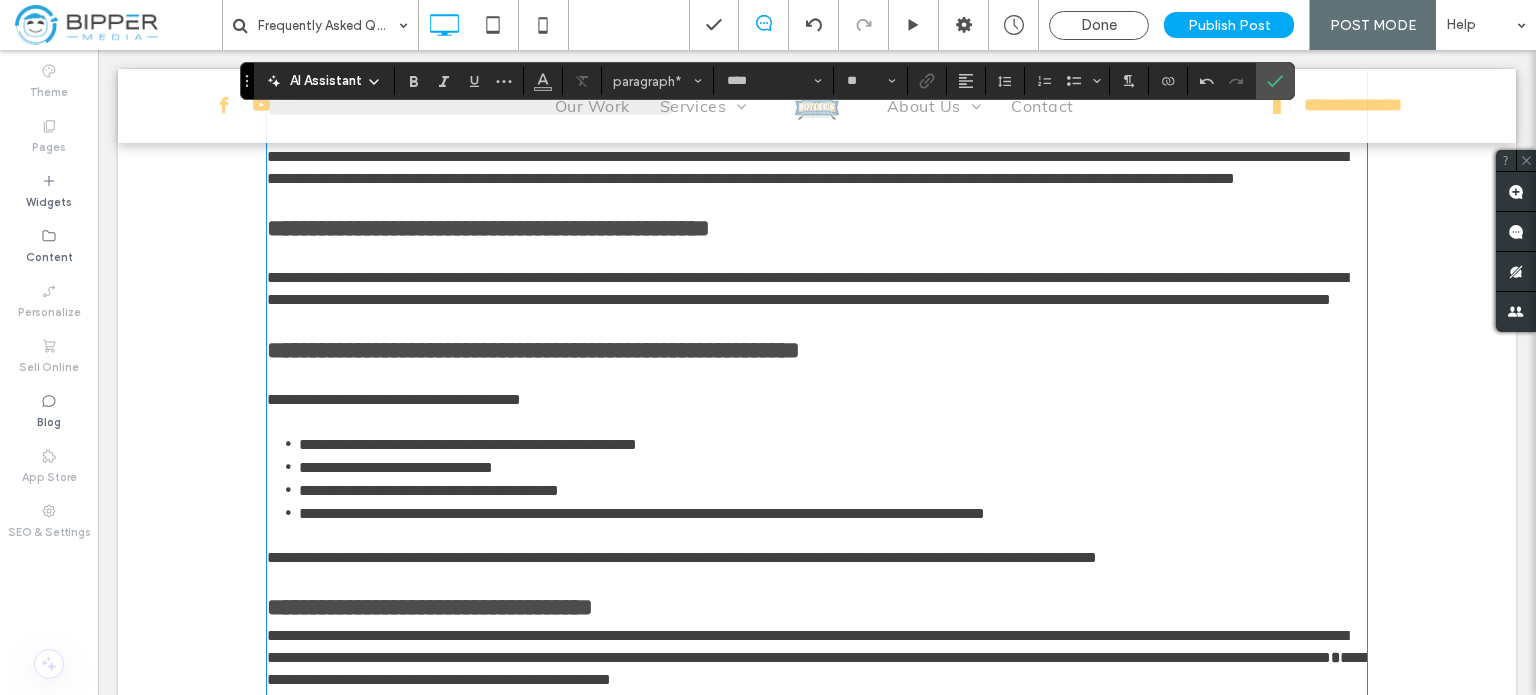 type on "*********" 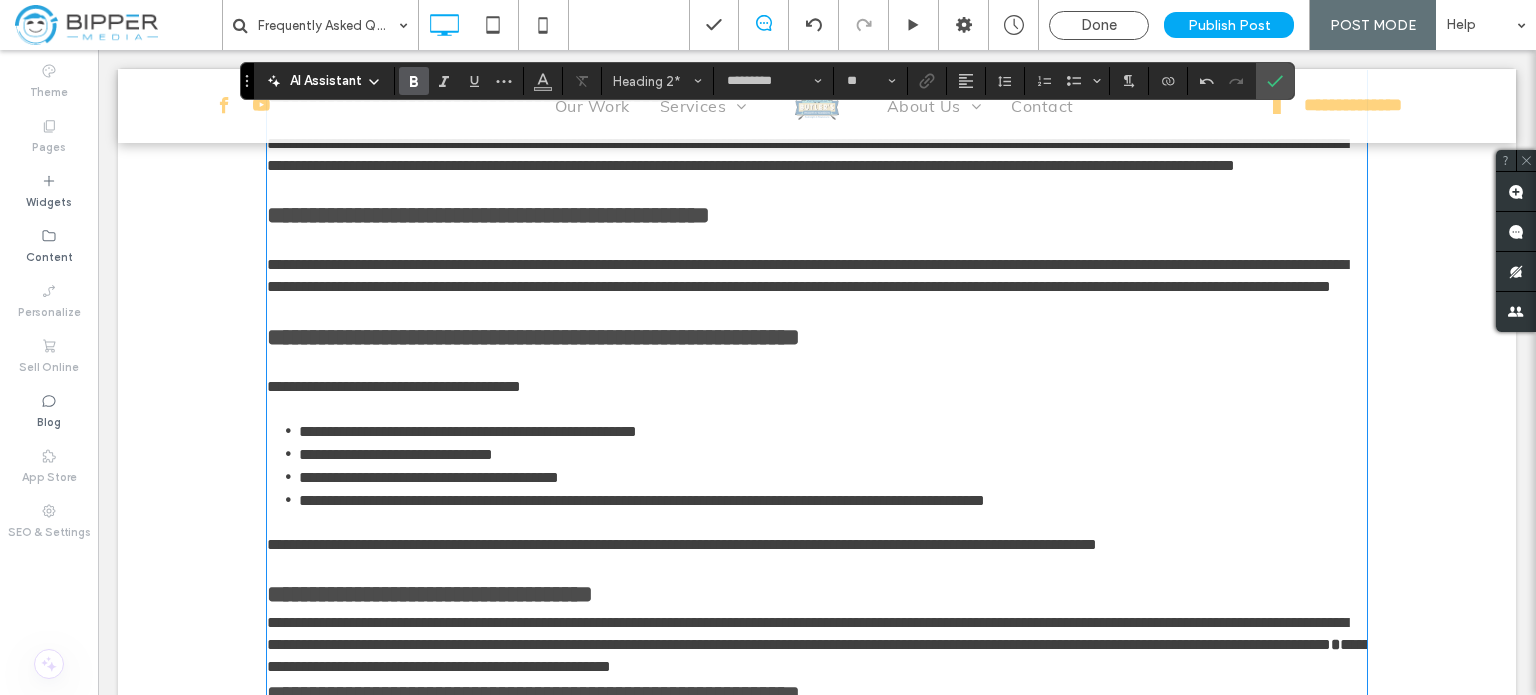 type on "****" 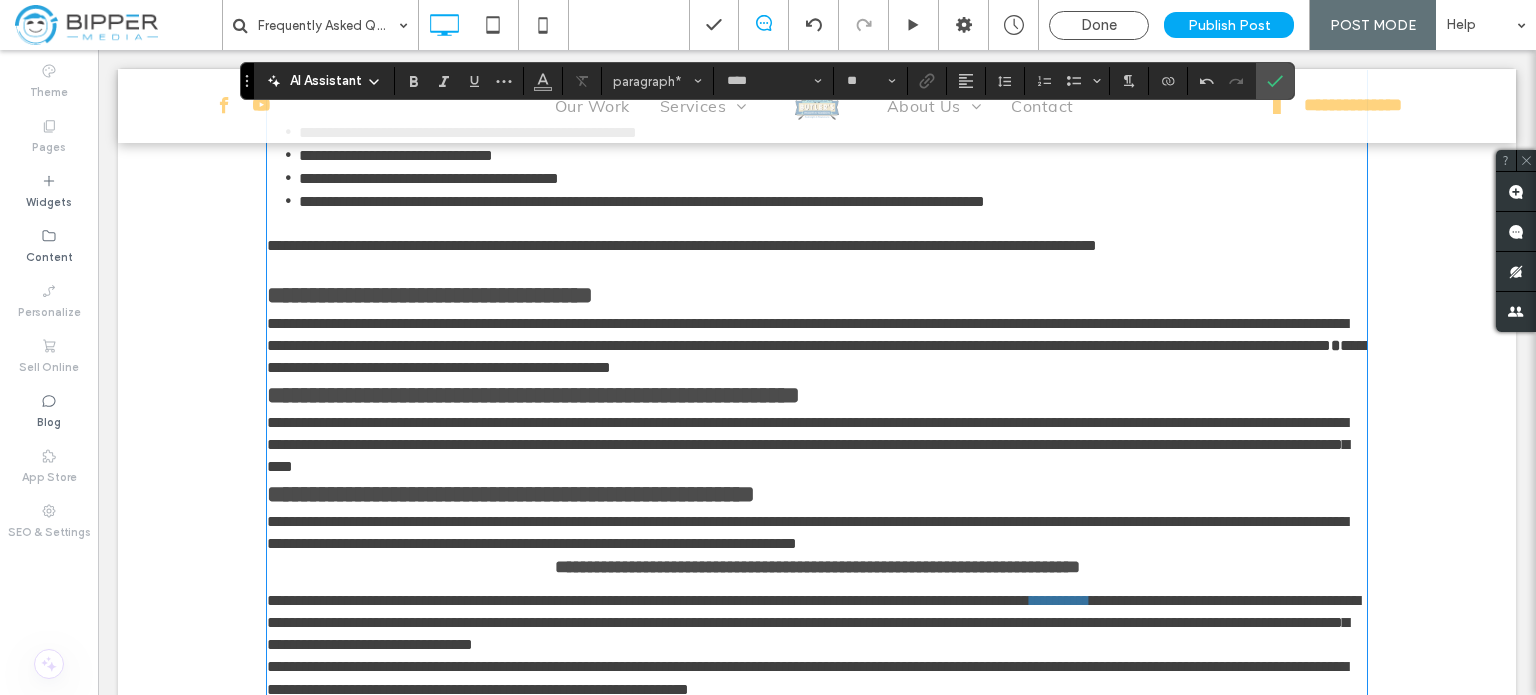 scroll, scrollTop: 1325, scrollLeft: 0, axis: vertical 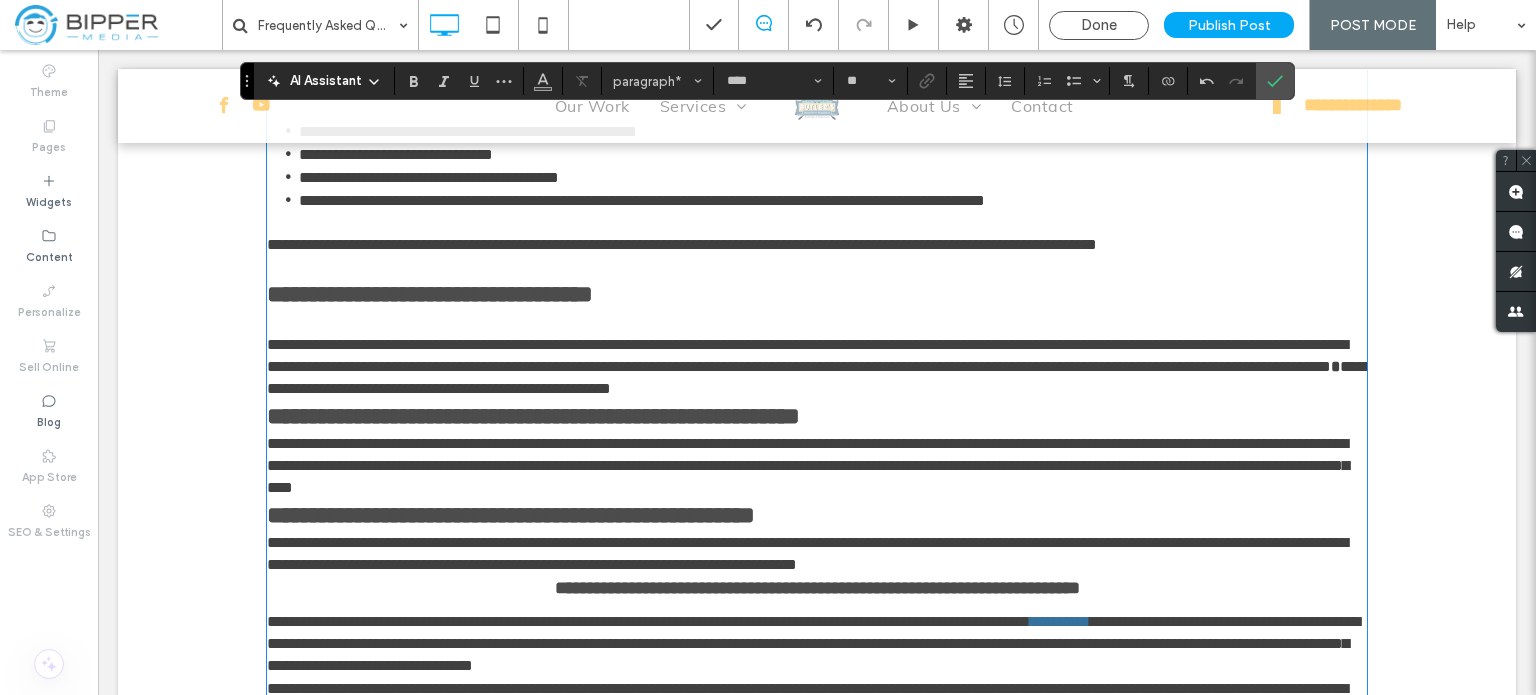 type on "*********" 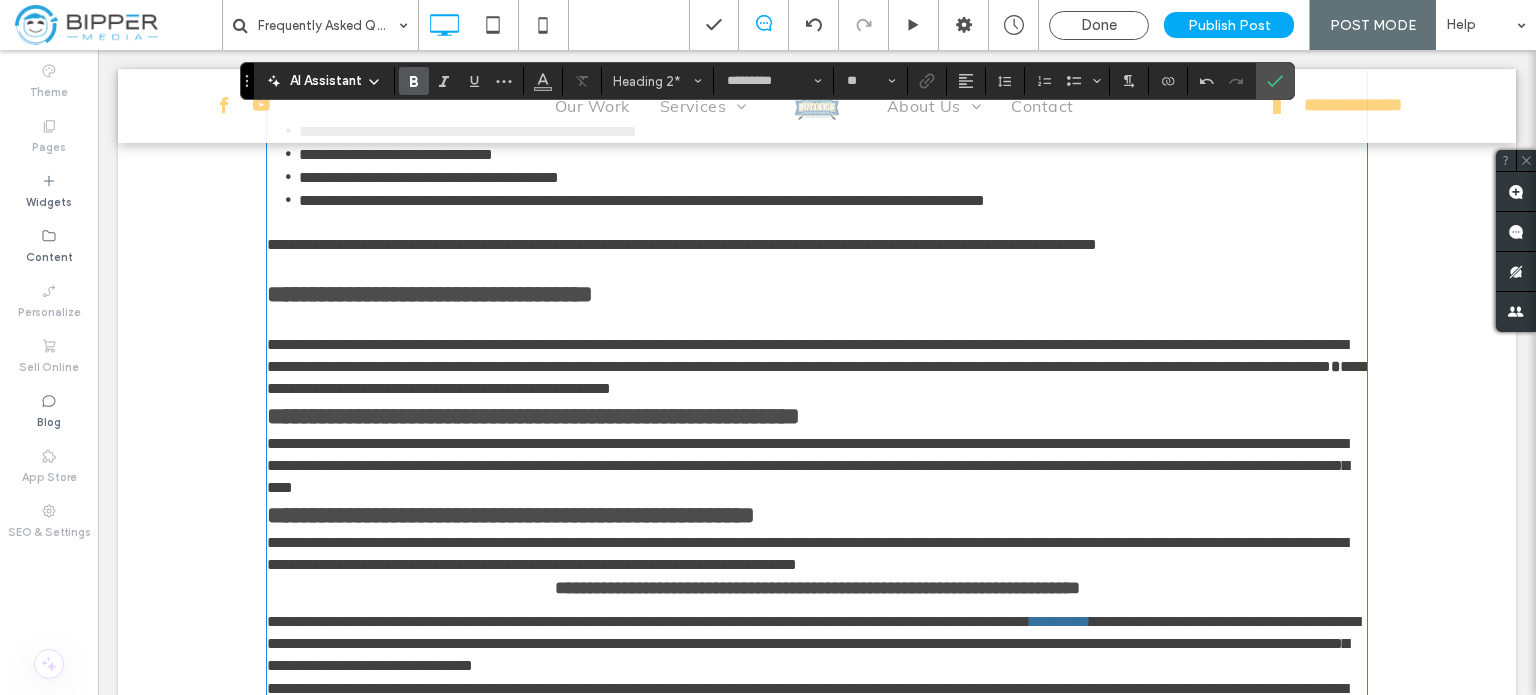 type on "****" 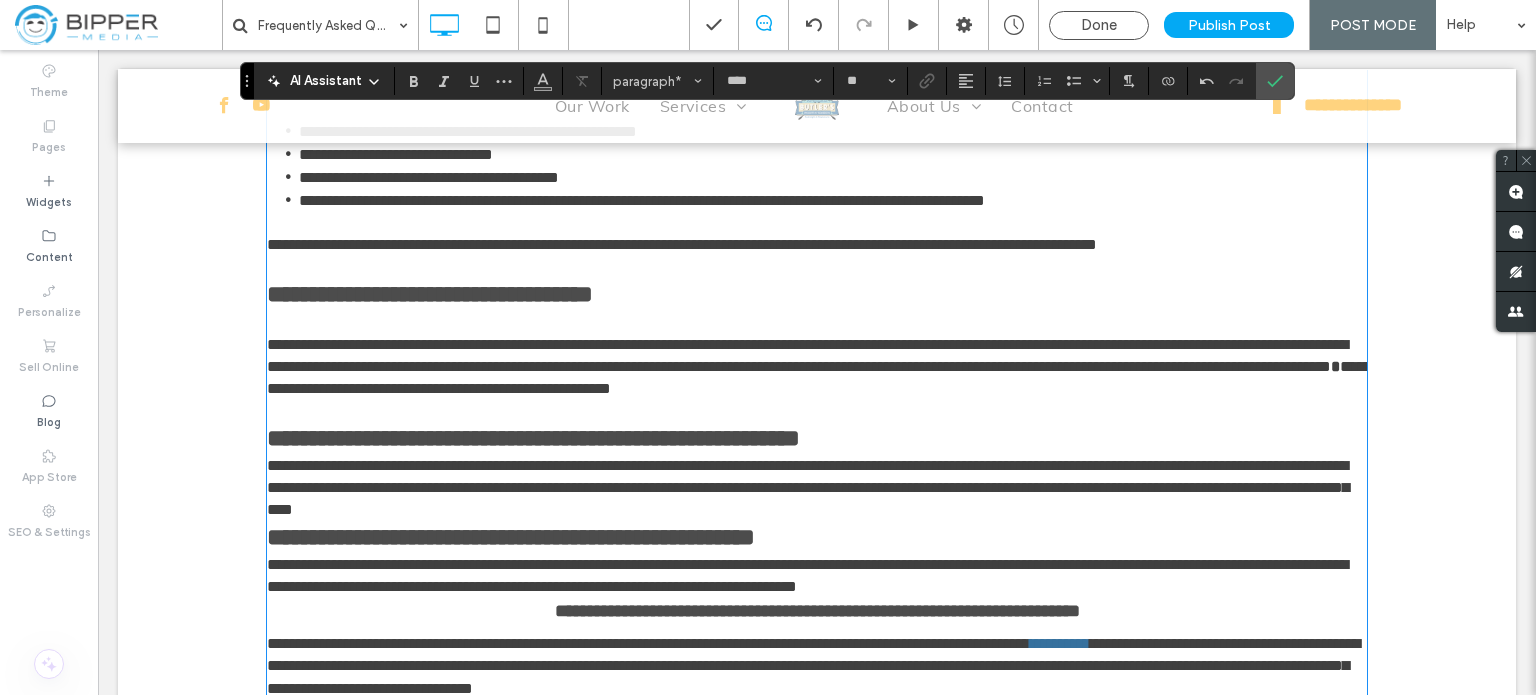 type on "*********" 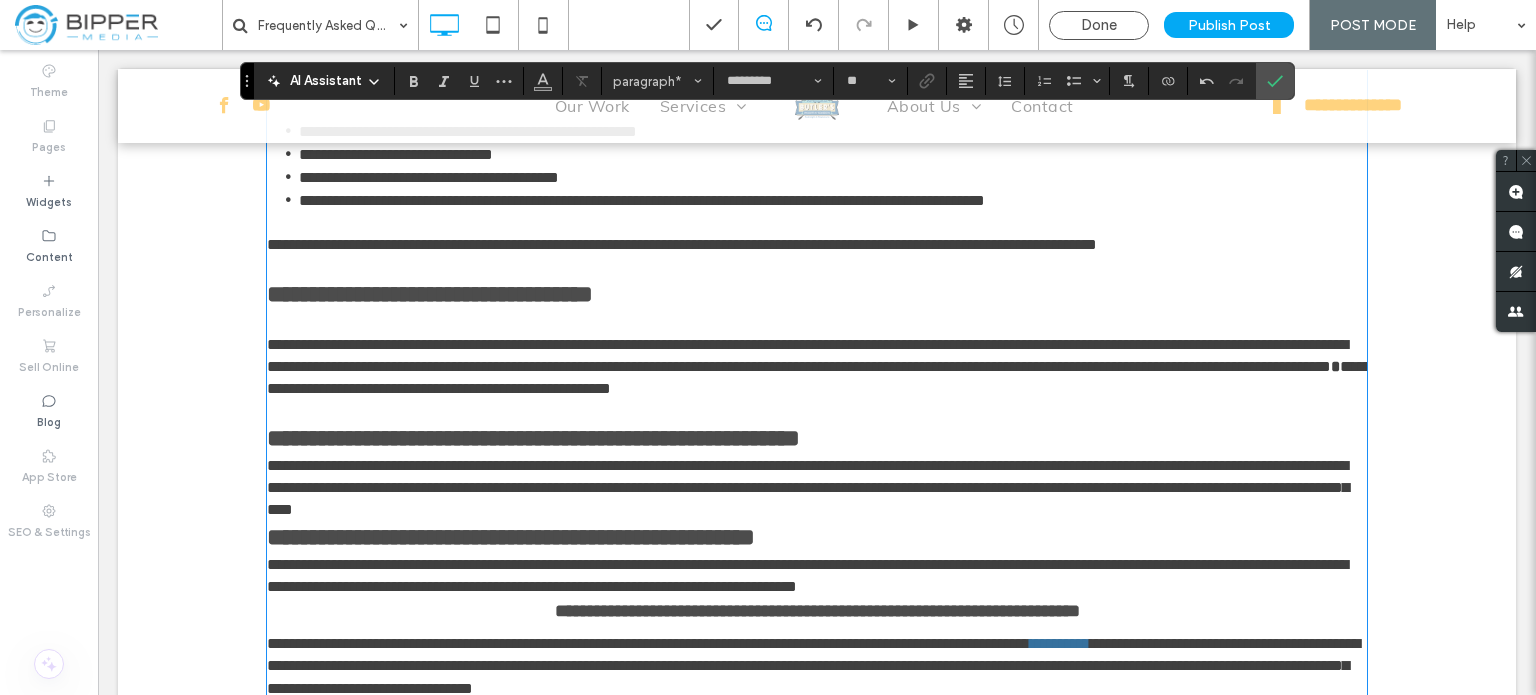 type on "****" 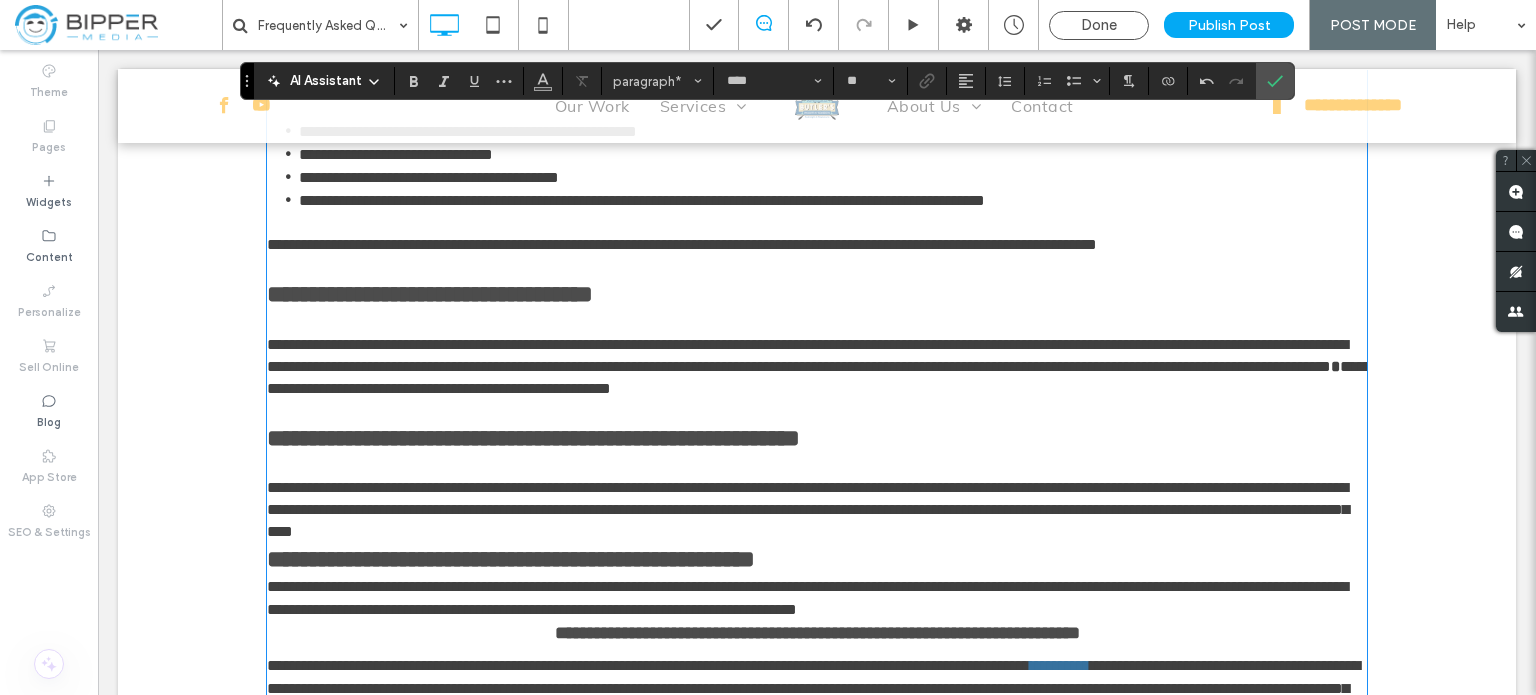 type on "*********" 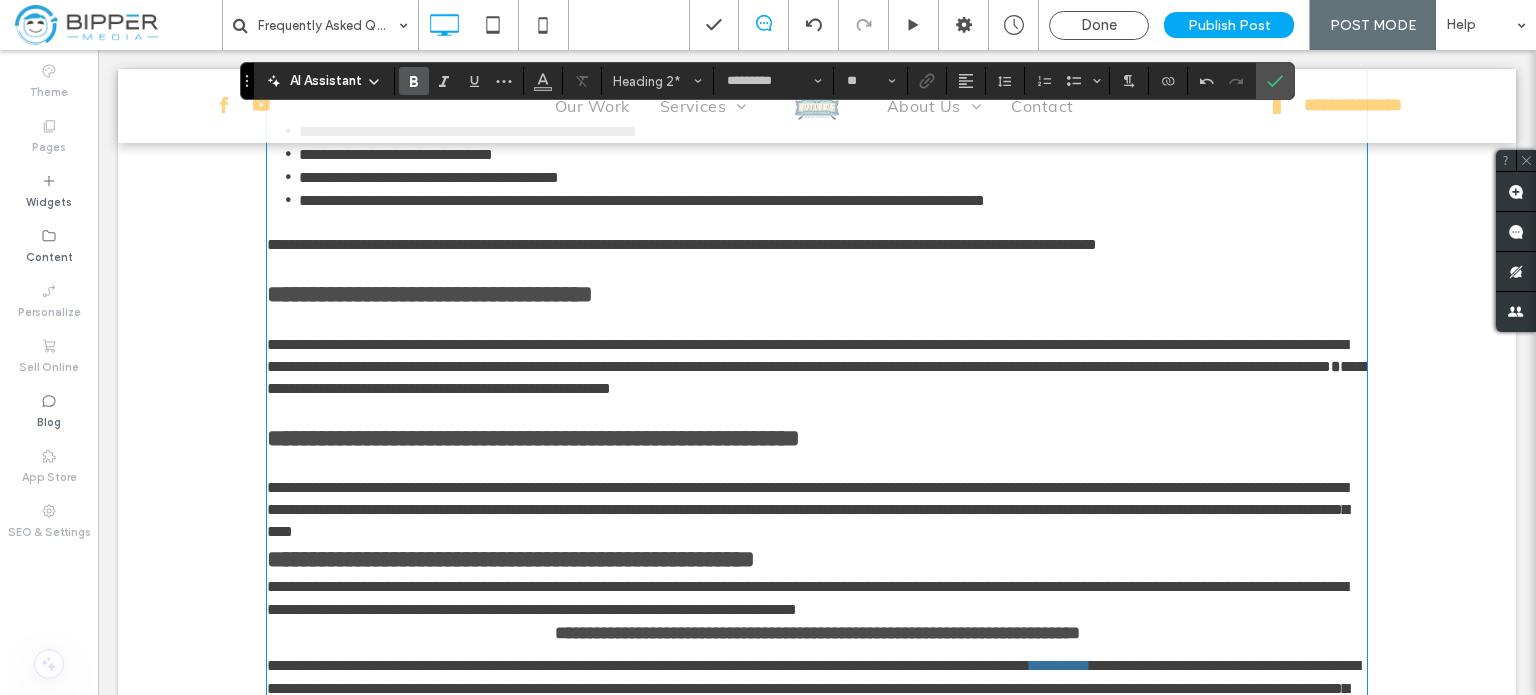 type on "****" 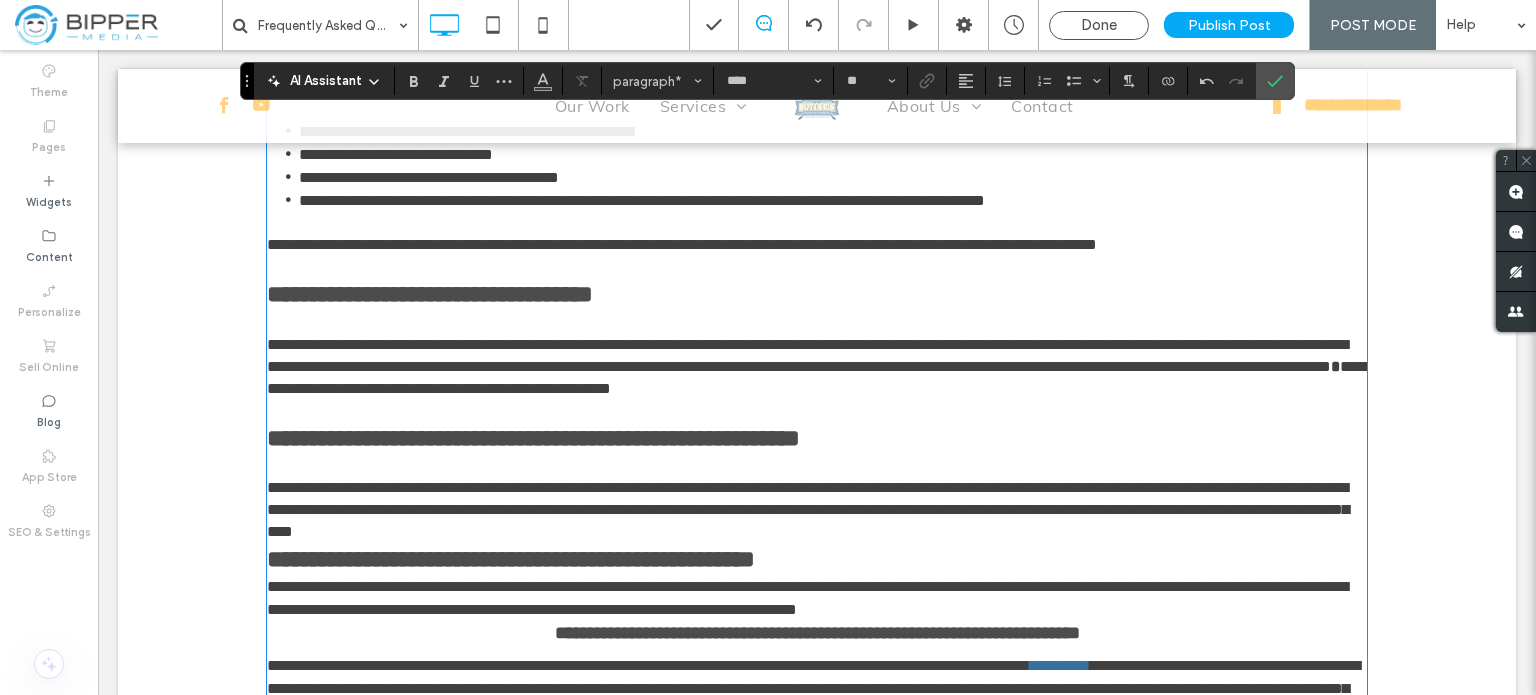 type on "*********" 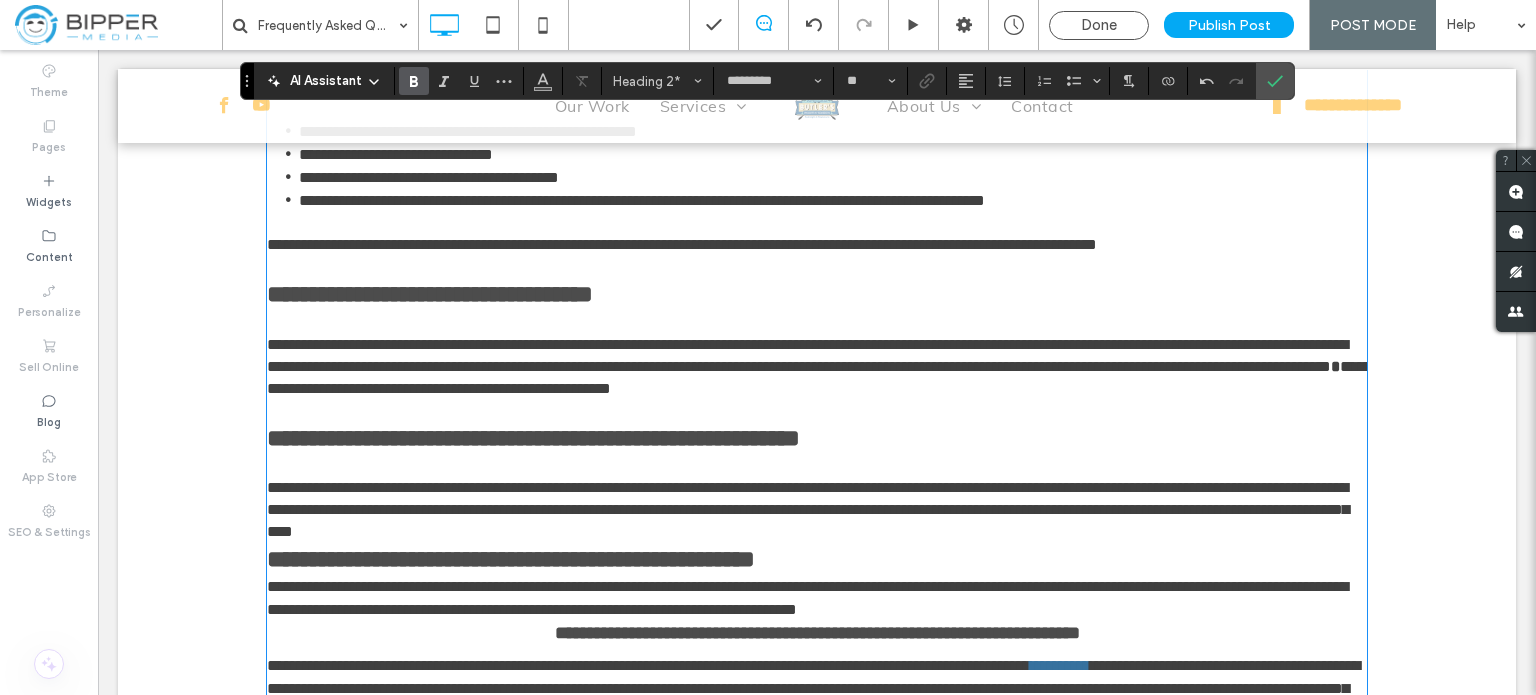 type on "****" 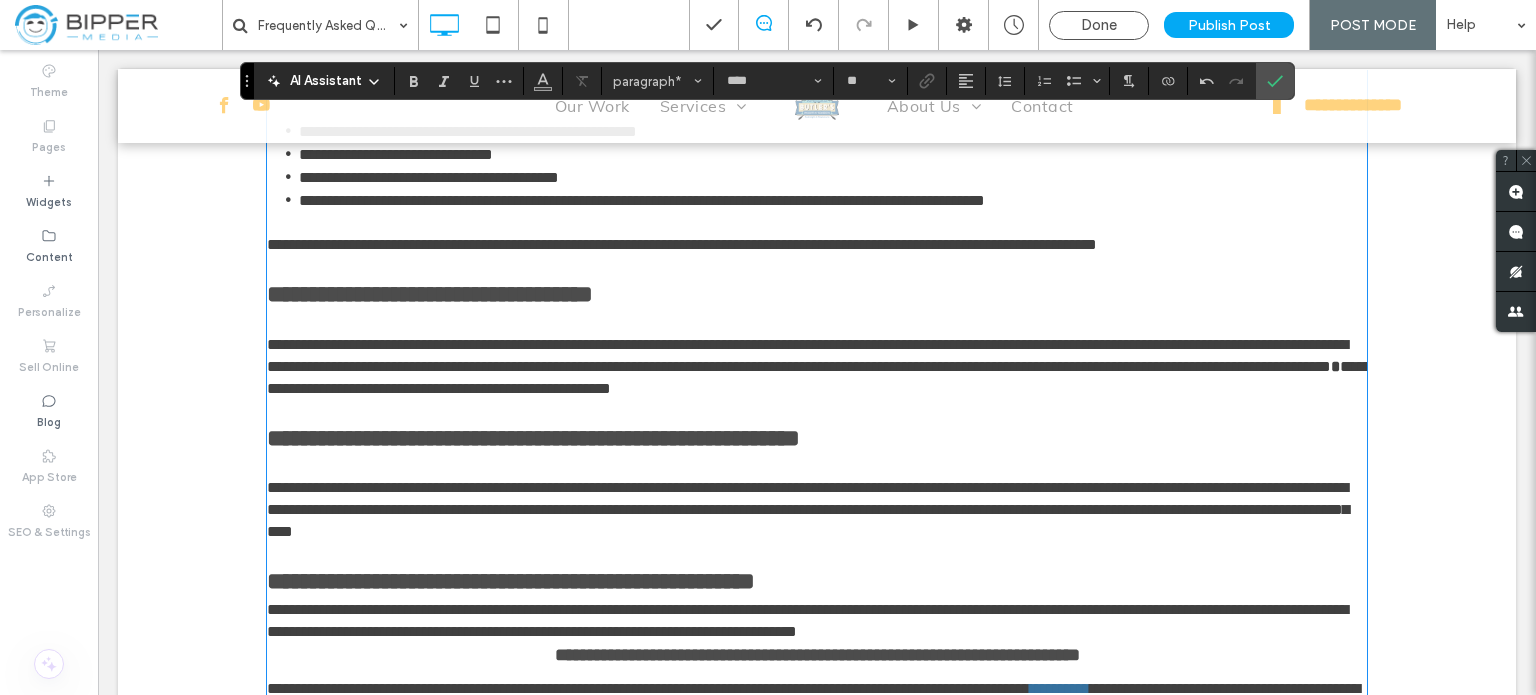 type on "*********" 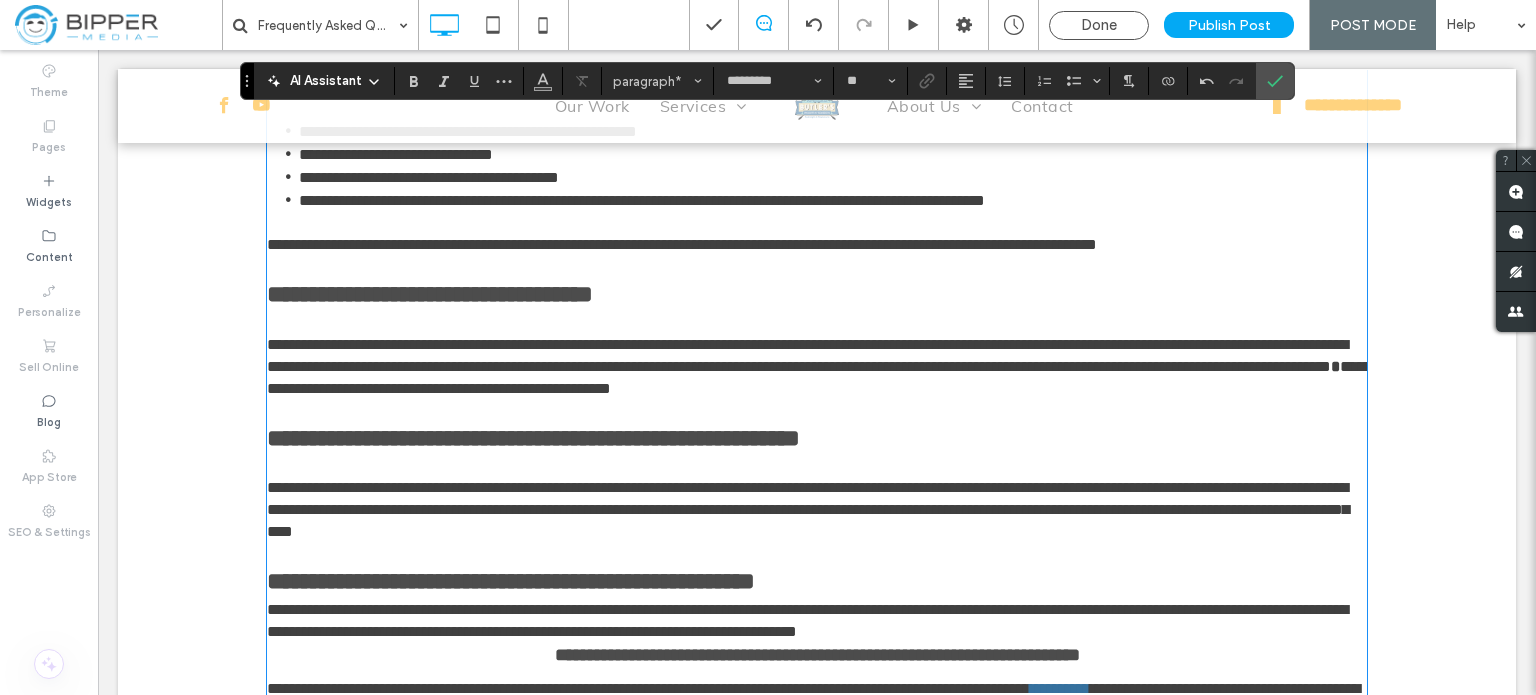 type on "****" 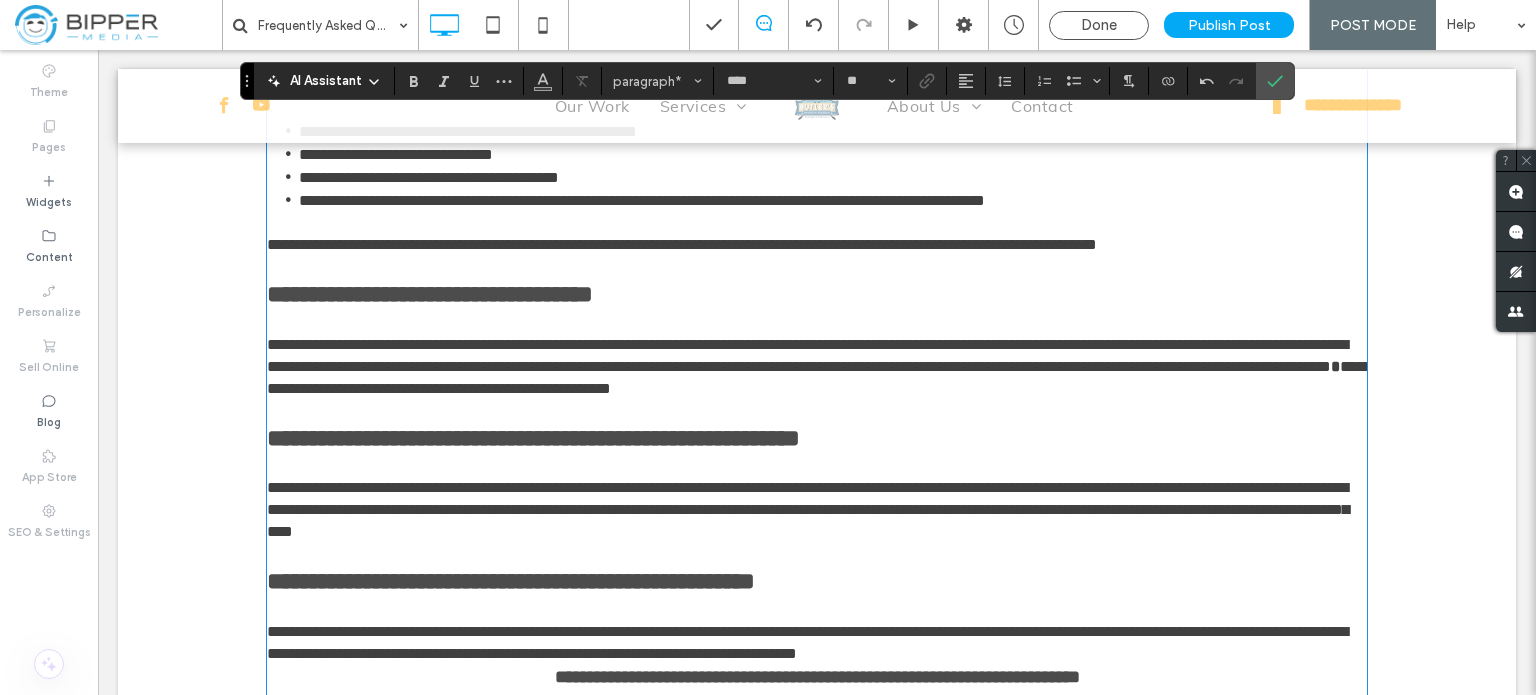 type on "*********" 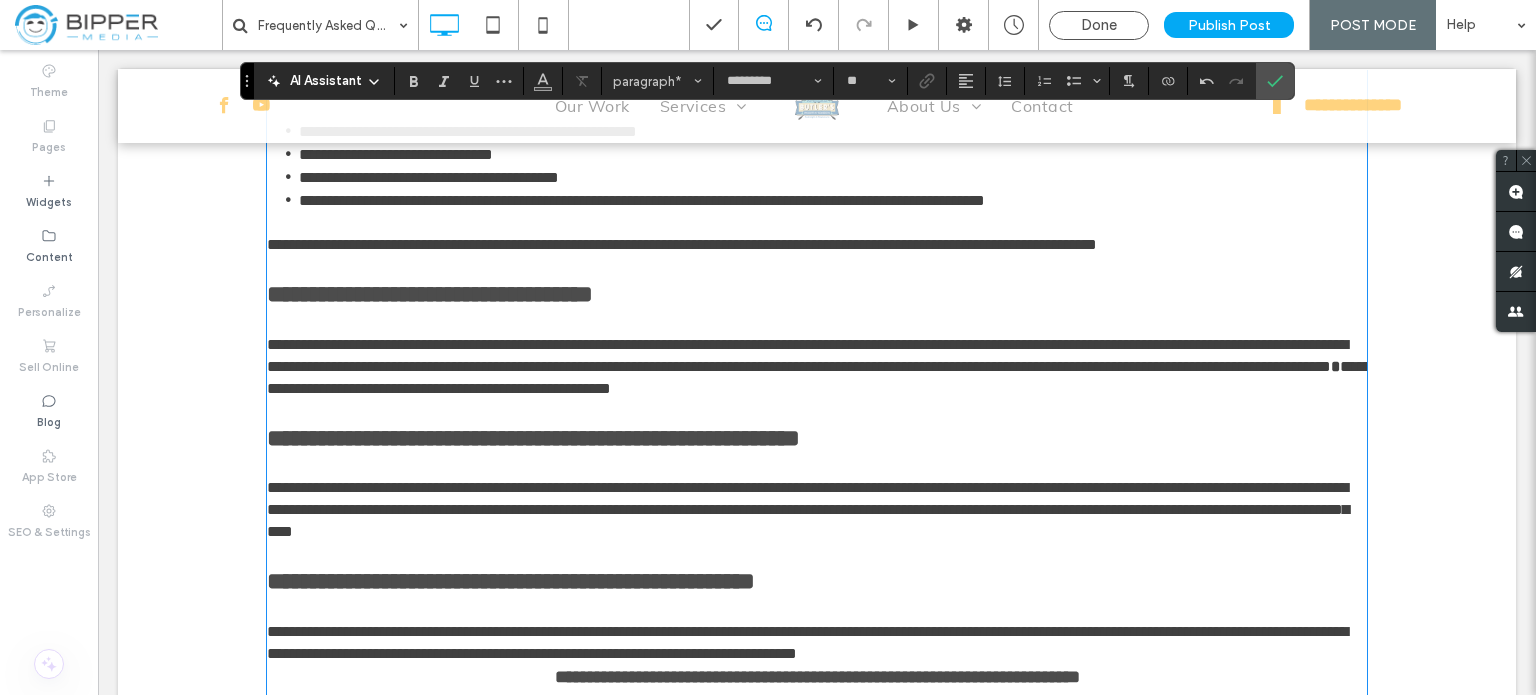 scroll, scrollTop: 1380, scrollLeft: 0, axis: vertical 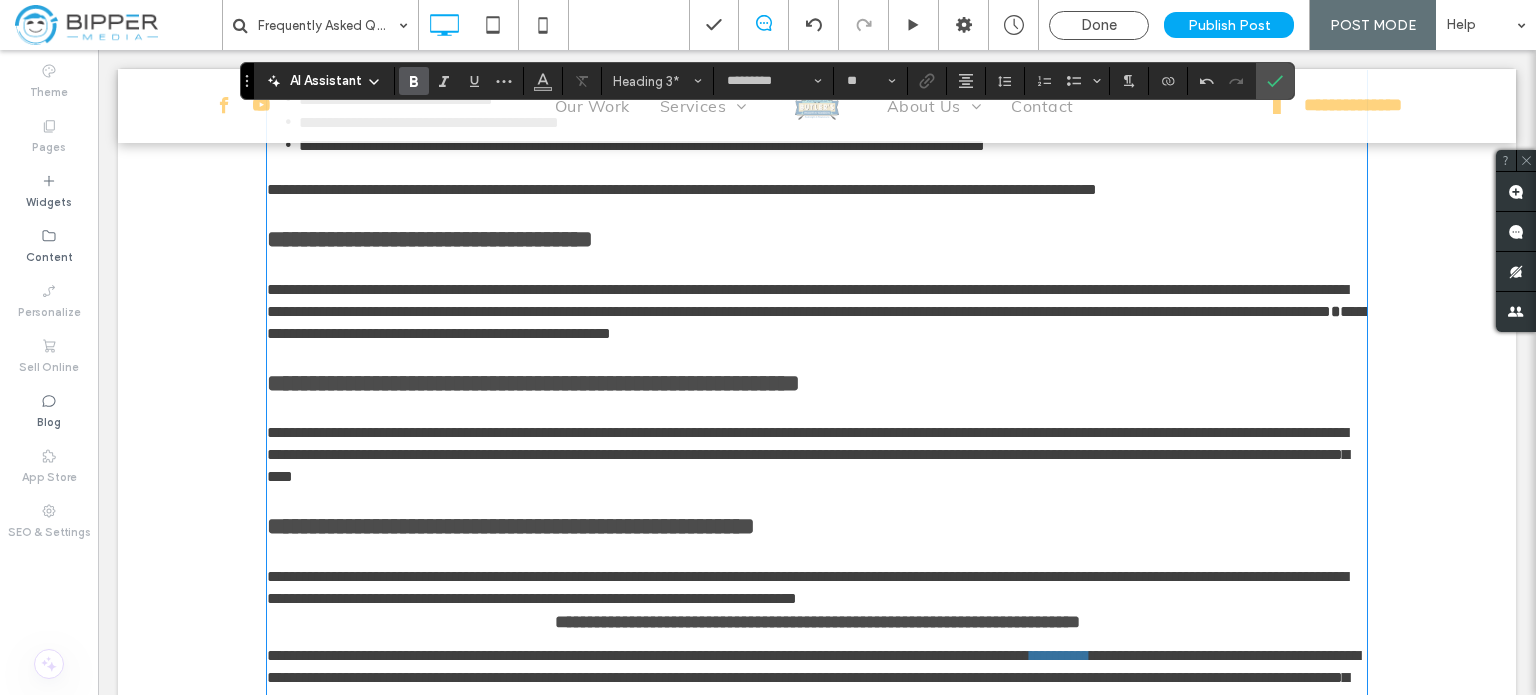 type on "****" 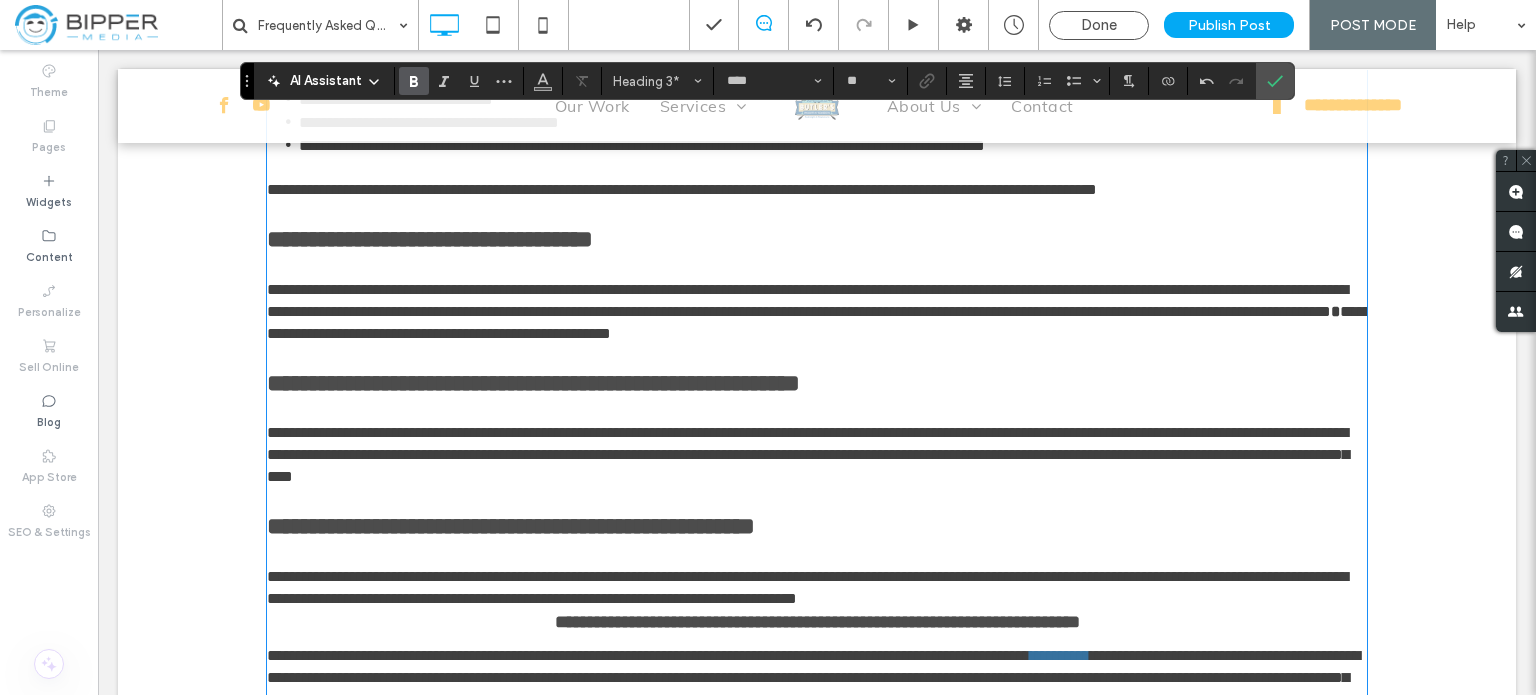 scroll, scrollTop: 1413, scrollLeft: 0, axis: vertical 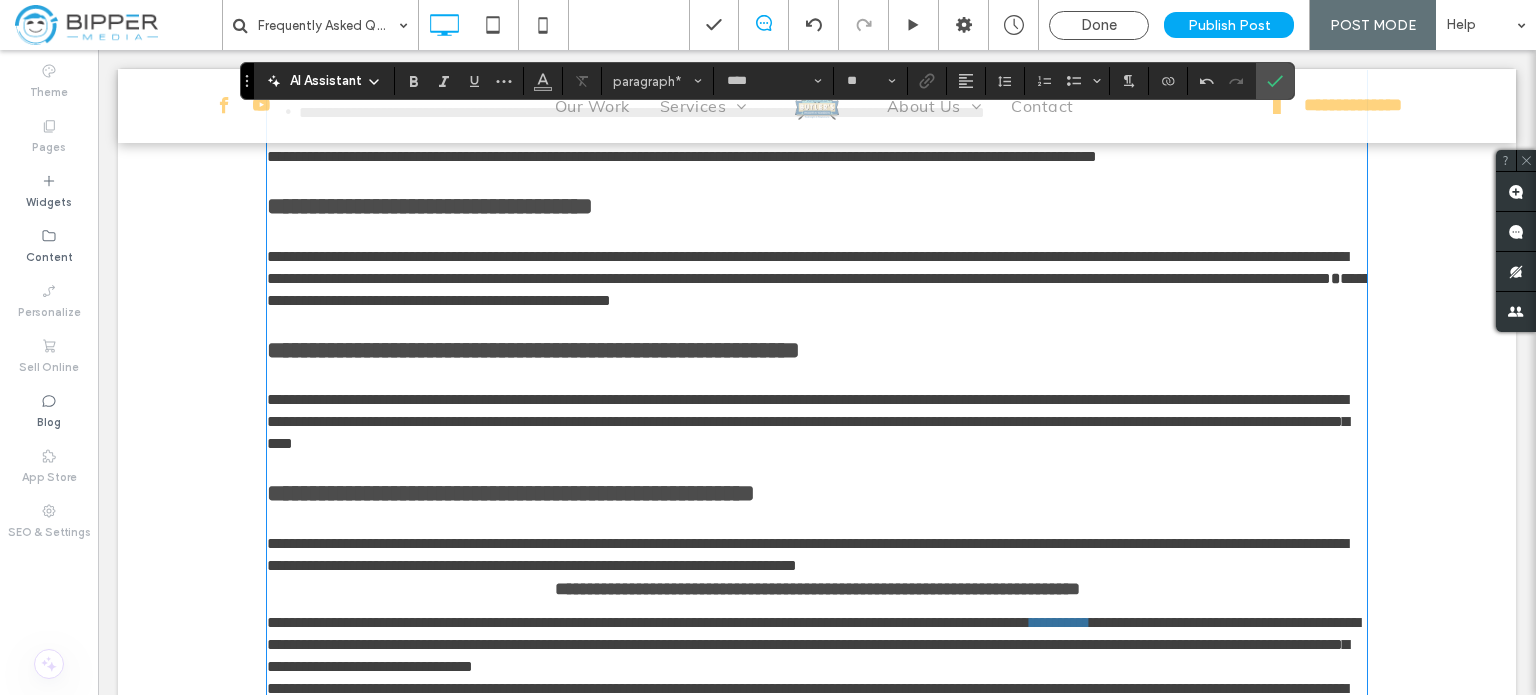 type on "*********" 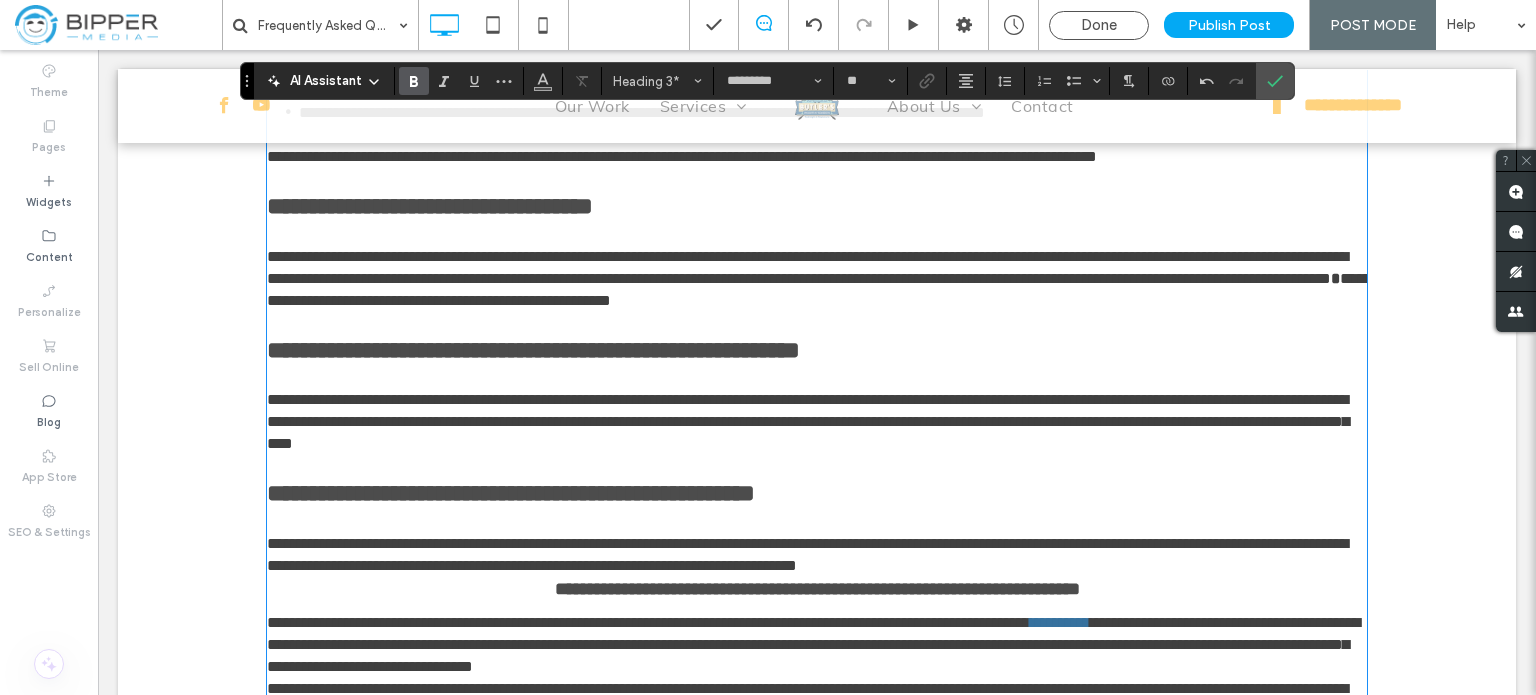 type on "****" 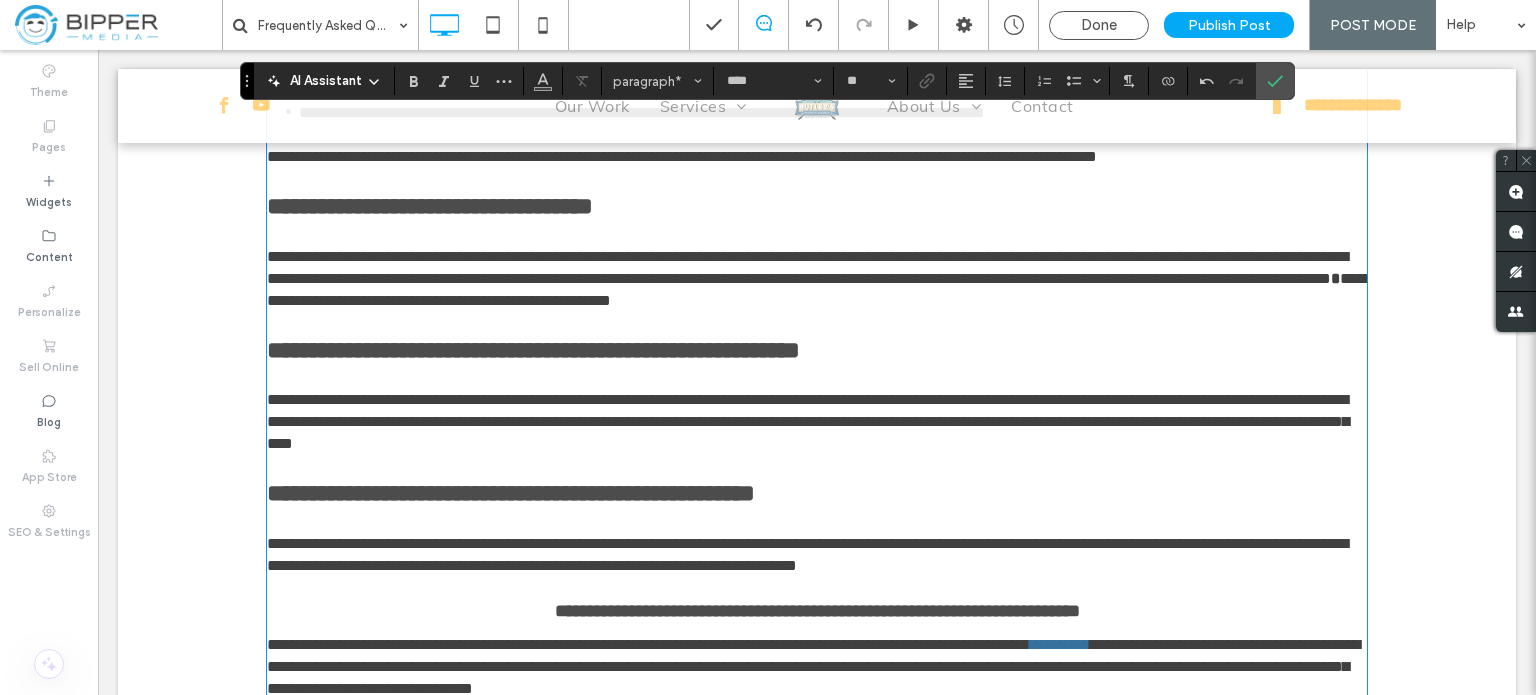 type on "*********" 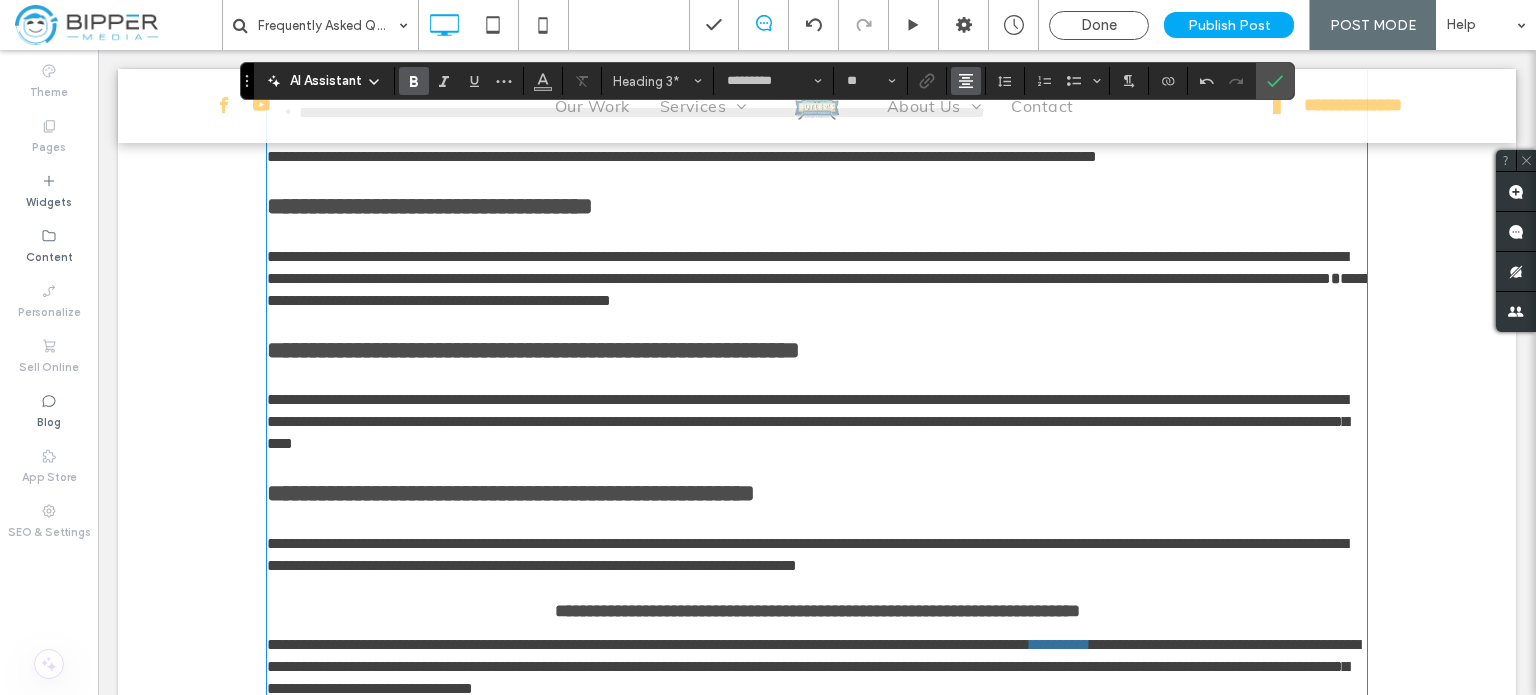 click 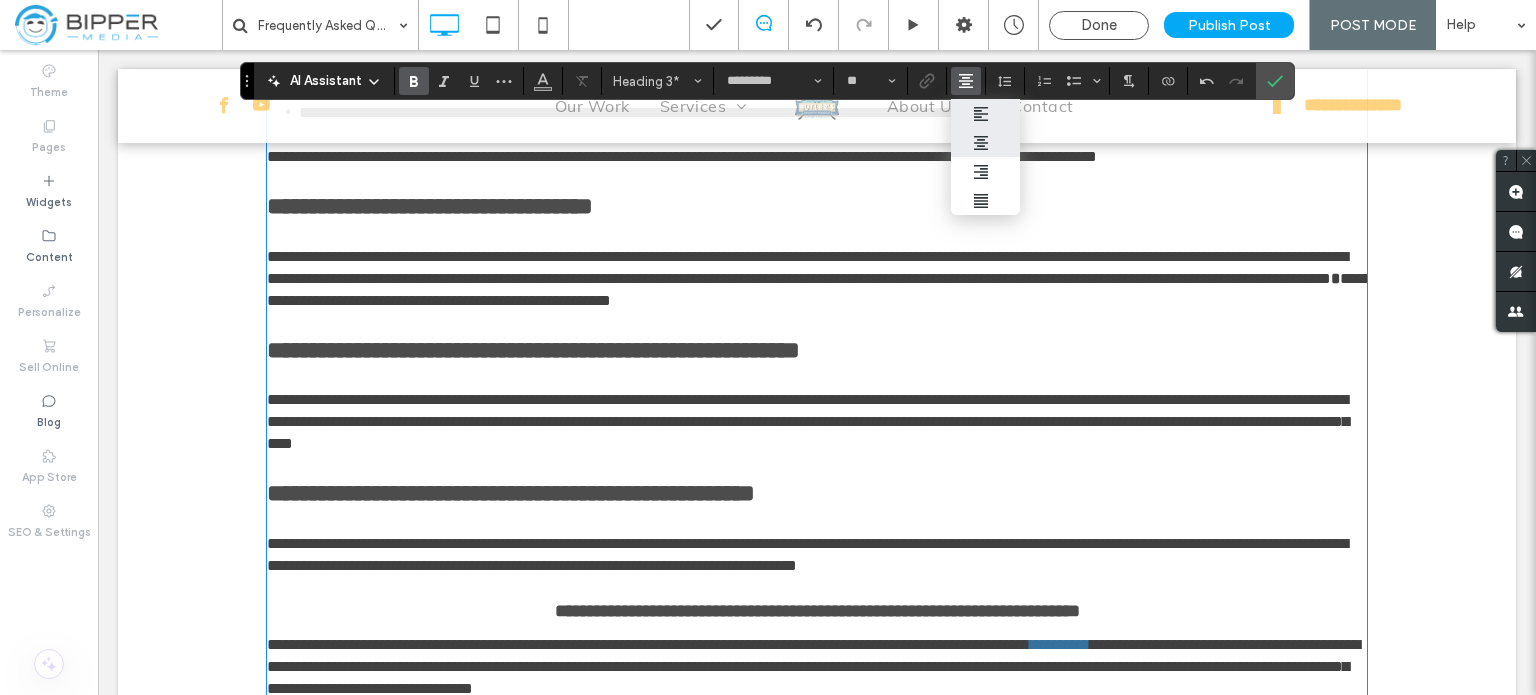click 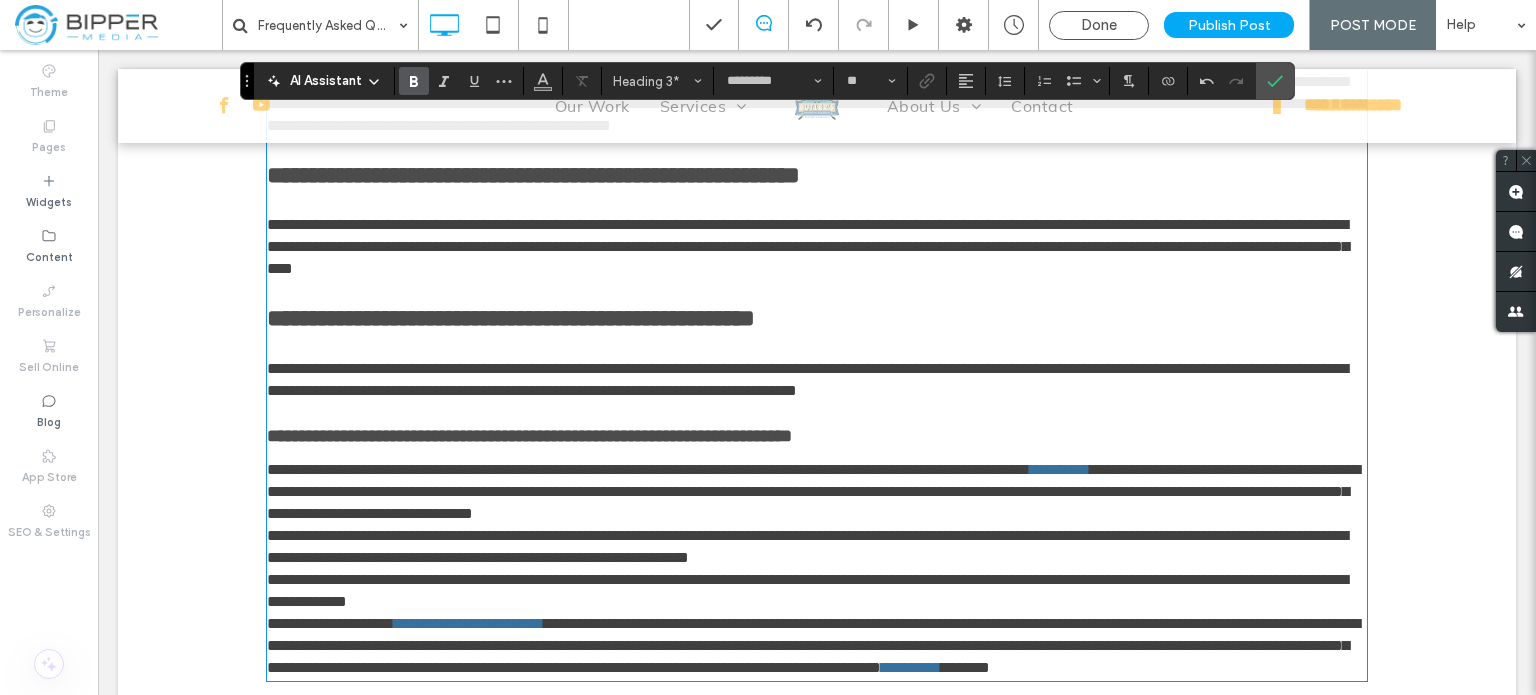 scroll, scrollTop: 1613, scrollLeft: 0, axis: vertical 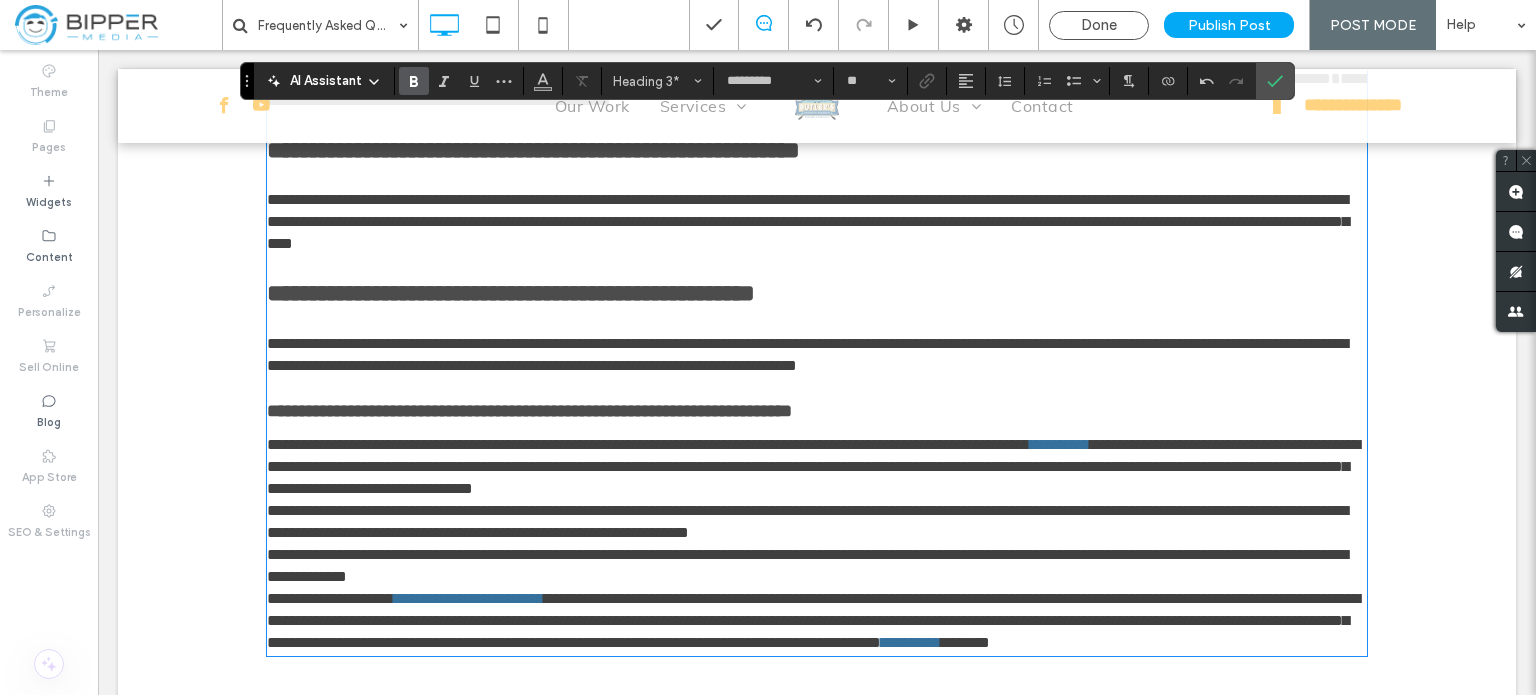 type on "****" 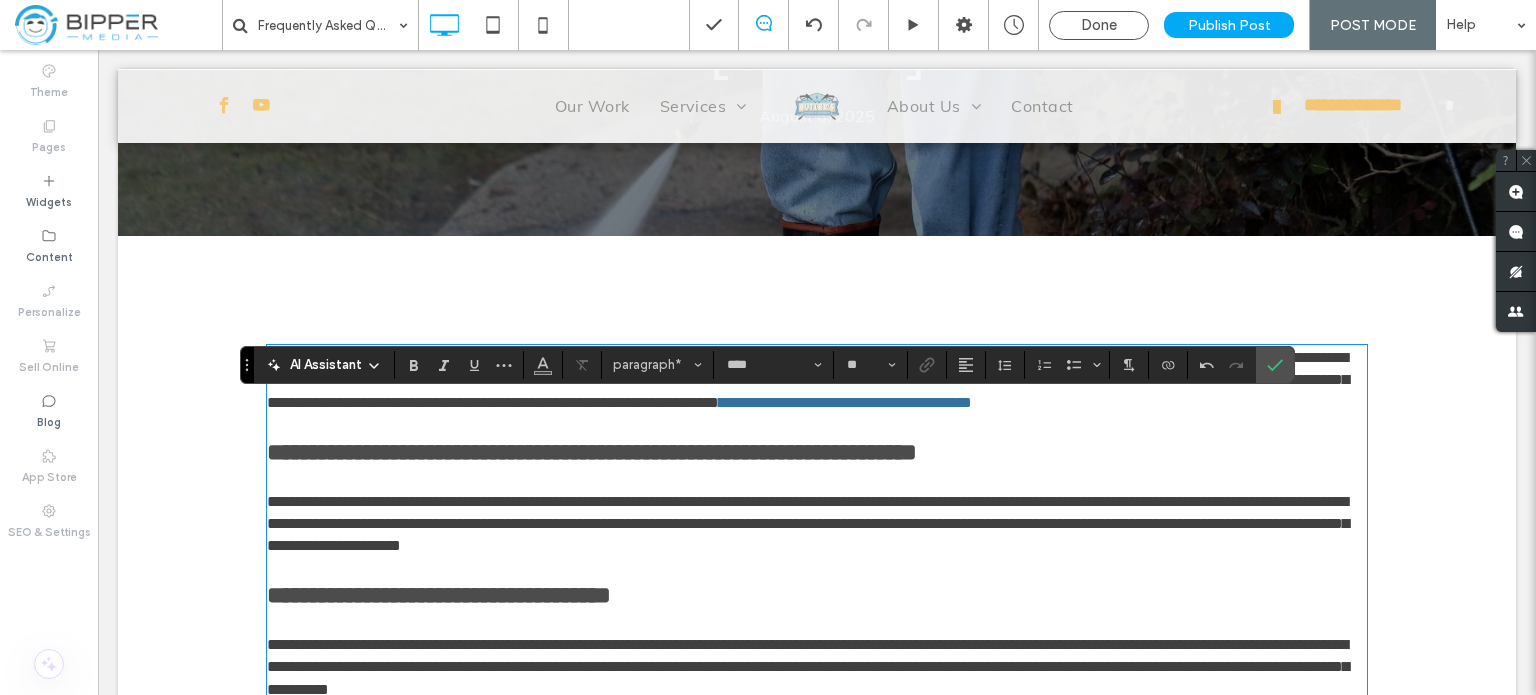 scroll, scrollTop: 322, scrollLeft: 0, axis: vertical 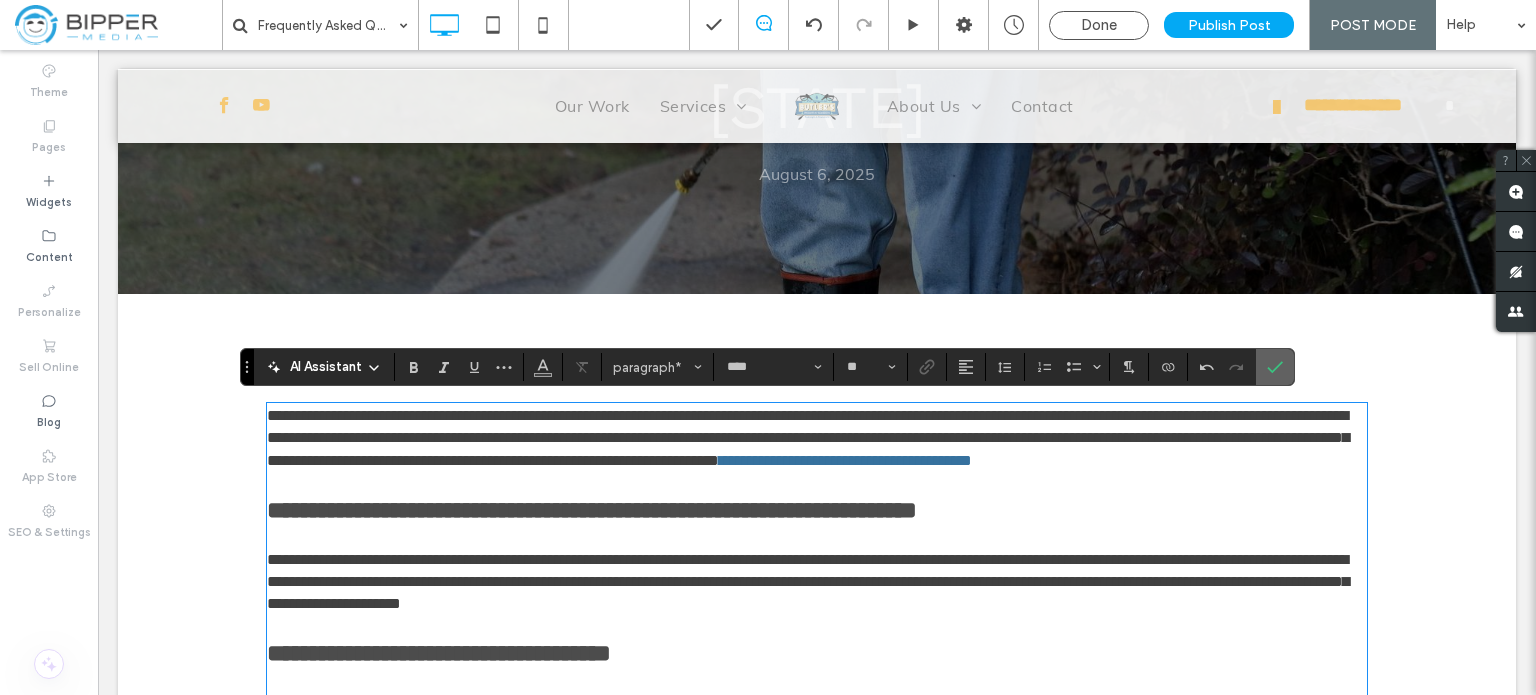 click 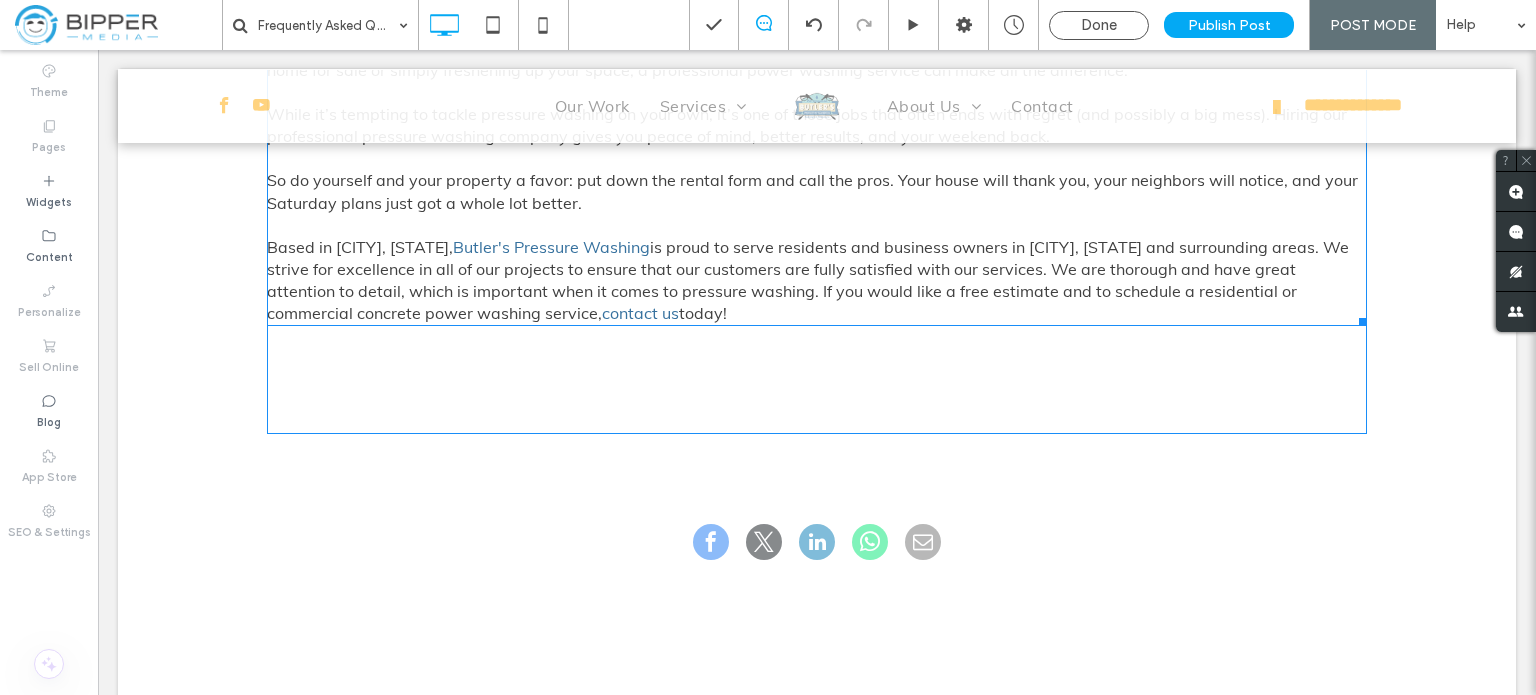 scroll, scrollTop: 2100, scrollLeft: 0, axis: vertical 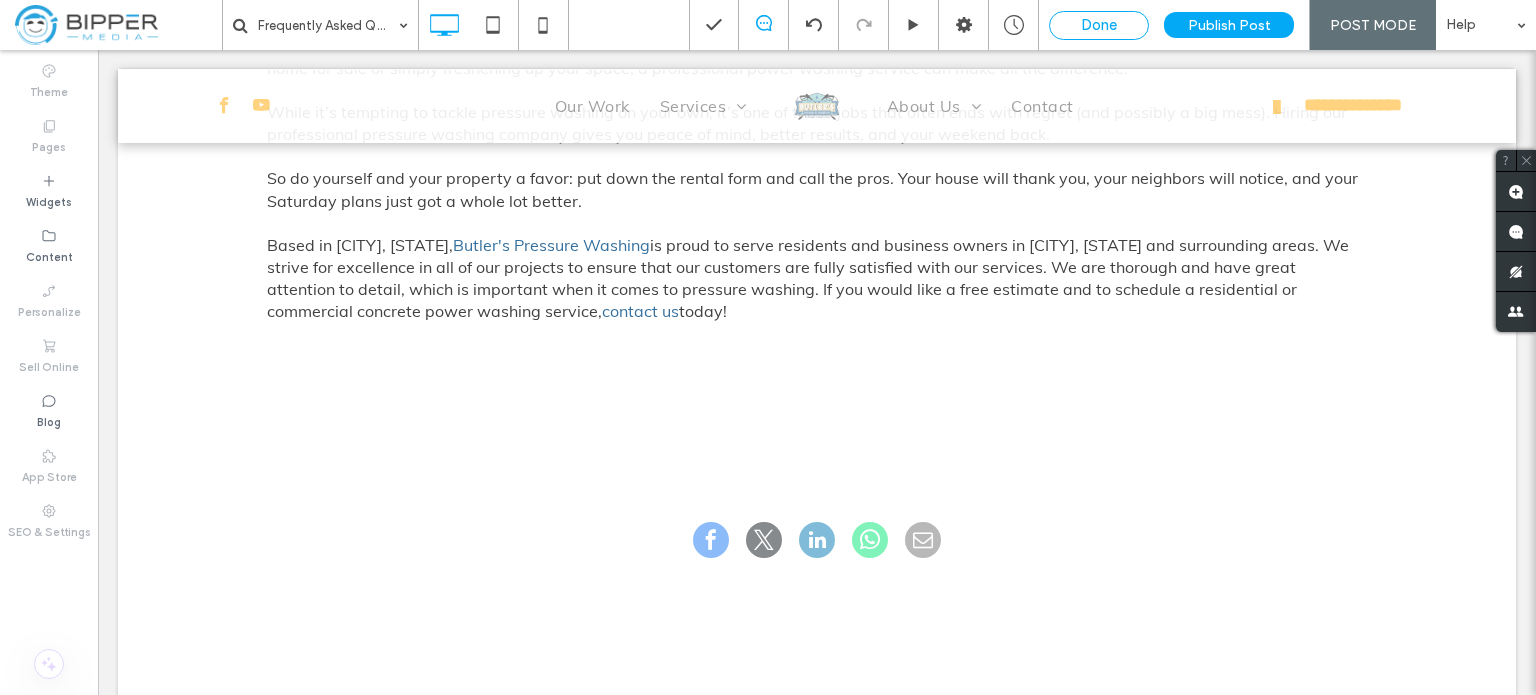 click on "Done" at bounding box center (1099, 25) 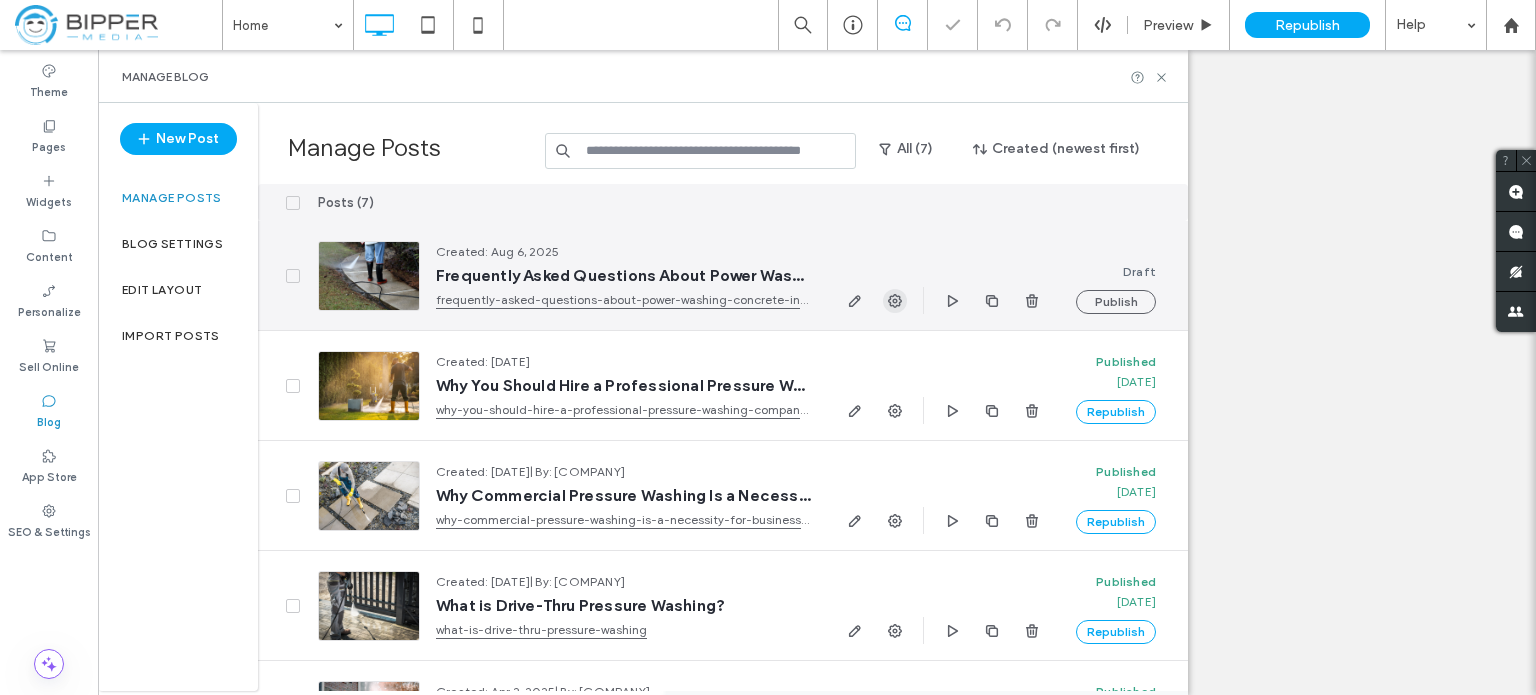 click 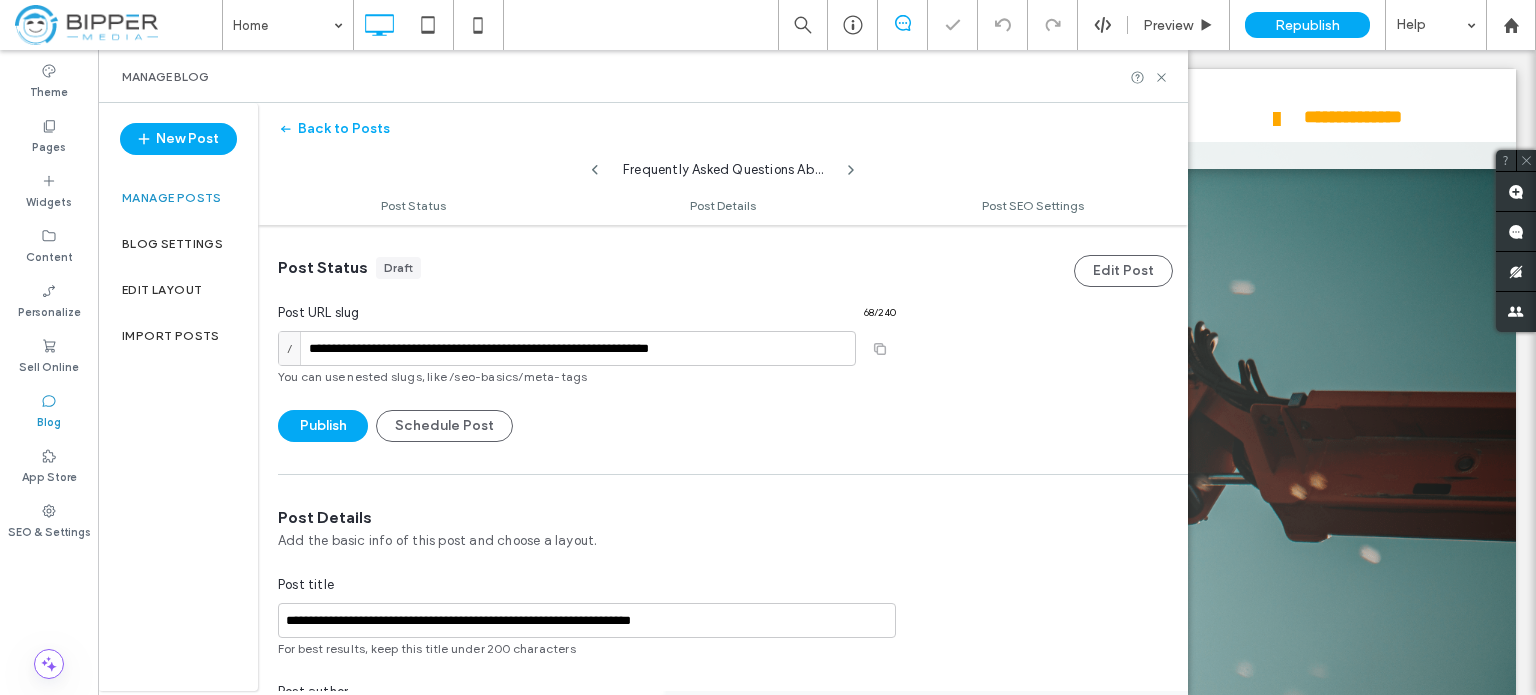 scroll, scrollTop: 0, scrollLeft: 0, axis: both 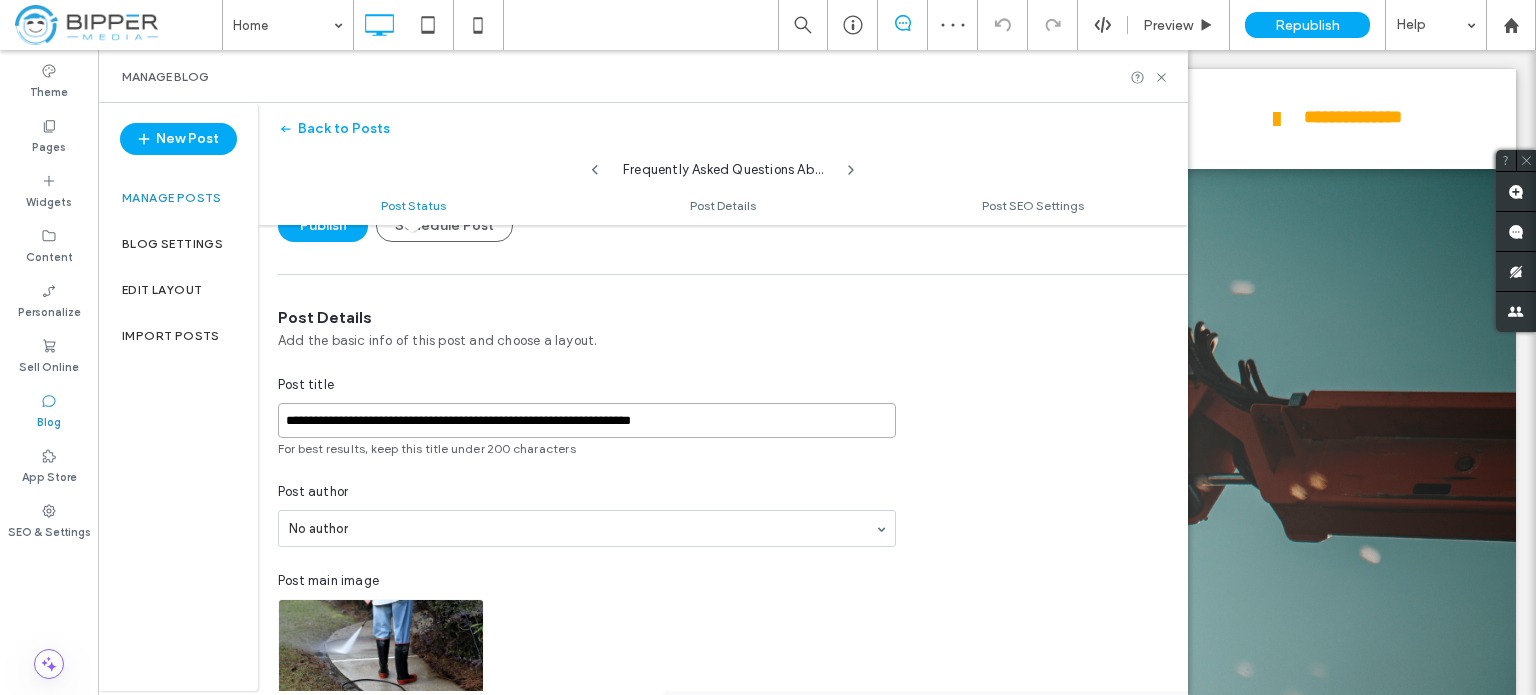 click on "**********" at bounding box center (587, 420) 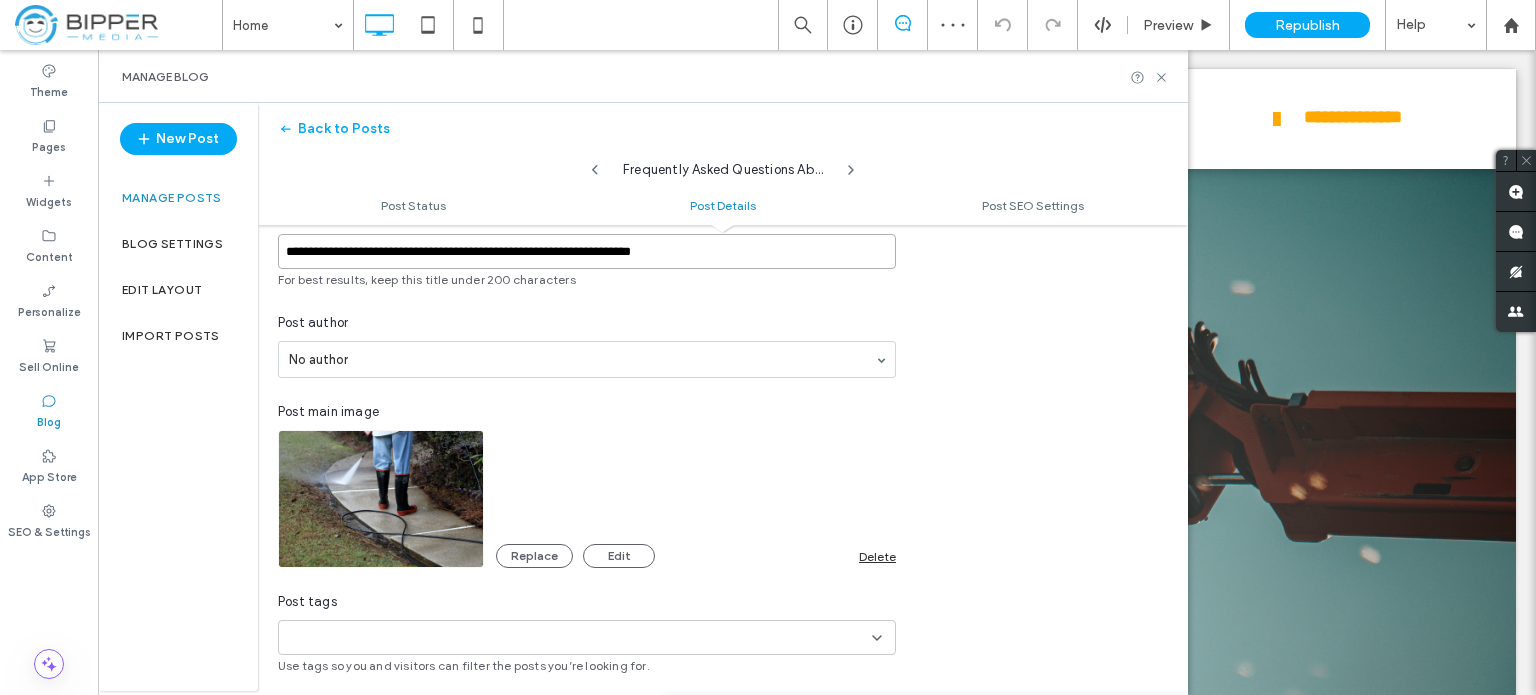 scroll, scrollTop: 500, scrollLeft: 0, axis: vertical 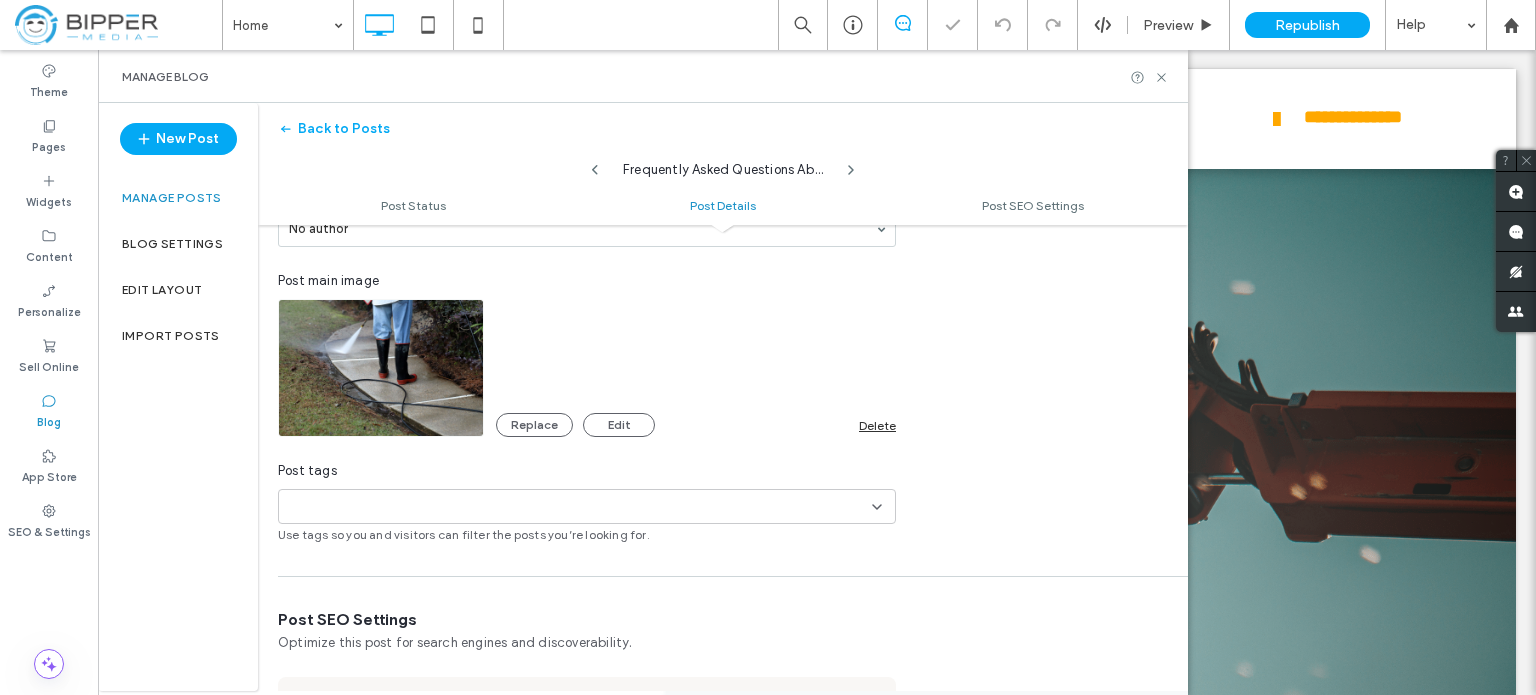 click at bounding box center [356, 507] 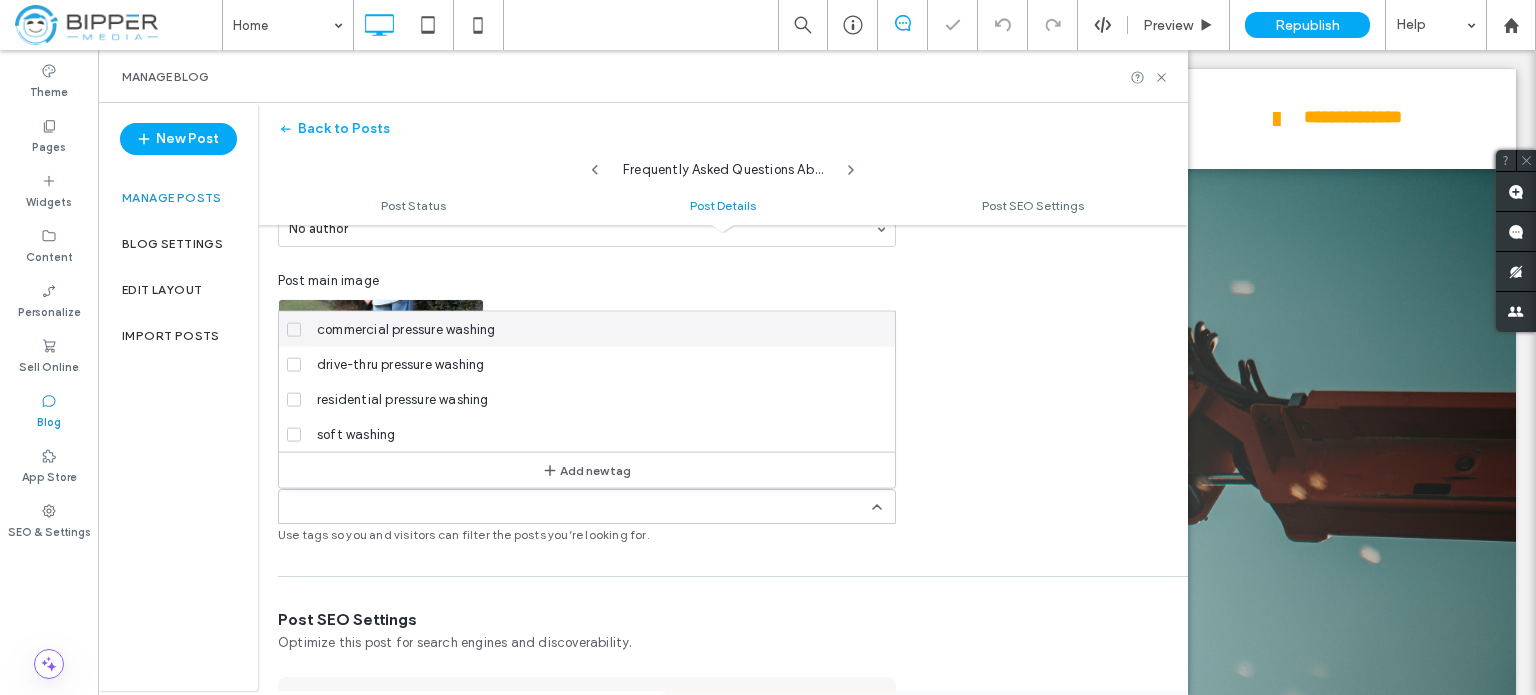 paste on "**********" 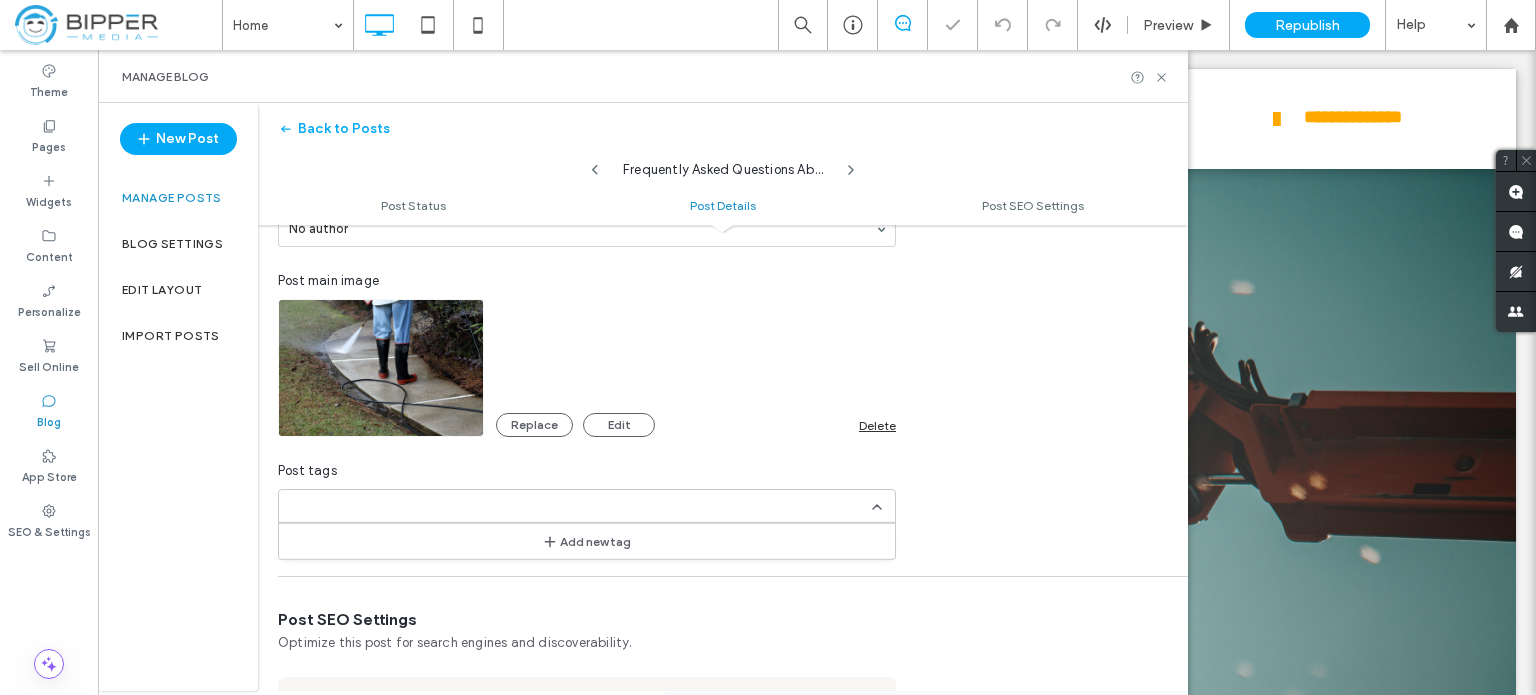 scroll, scrollTop: 0, scrollLeft: 0, axis: both 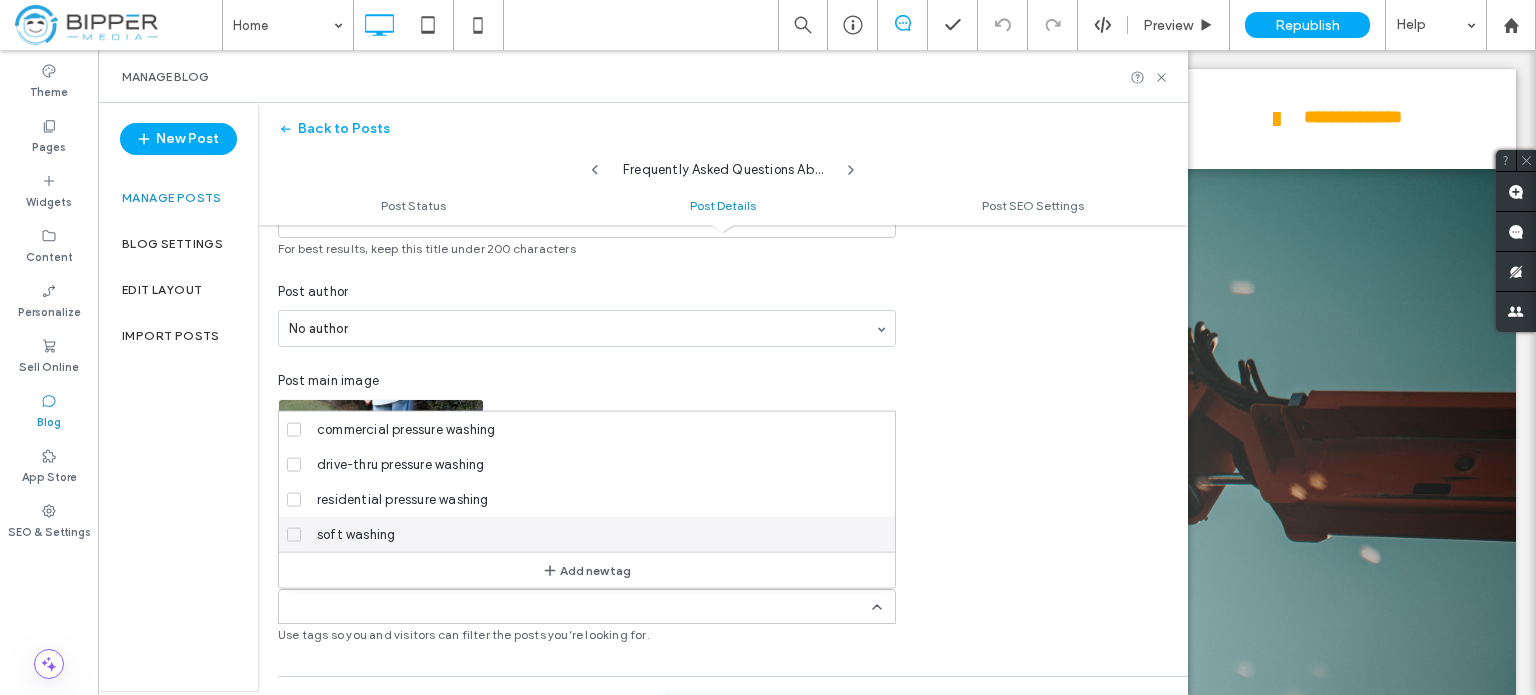 type on "*" 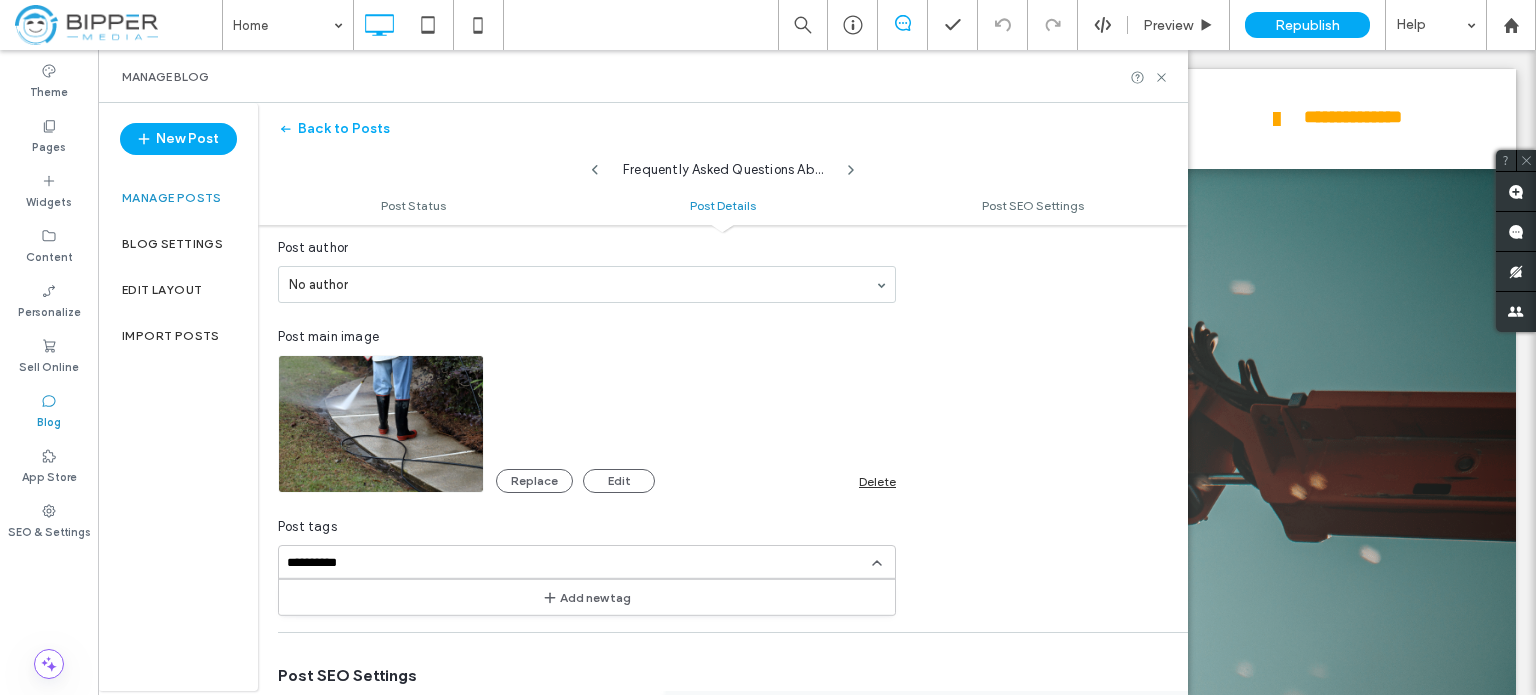 scroll, scrollTop: 500, scrollLeft: 0, axis: vertical 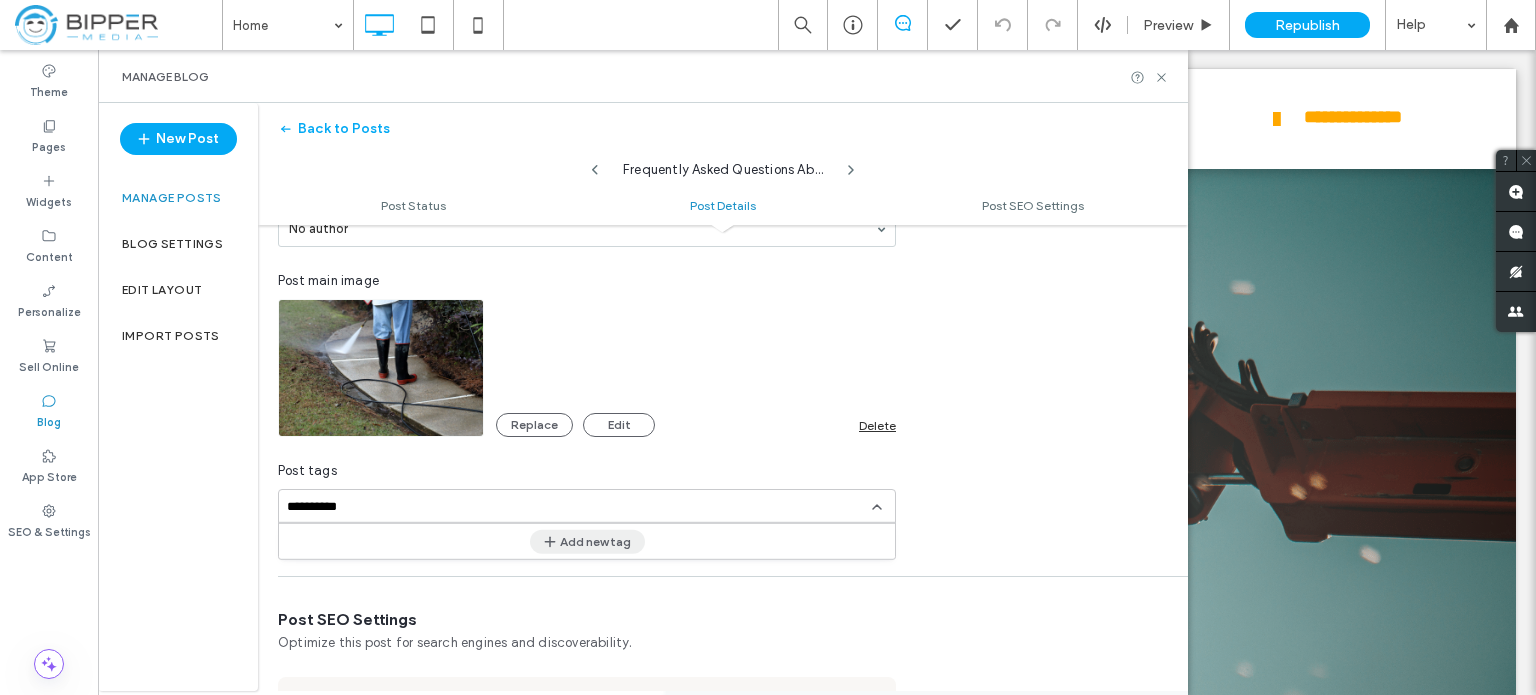 type on "**********" 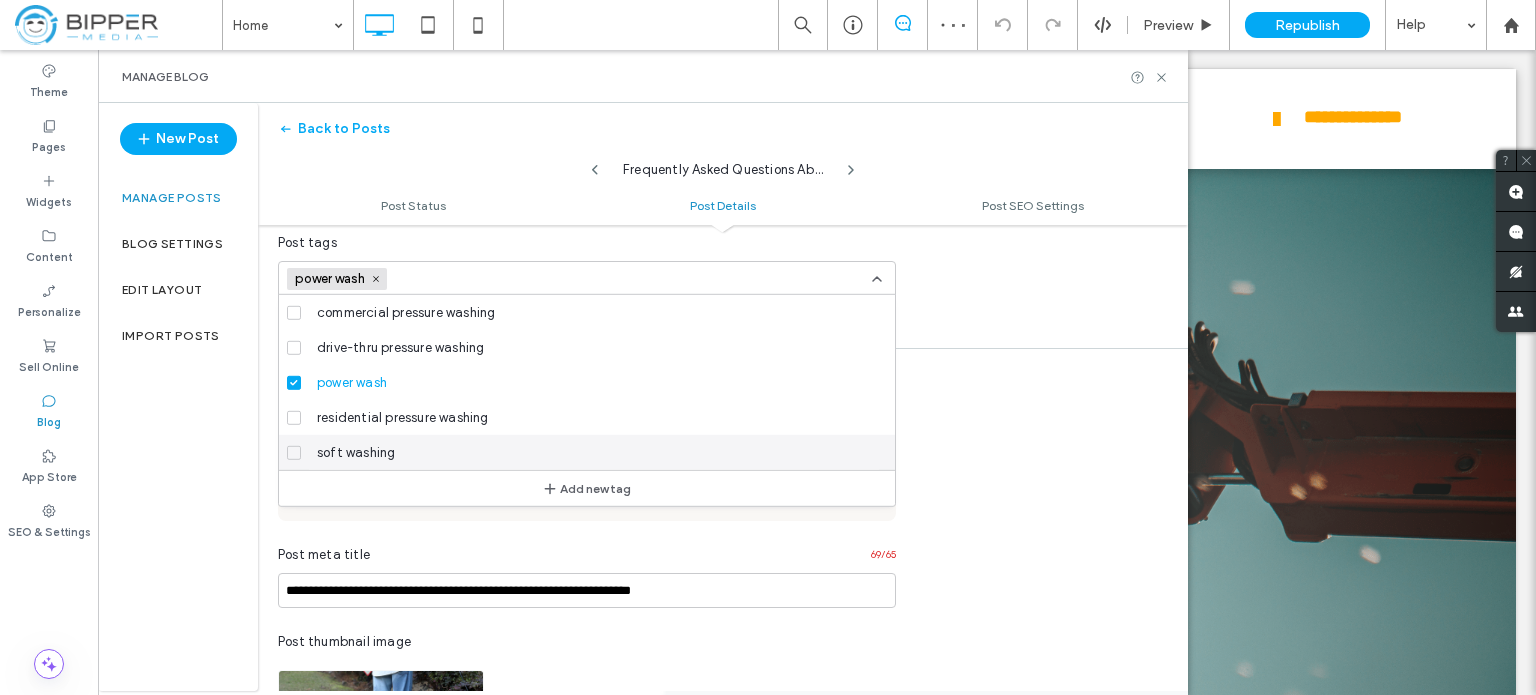 scroll, scrollTop: 800, scrollLeft: 0, axis: vertical 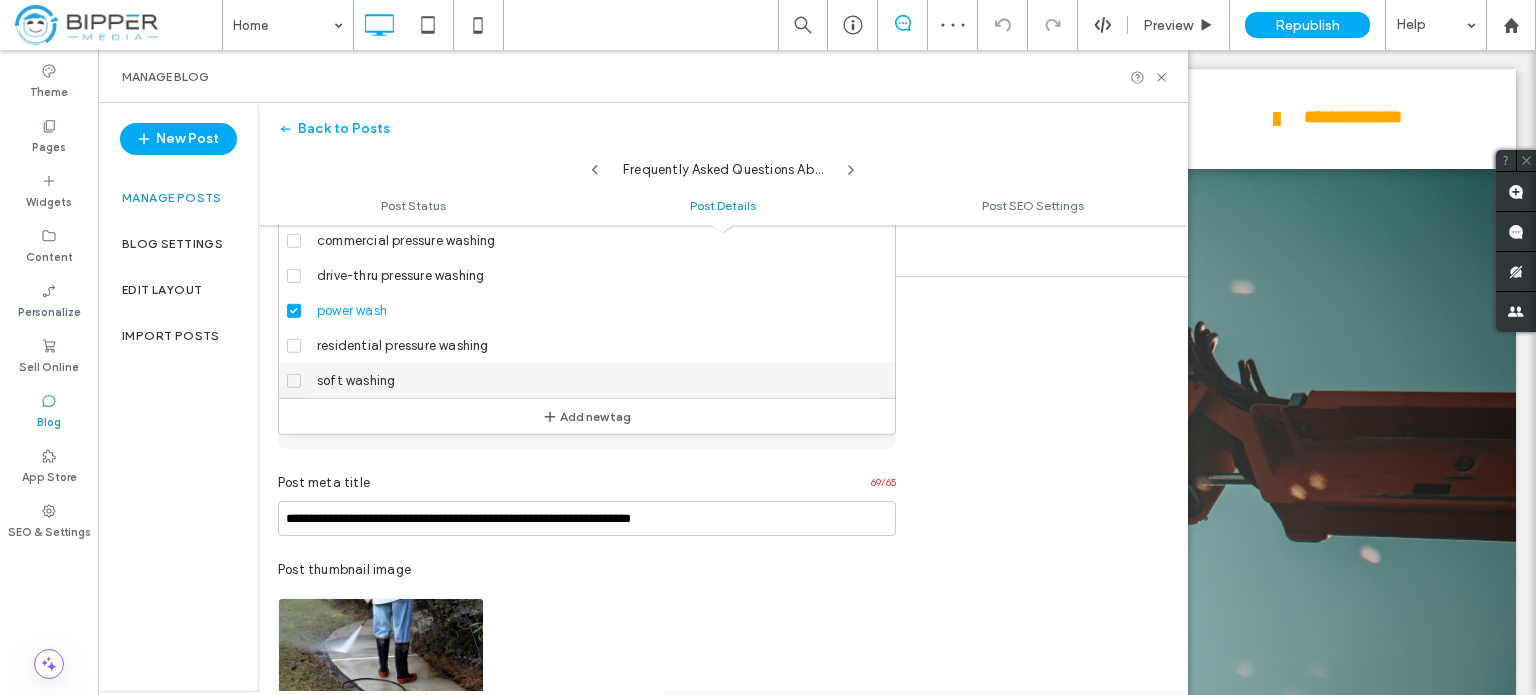 click on "**********" at bounding box center [723, 681] 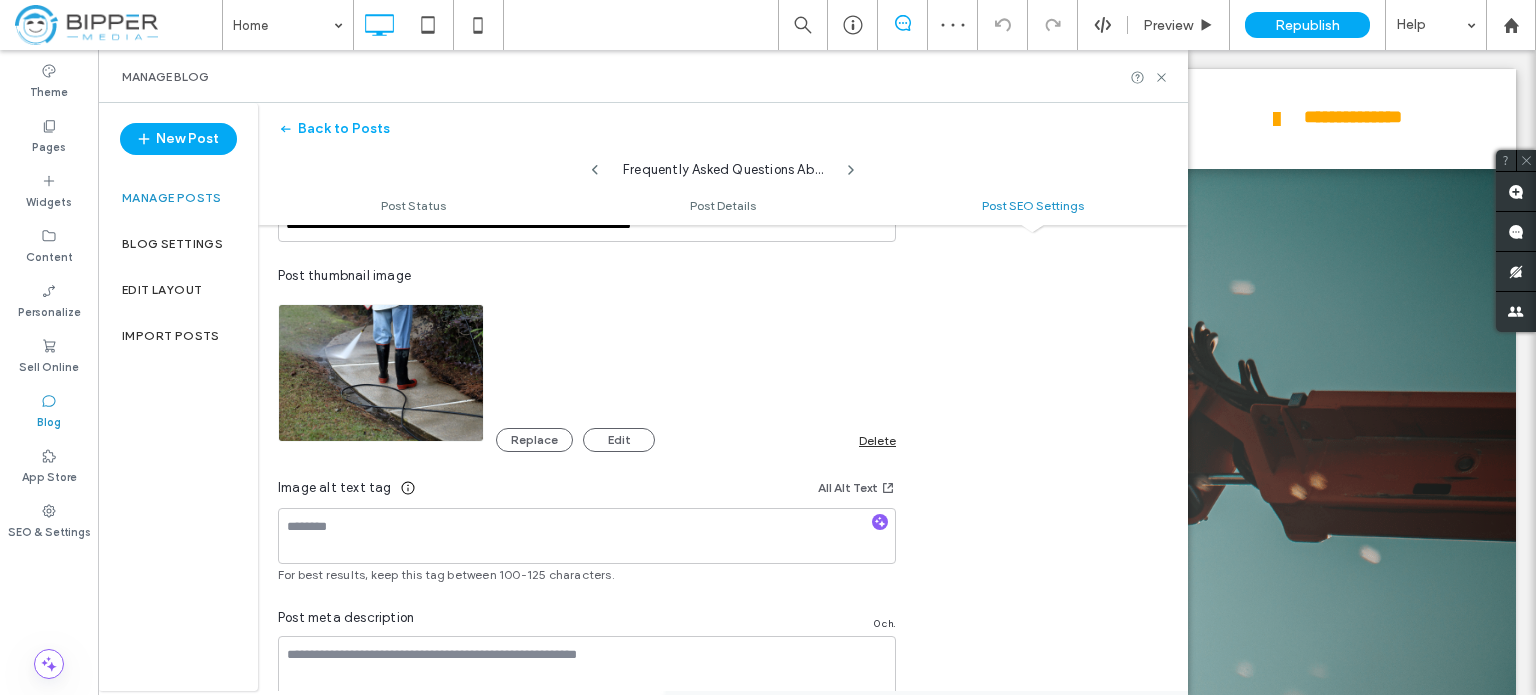 scroll, scrollTop: 1100, scrollLeft: 0, axis: vertical 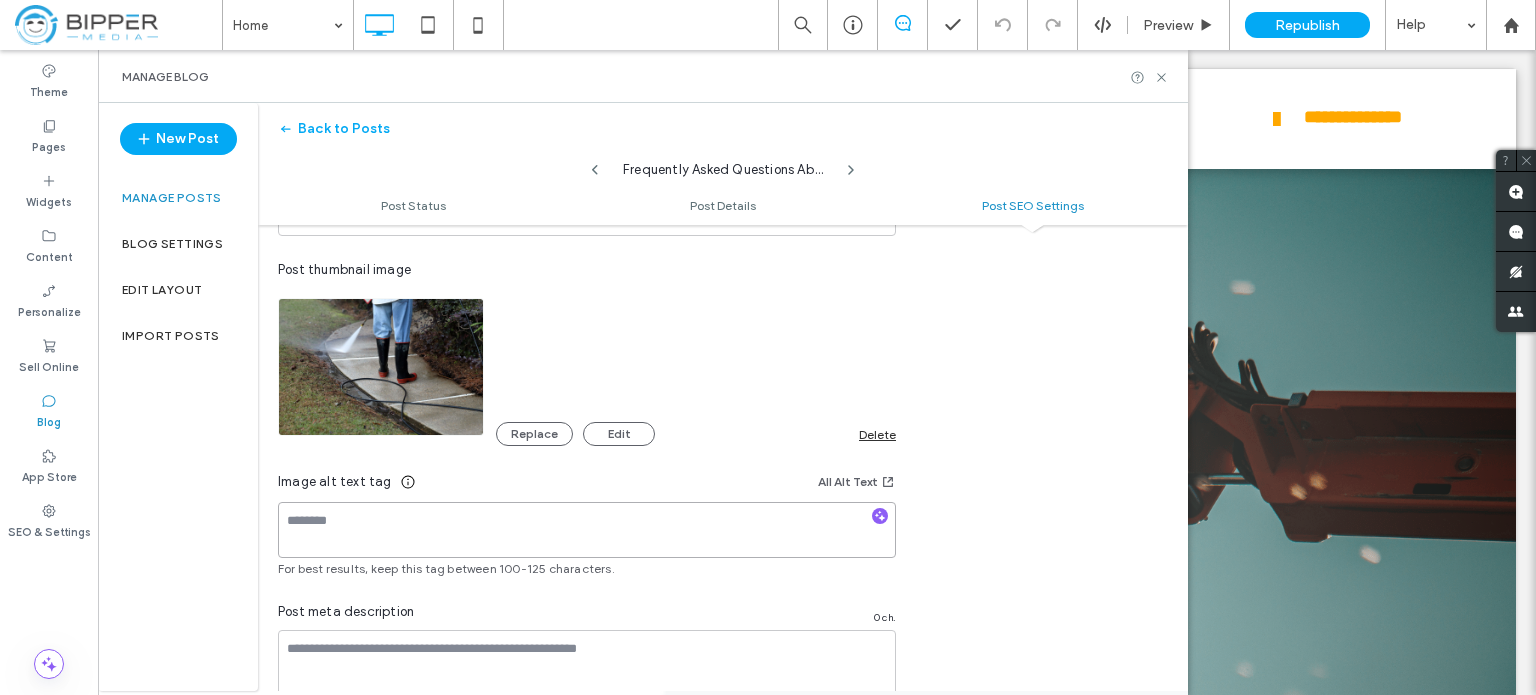 click at bounding box center (587, 530) 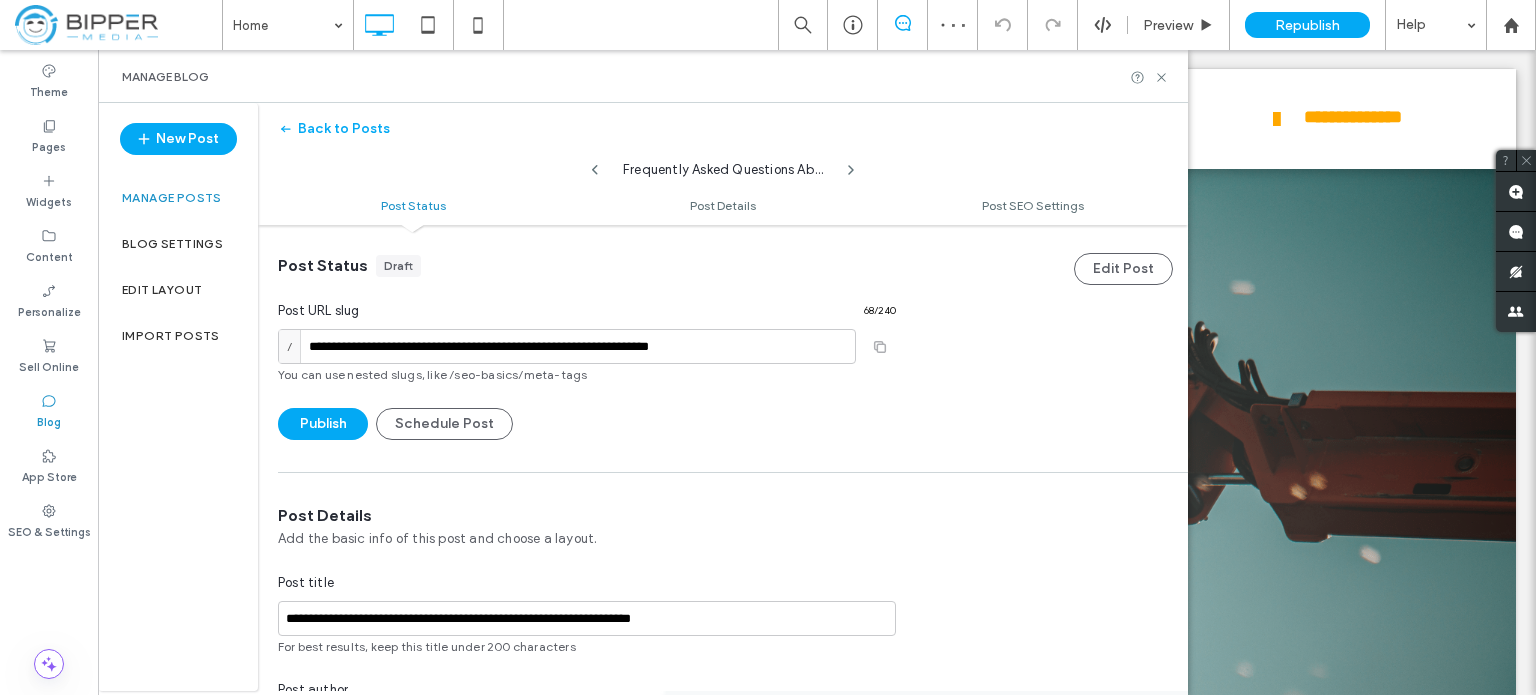 scroll, scrollTop: 0, scrollLeft: 0, axis: both 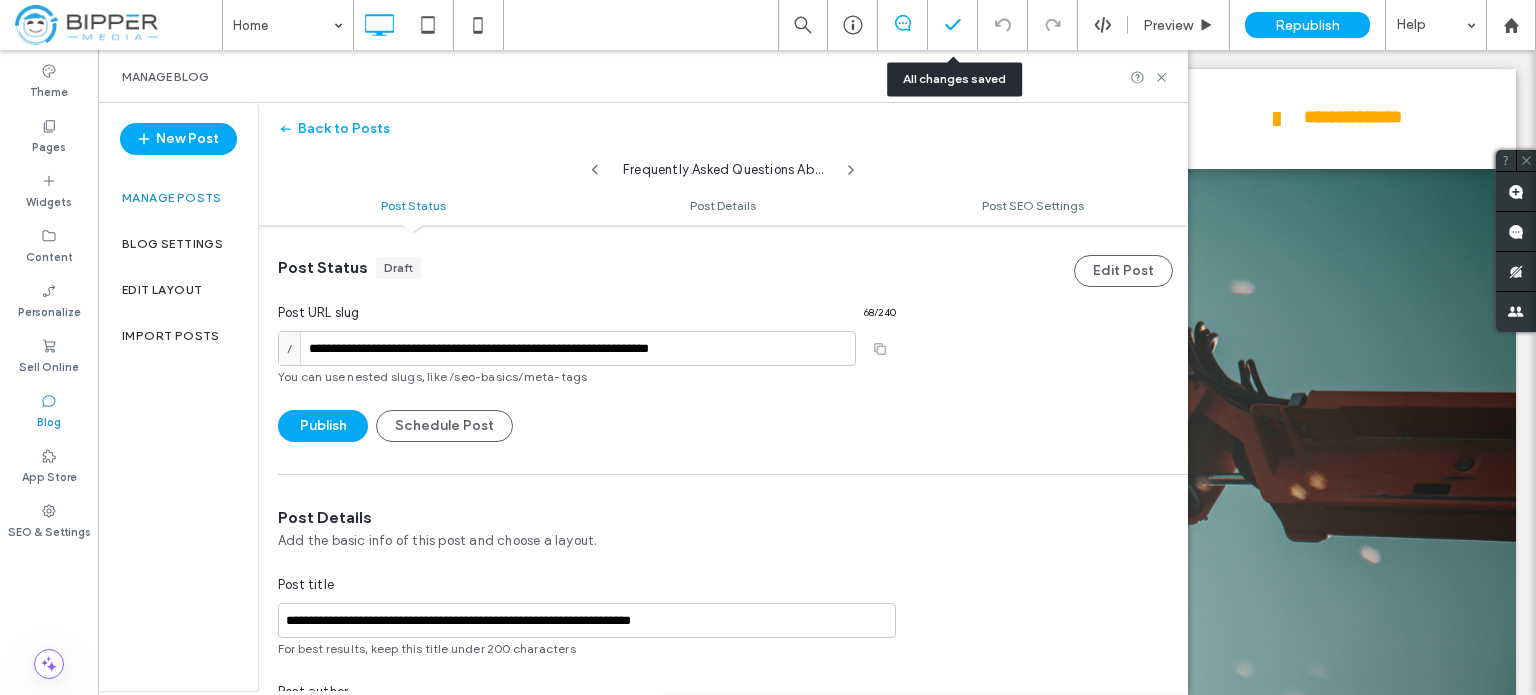 type on "**********" 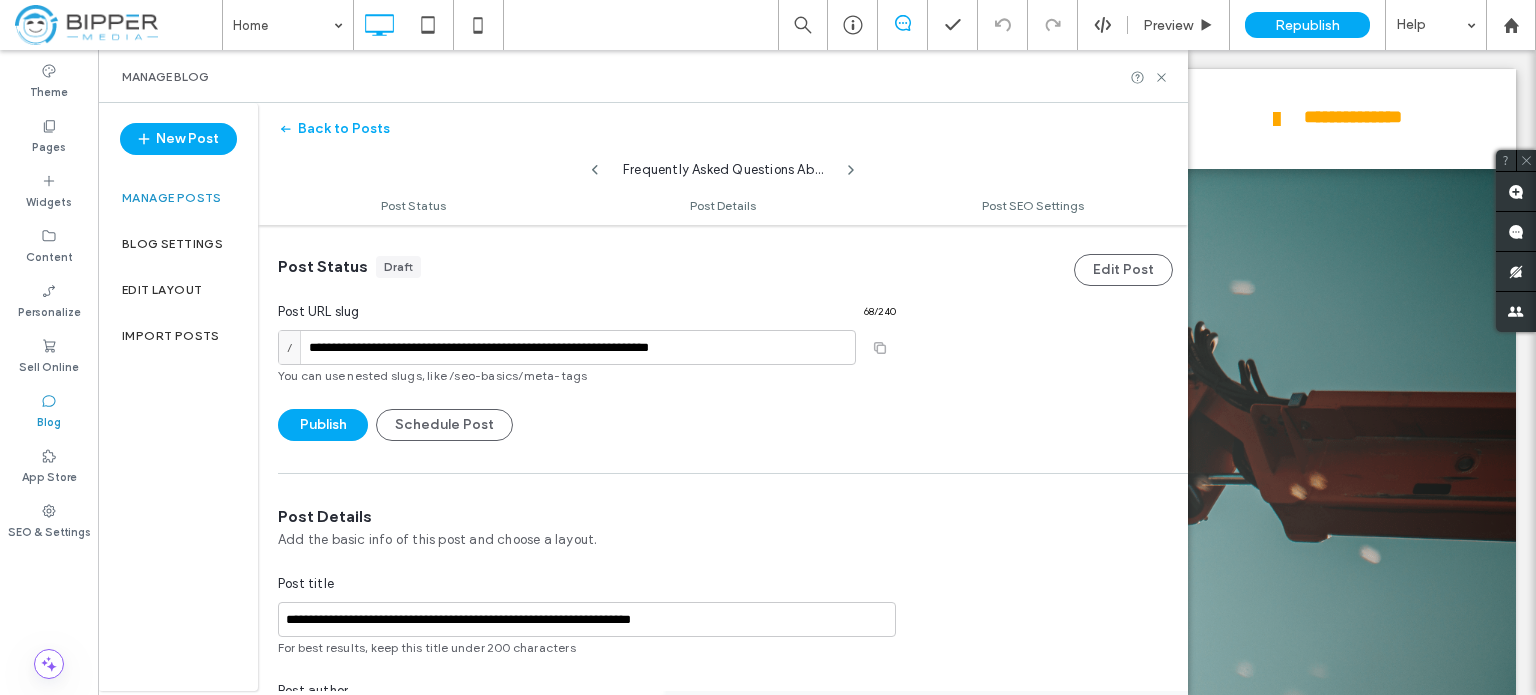 scroll, scrollTop: 0, scrollLeft: 0, axis: both 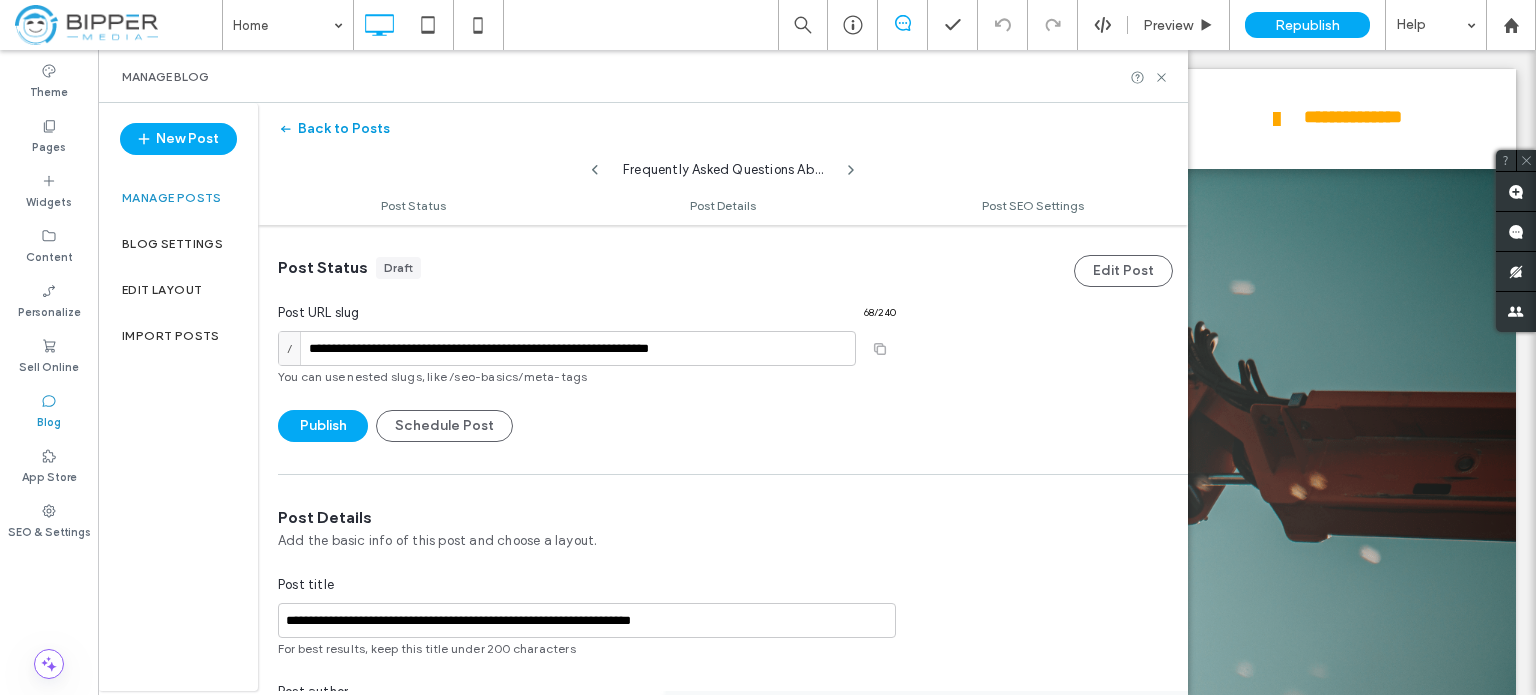 click on "Back to Posts" at bounding box center (334, 129) 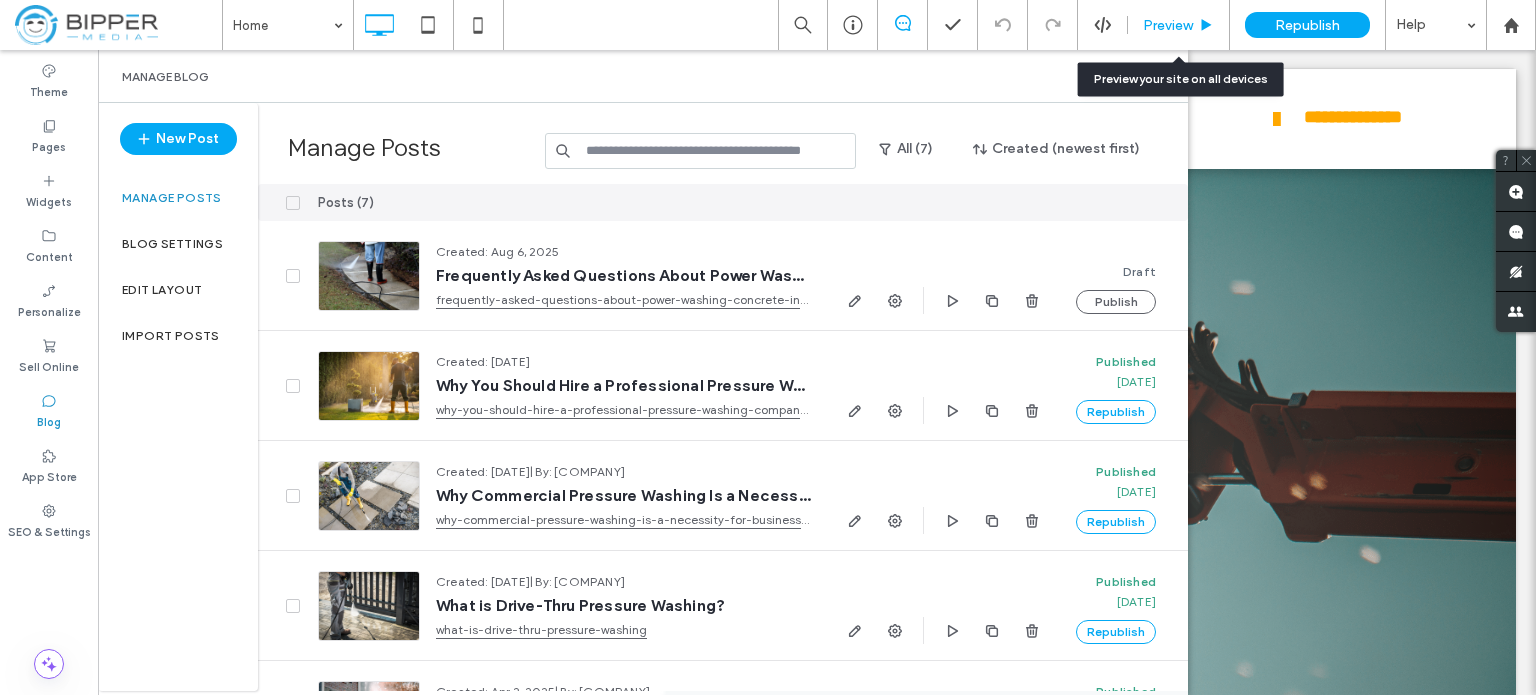 click on "Preview" at bounding box center (1168, 25) 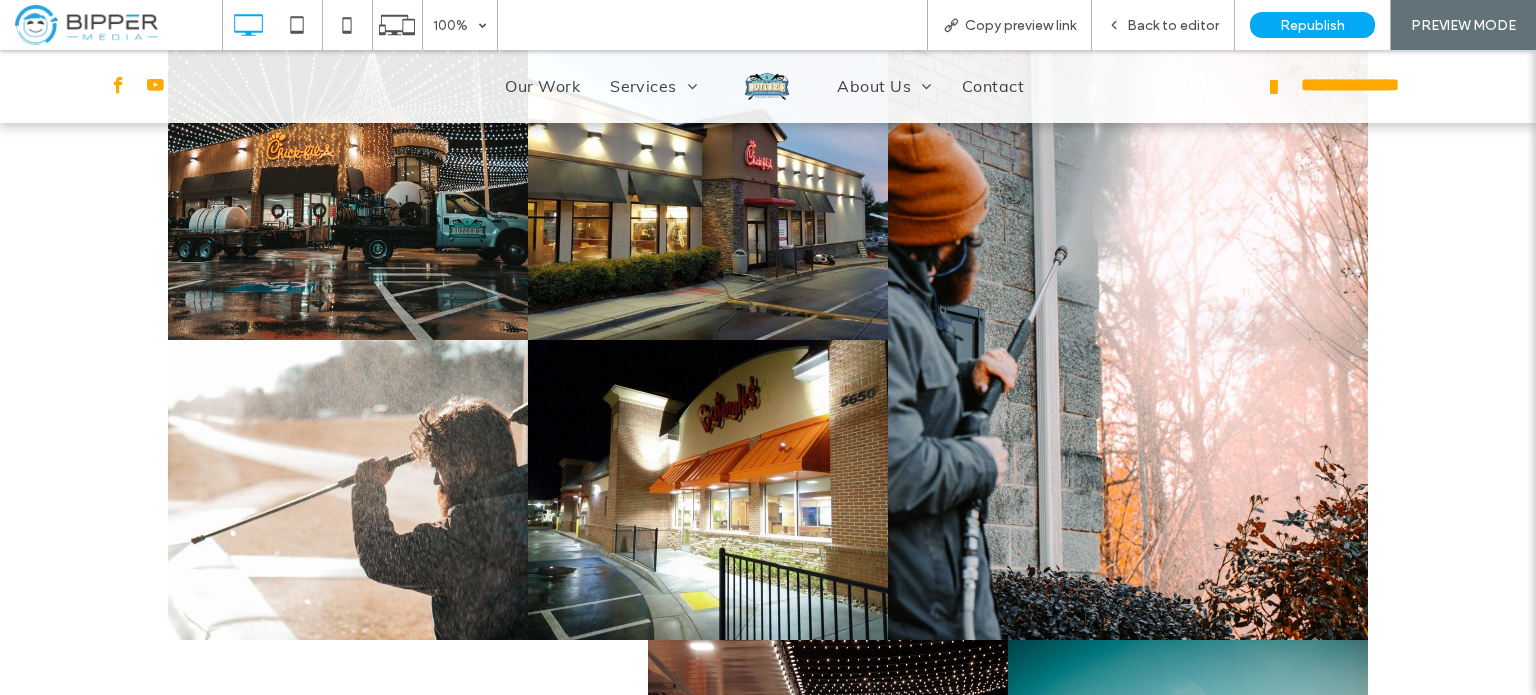 scroll, scrollTop: 2073, scrollLeft: 0, axis: vertical 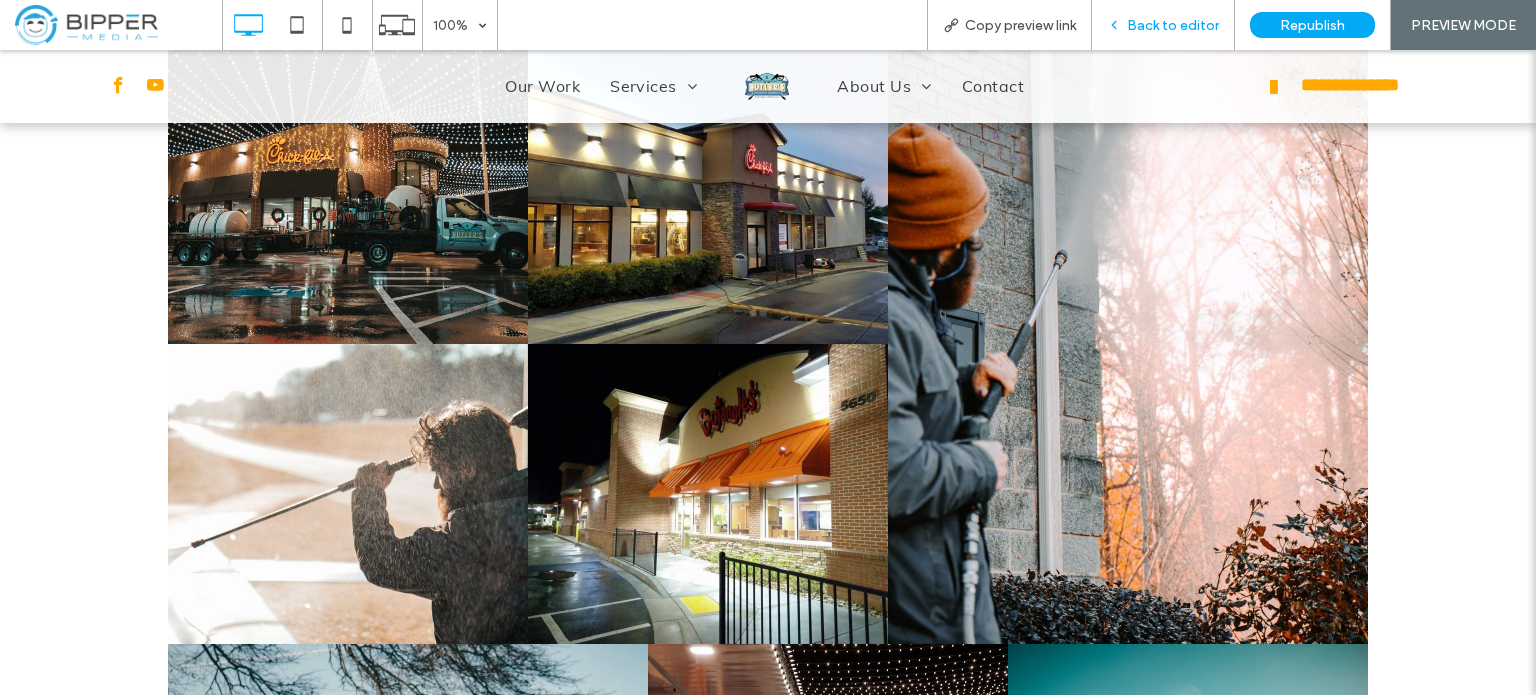 click on "Back to editor" at bounding box center [1173, 25] 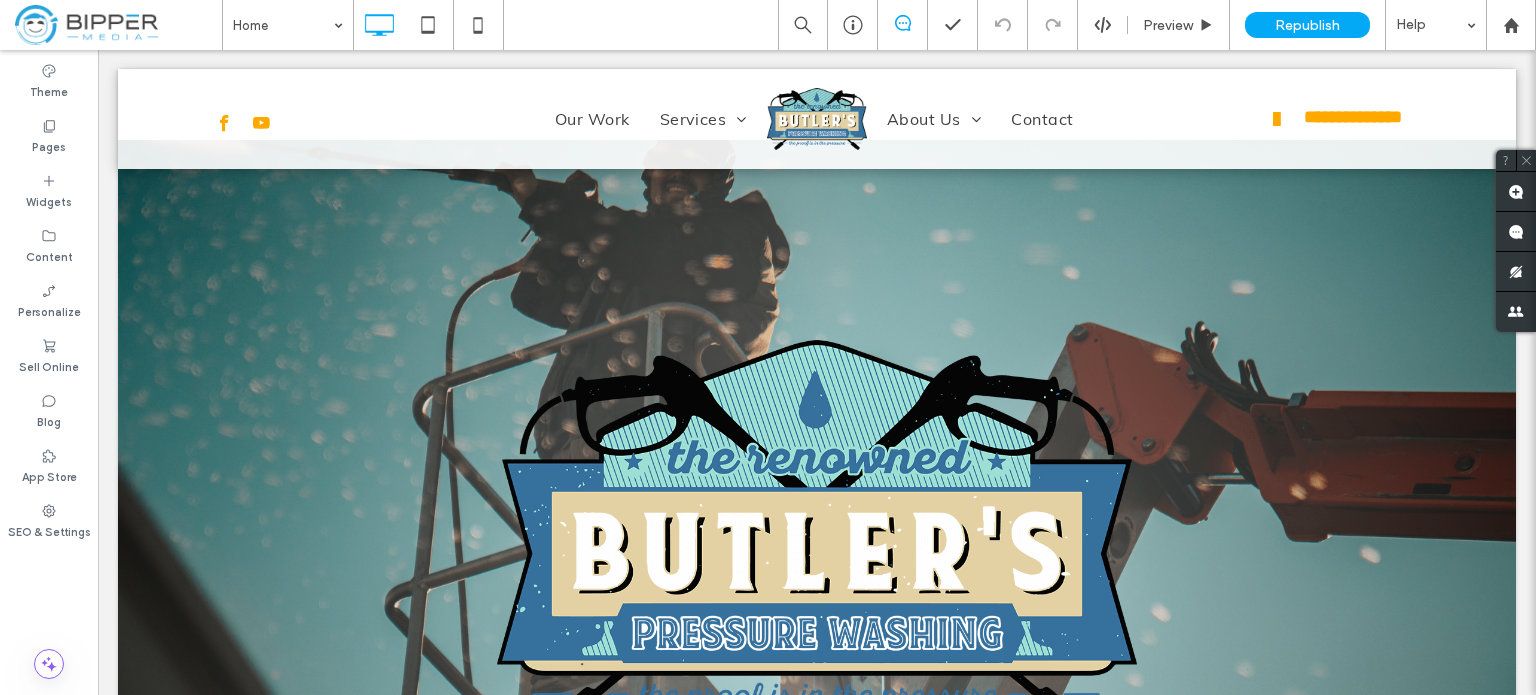 scroll, scrollTop: 0, scrollLeft: 0, axis: both 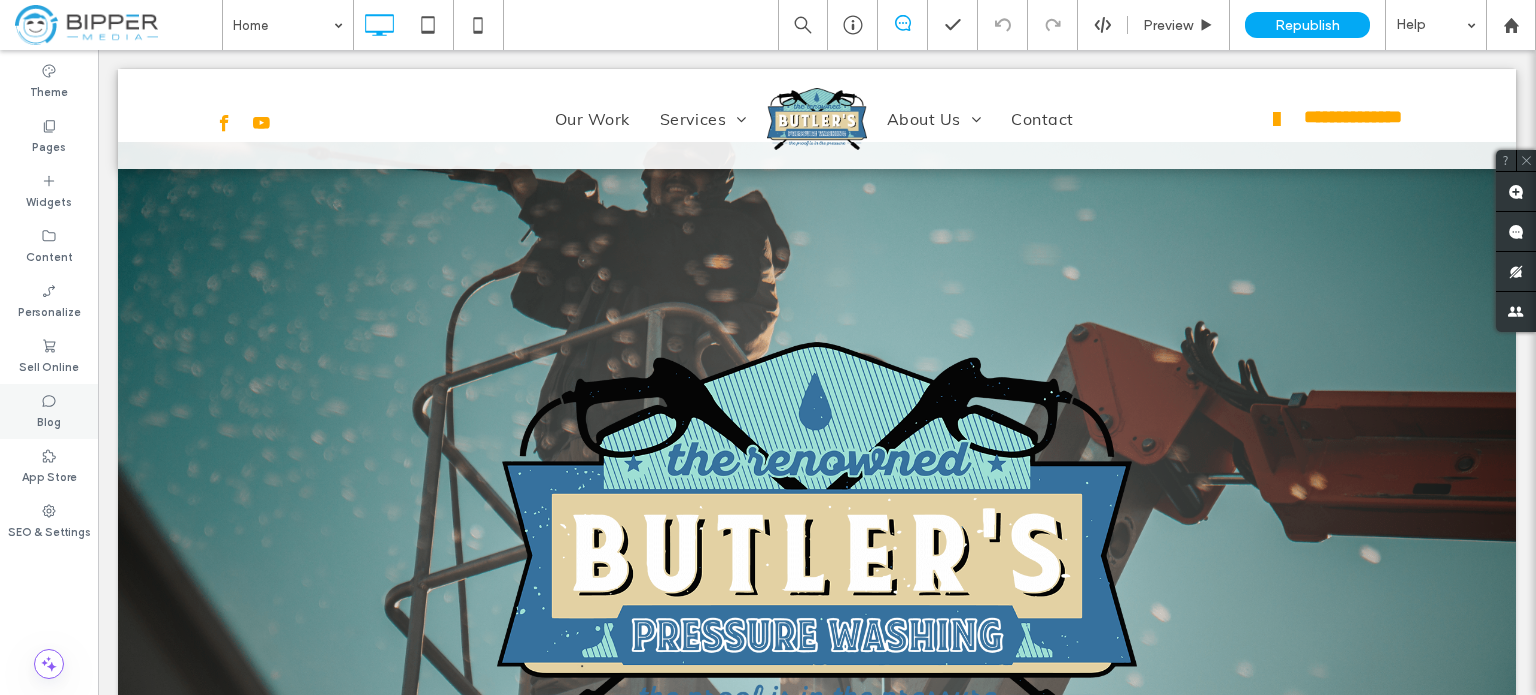 click on "Blog" at bounding box center (49, 411) 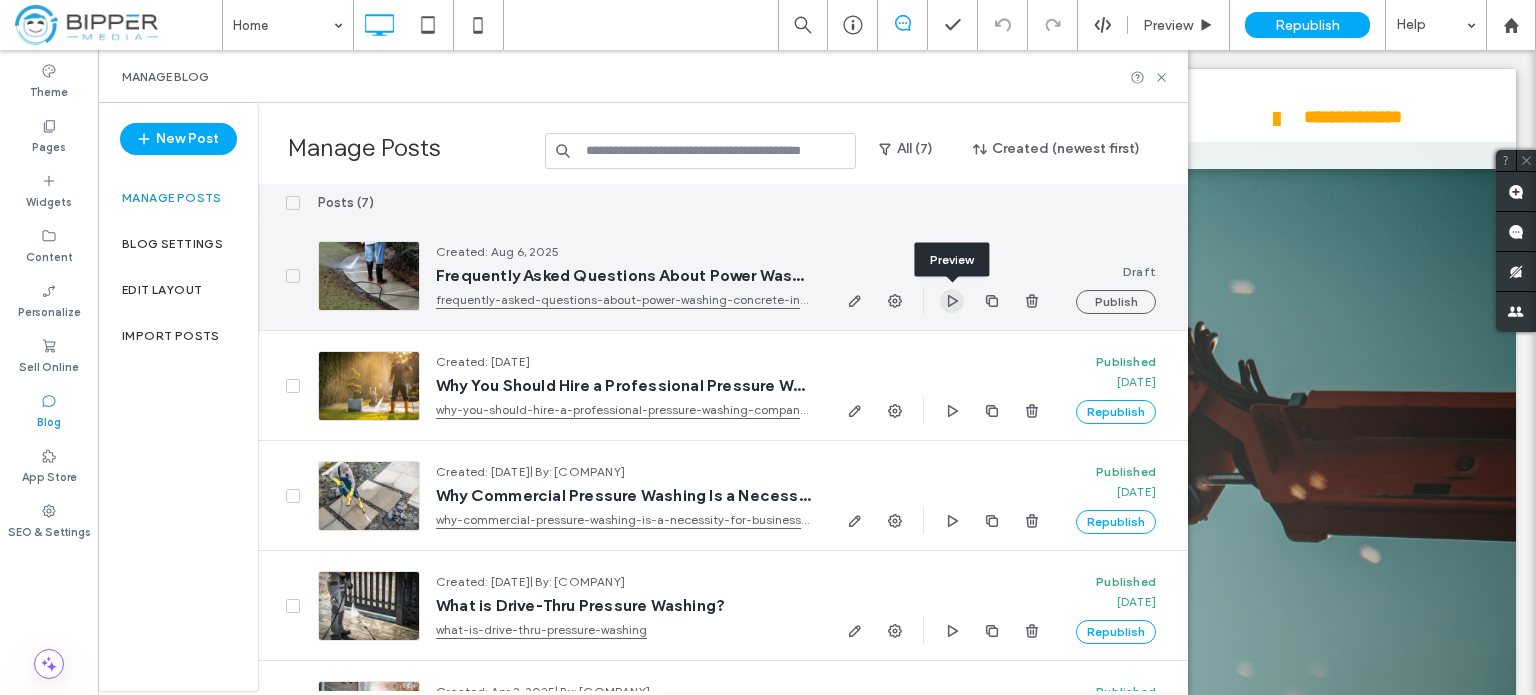 click 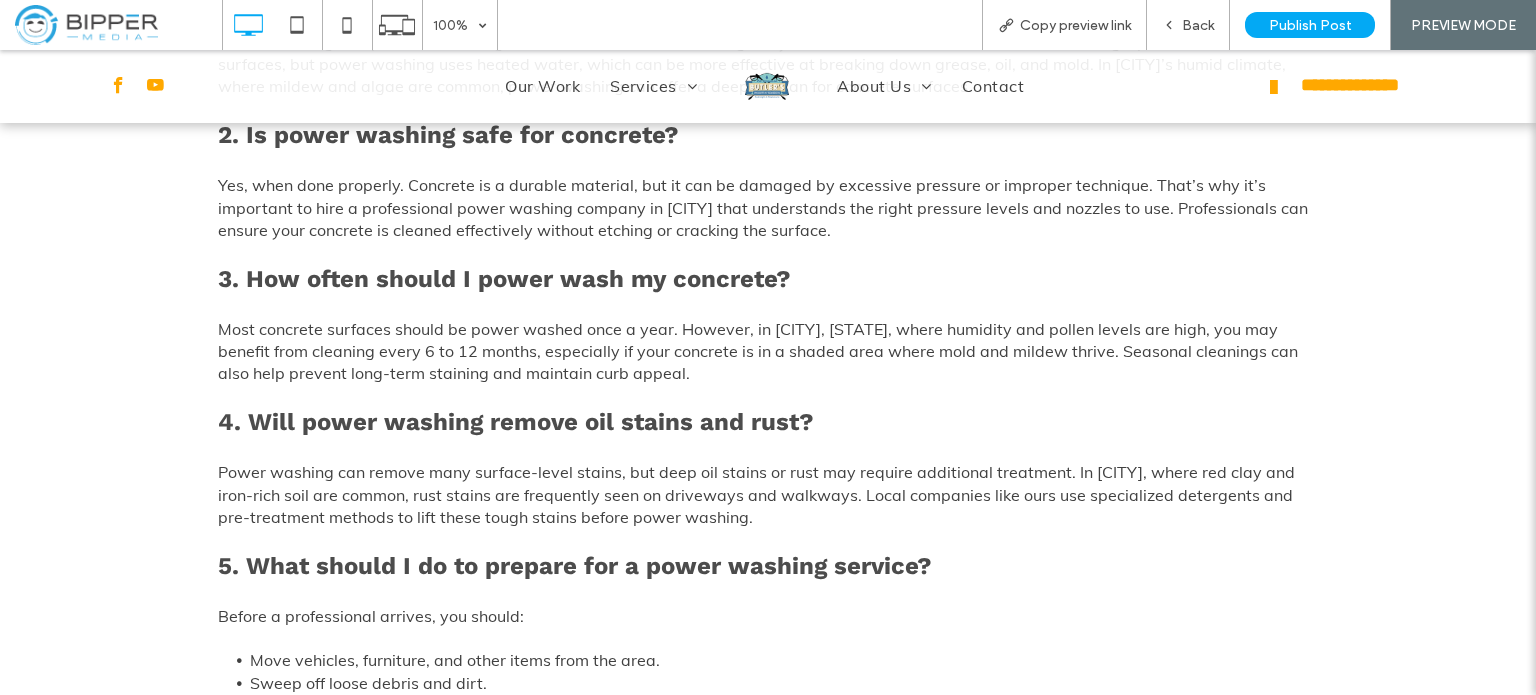 scroll, scrollTop: 800, scrollLeft: 0, axis: vertical 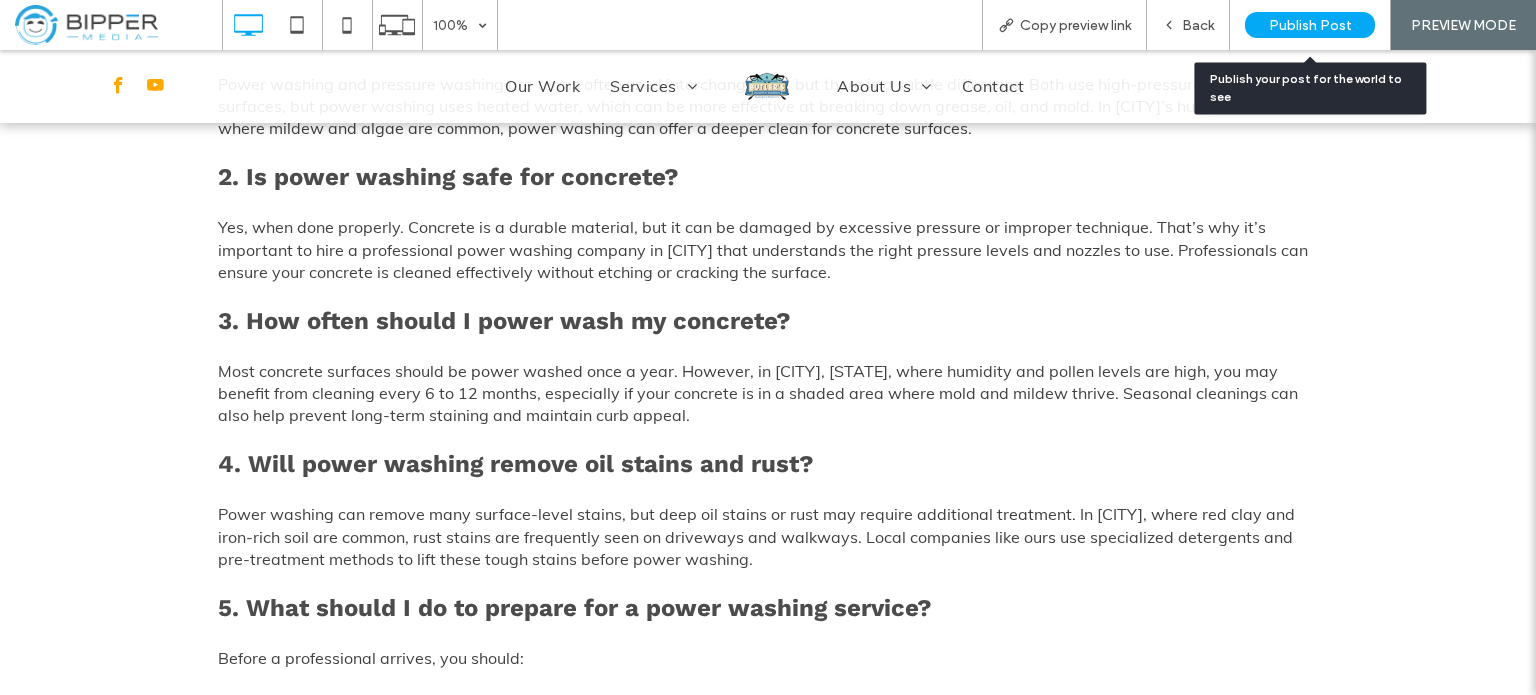 click on "Publish Post" at bounding box center [1310, 25] 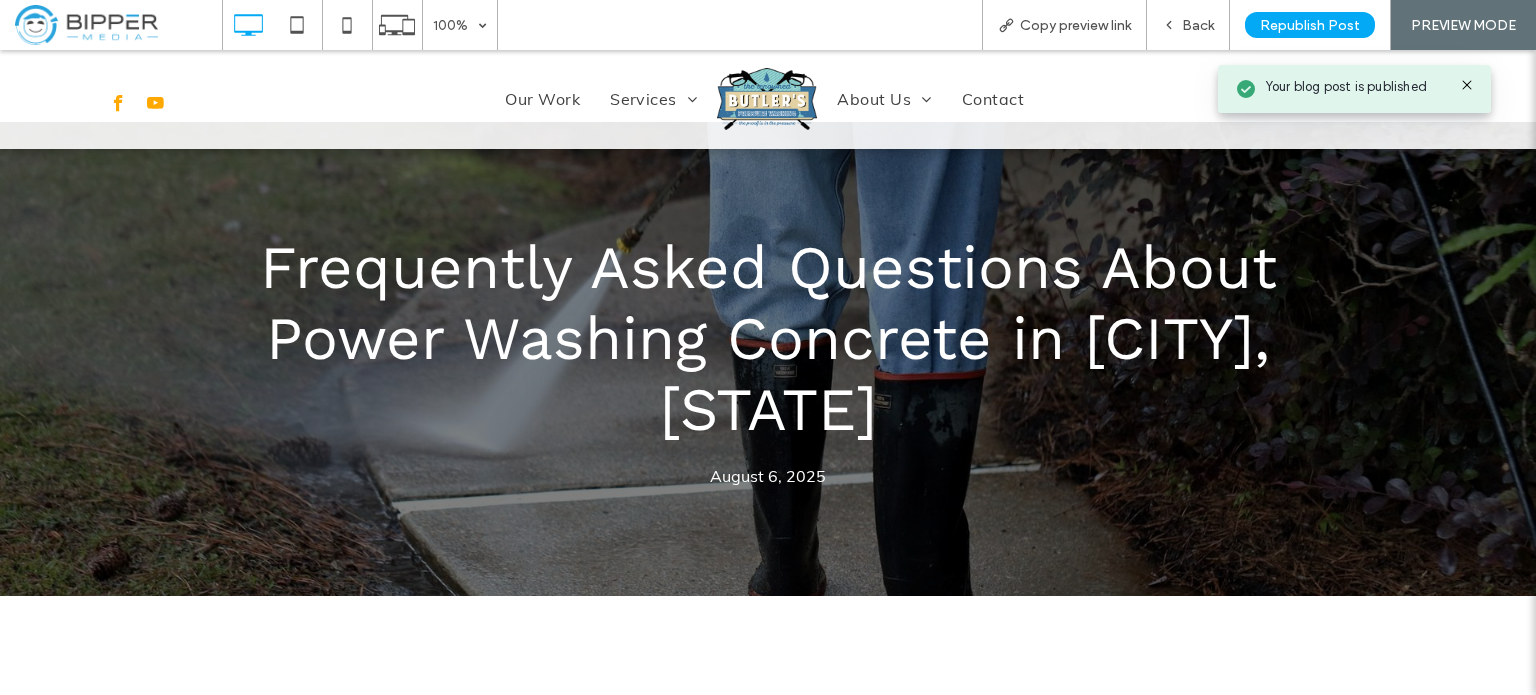 scroll, scrollTop: 0, scrollLeft: 0, axis: both 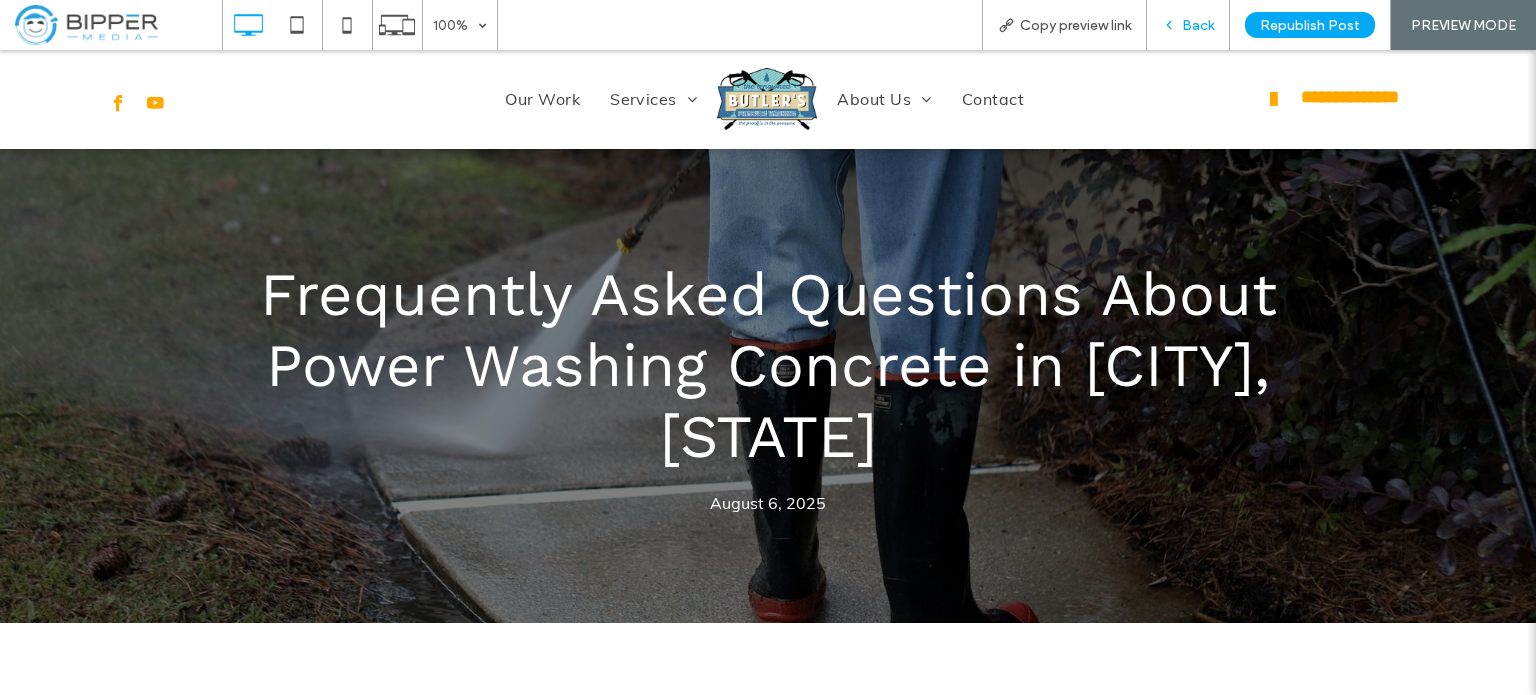 click 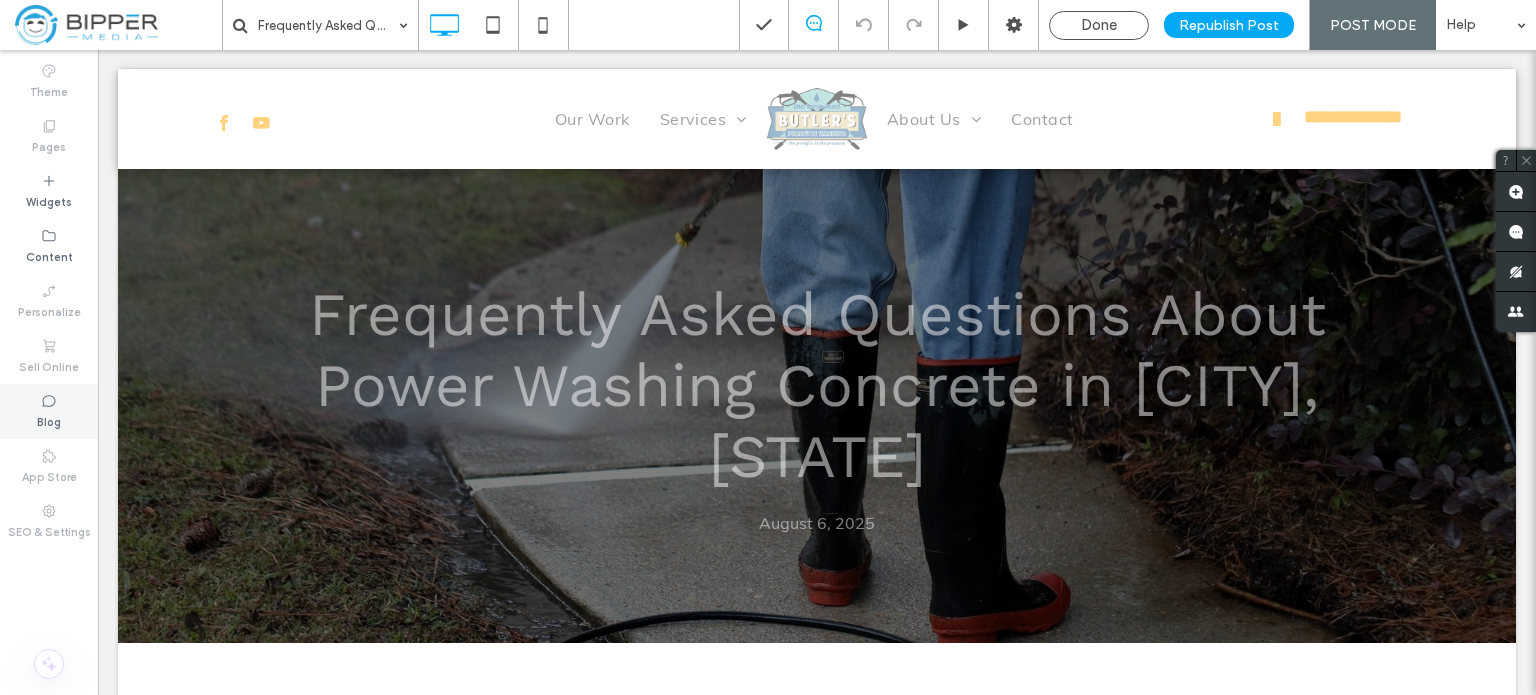 click 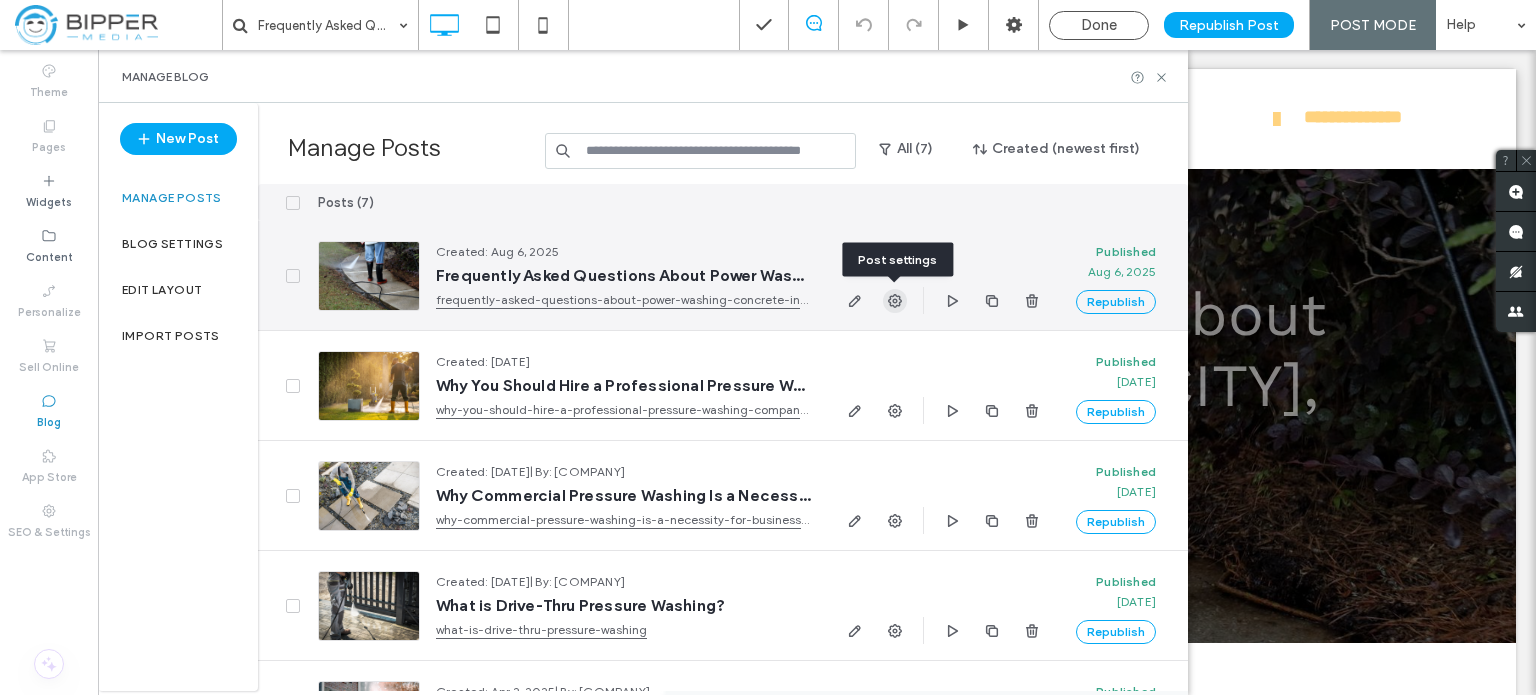 click 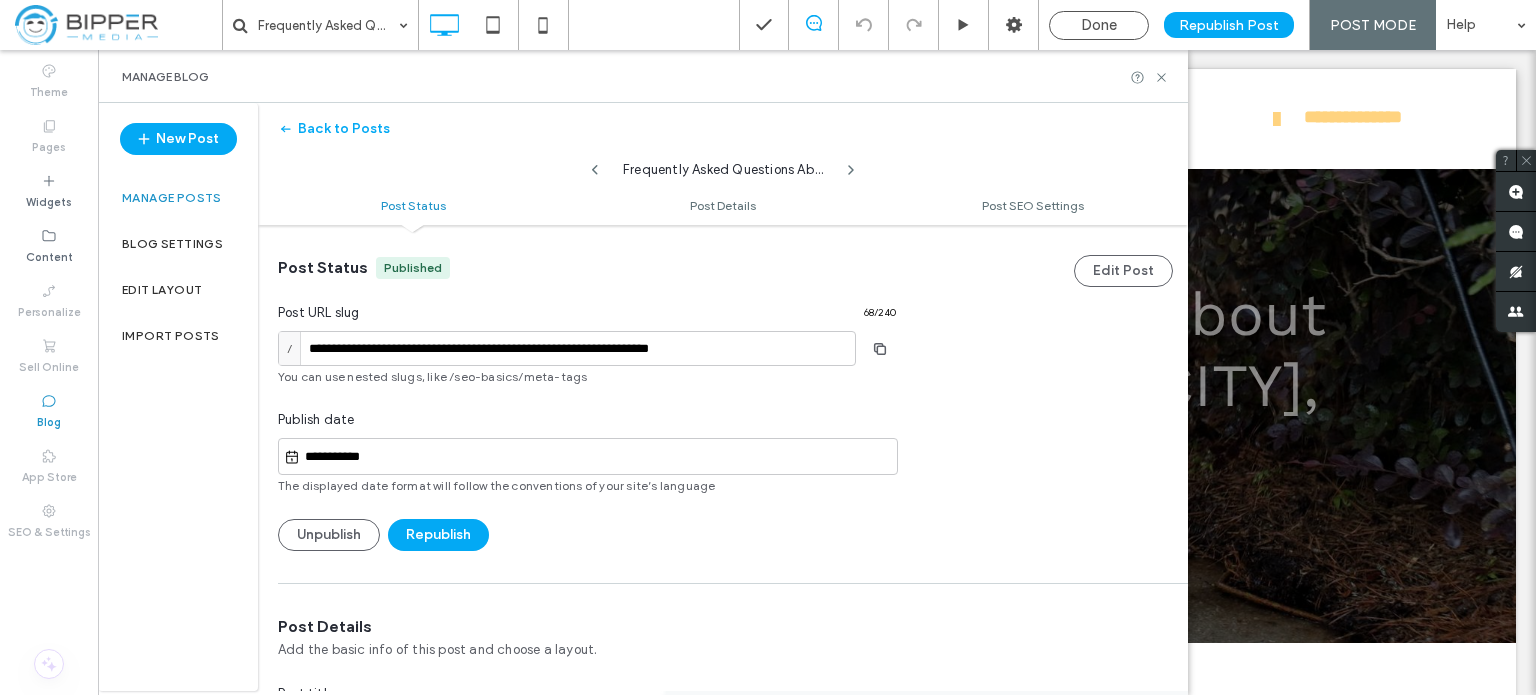 scroll, scrollTop: 0, scrollLeft: 0, axis: both 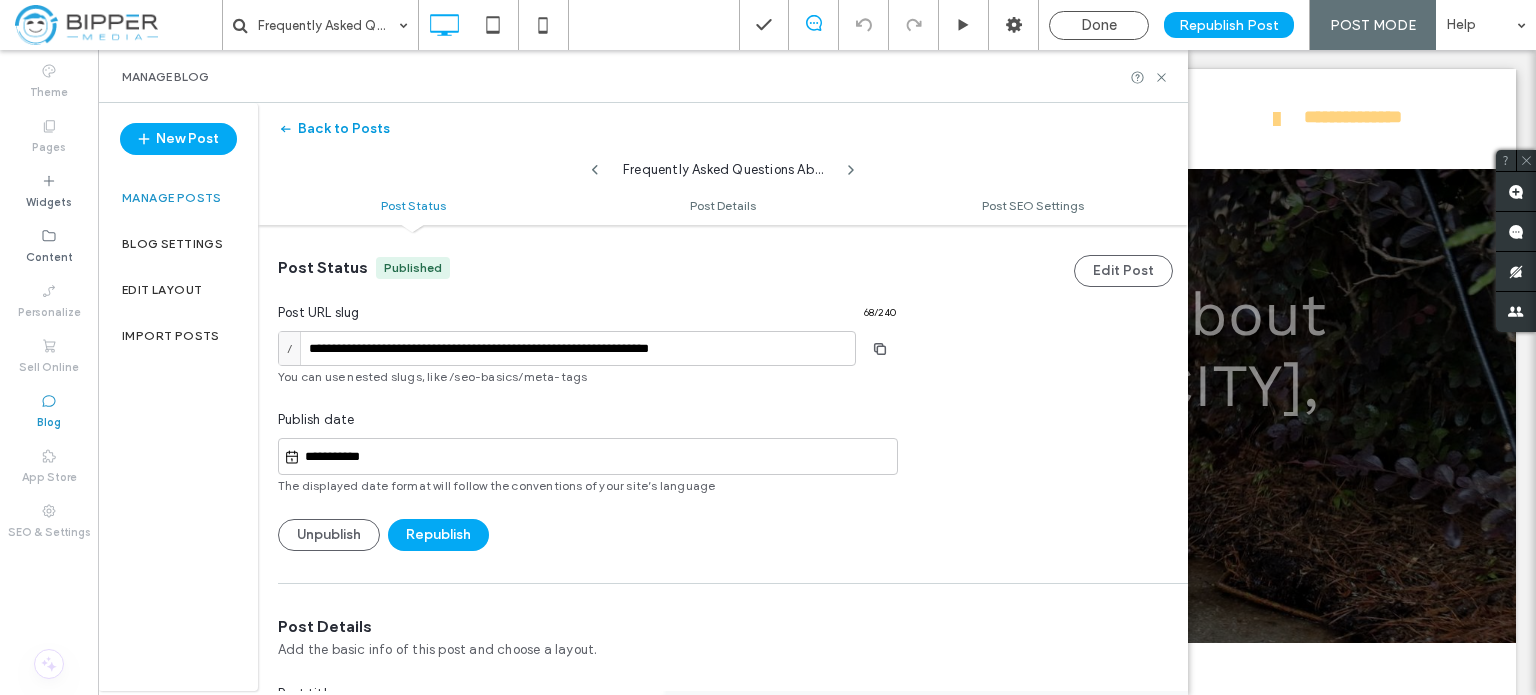 click on "Back to Posts" at bounding box center (334, 129) 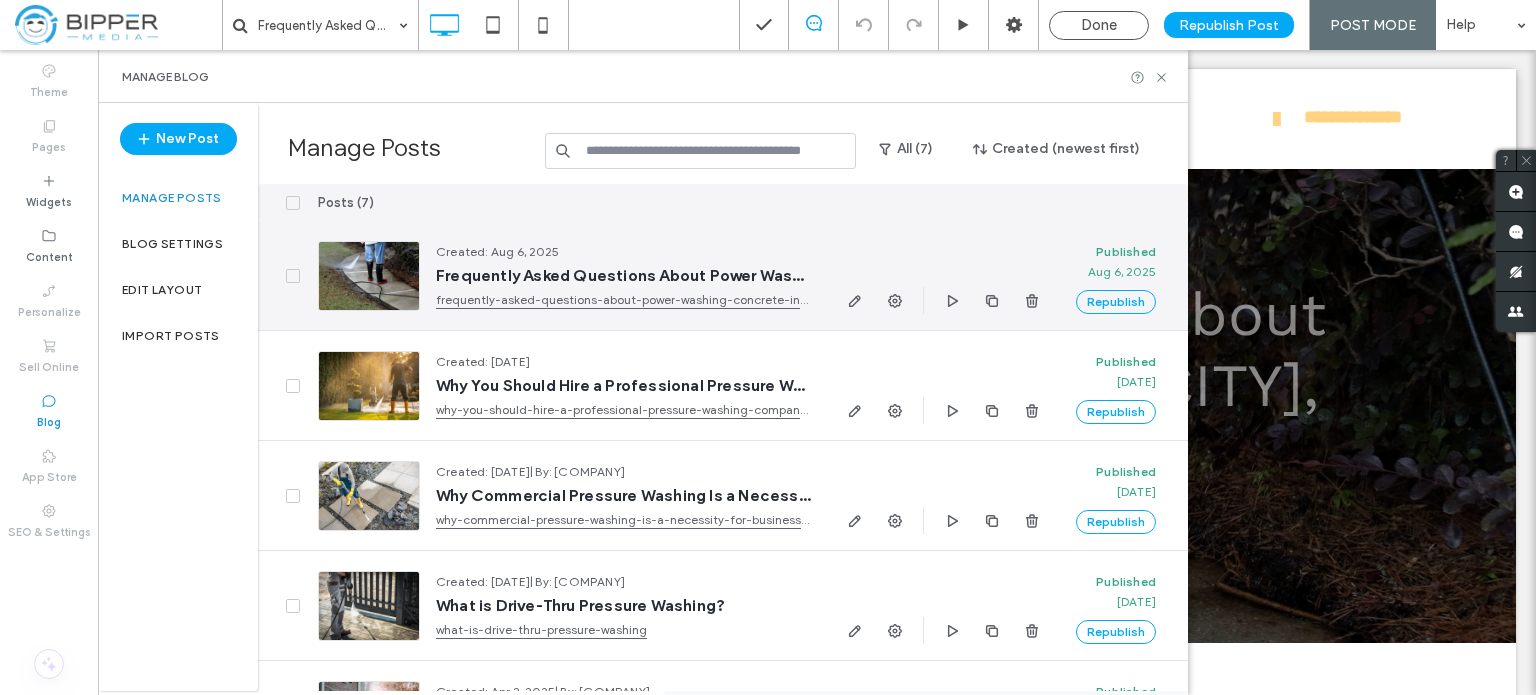 click on "frequently-asked-questions-about-power-washing-concrete-in-athens-ga" at bounding box center [623, 300] 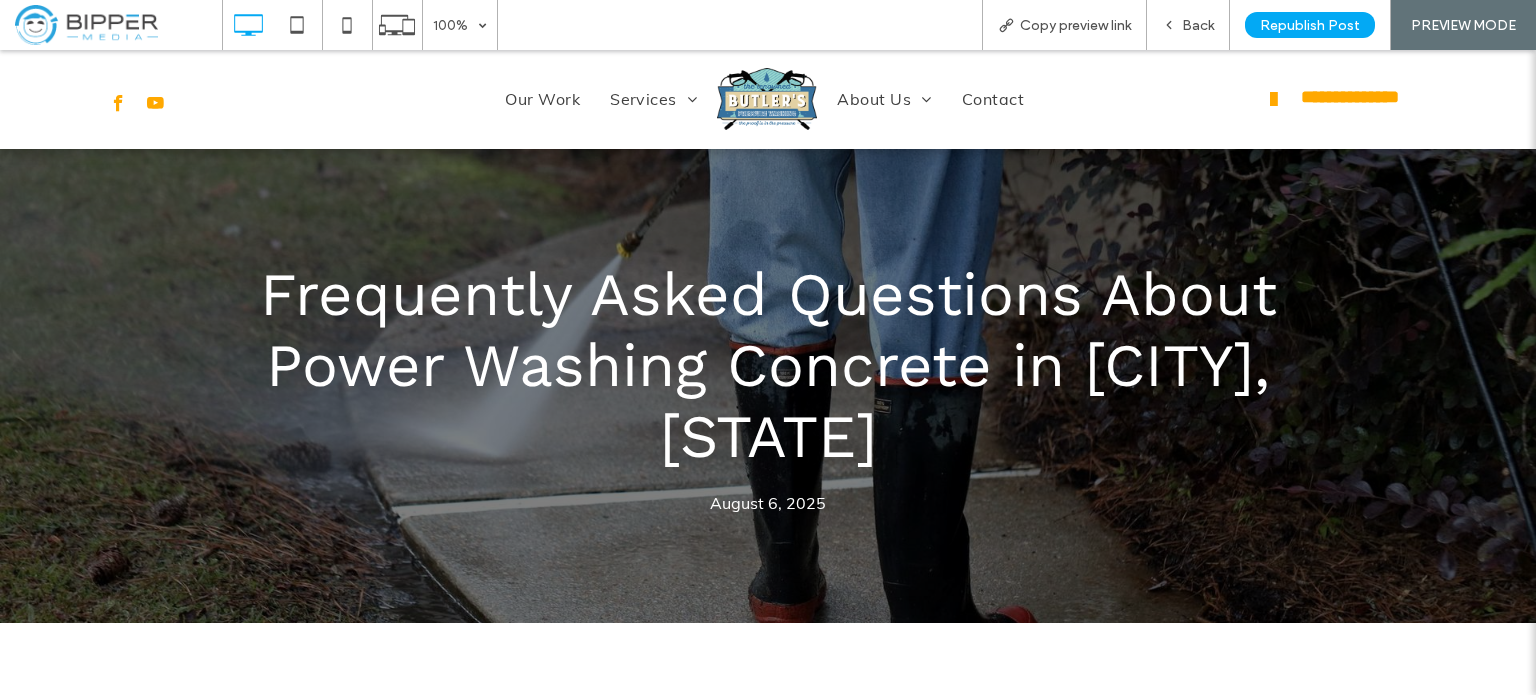 scroll, scrollTop: 0, scrollLeft: 0, axis: both 